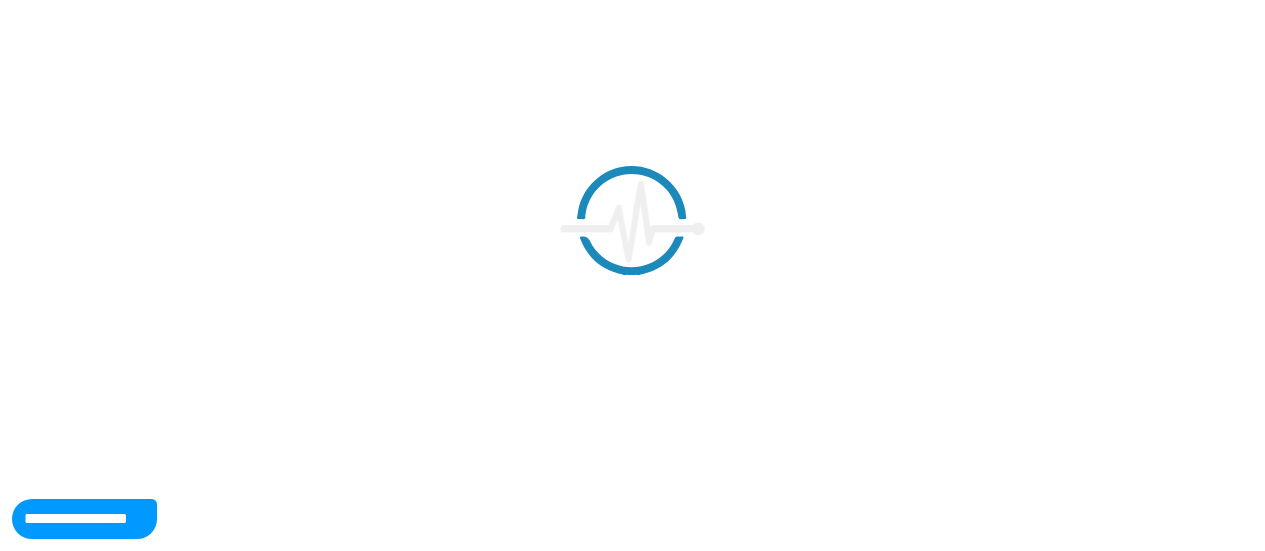scroll, scrollTop: 0, scrollLeft: 0, axis: both 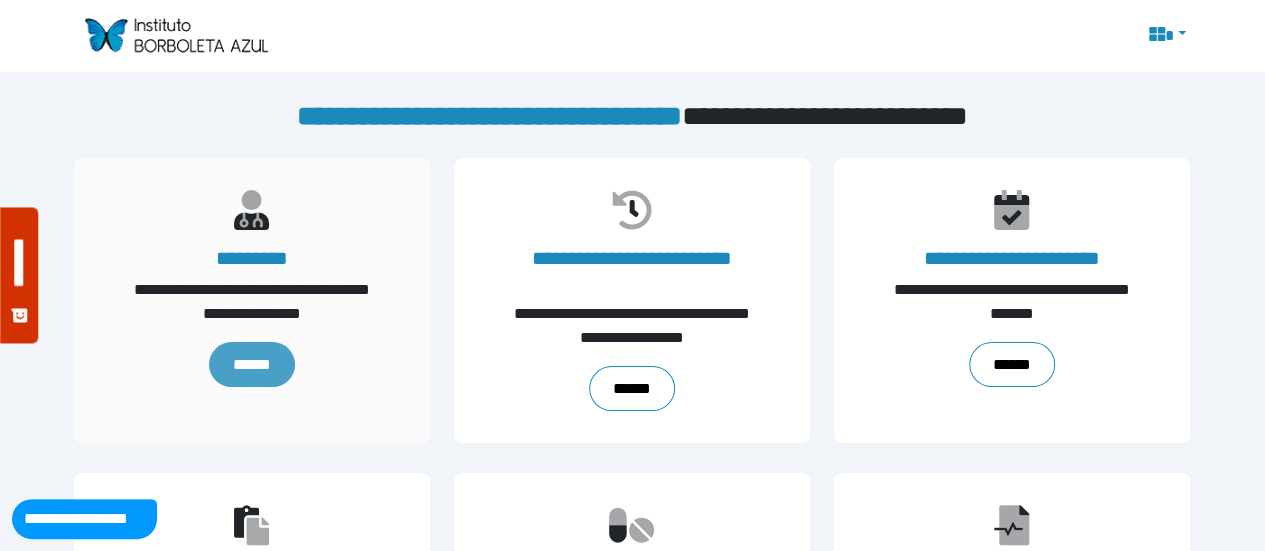 click on "******" at bounding box center [252, 364] 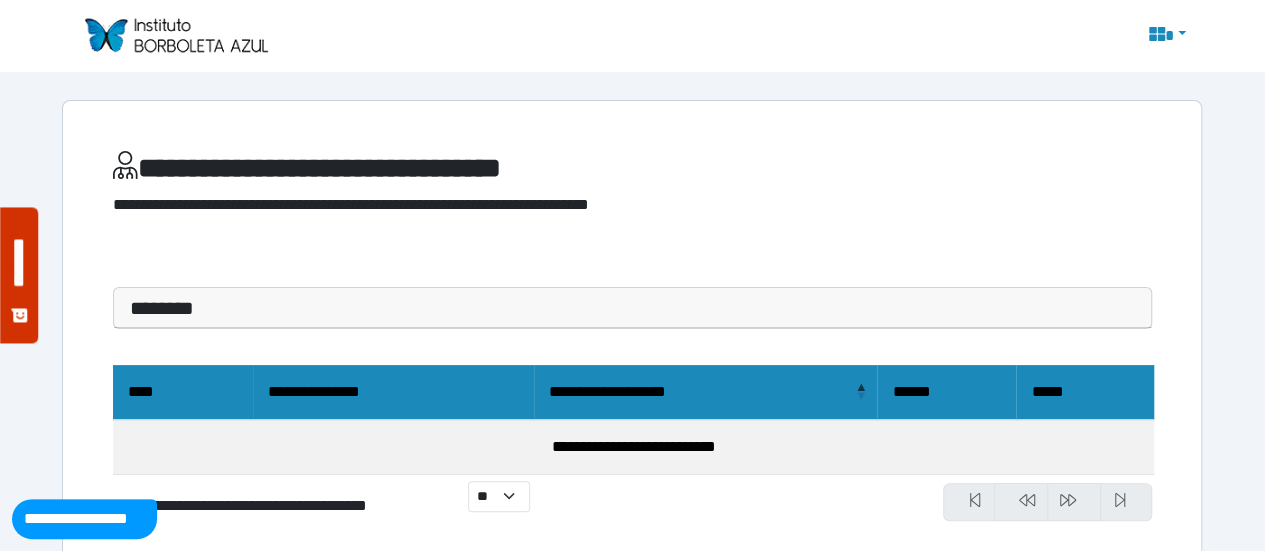 scroll, scrollTop: 40, scrollLeft: 0, axis: vertical 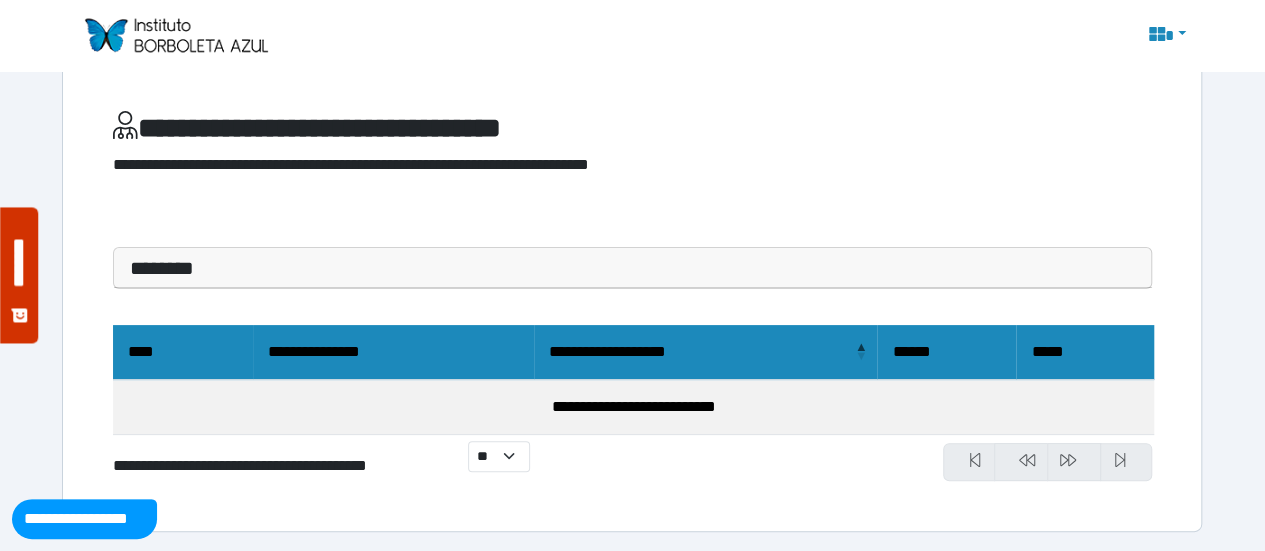 click on "********" at bounding box center [632, 268] 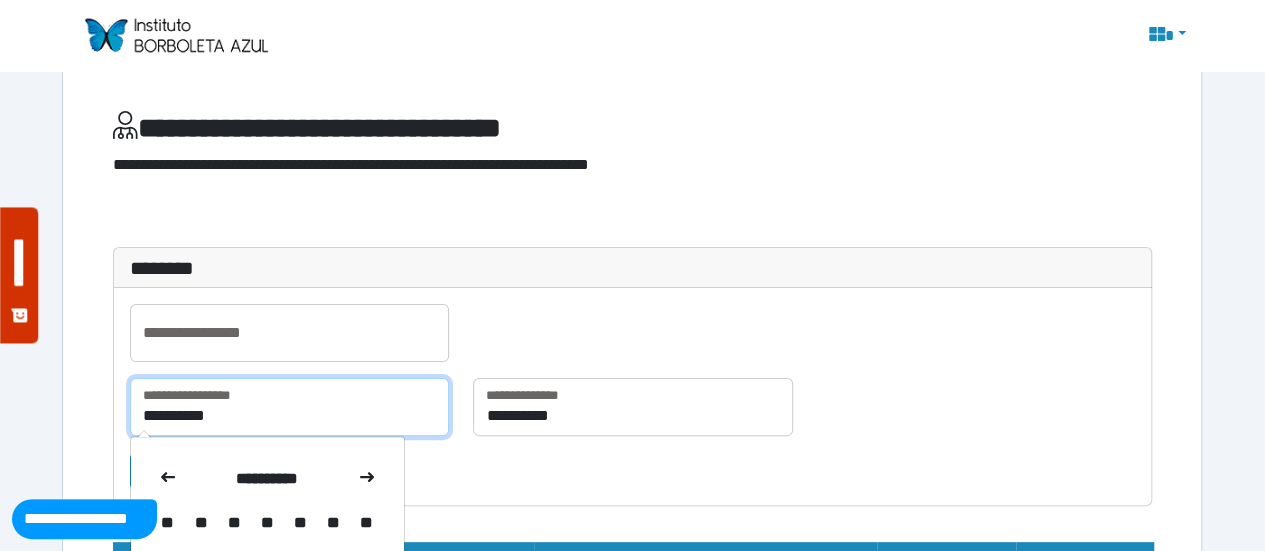 click on "**********" at bounding box center (289, 407) 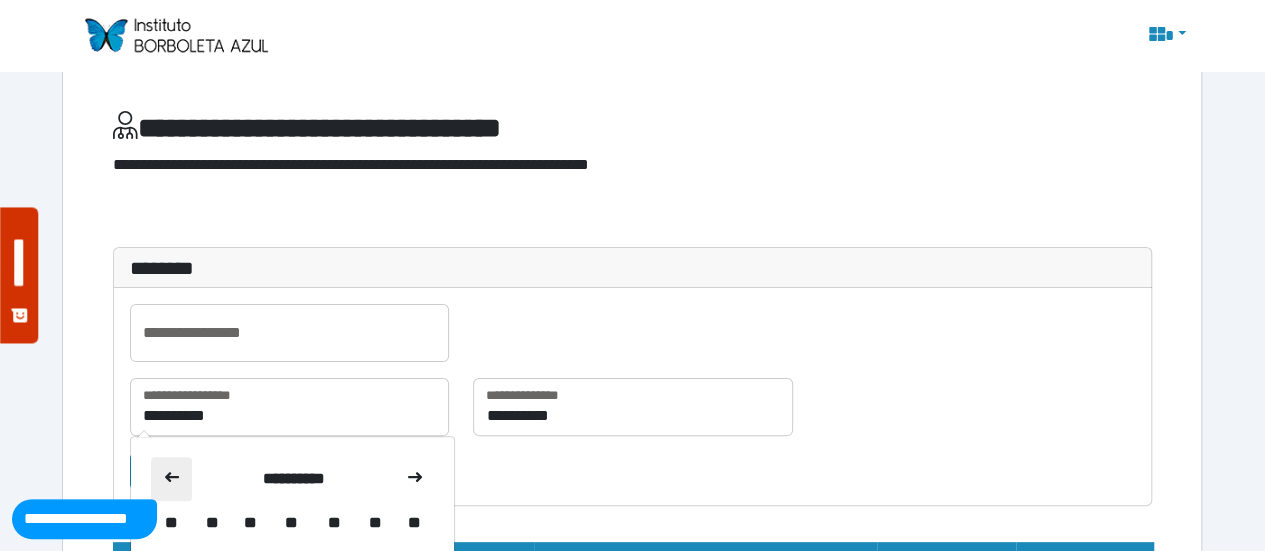 click 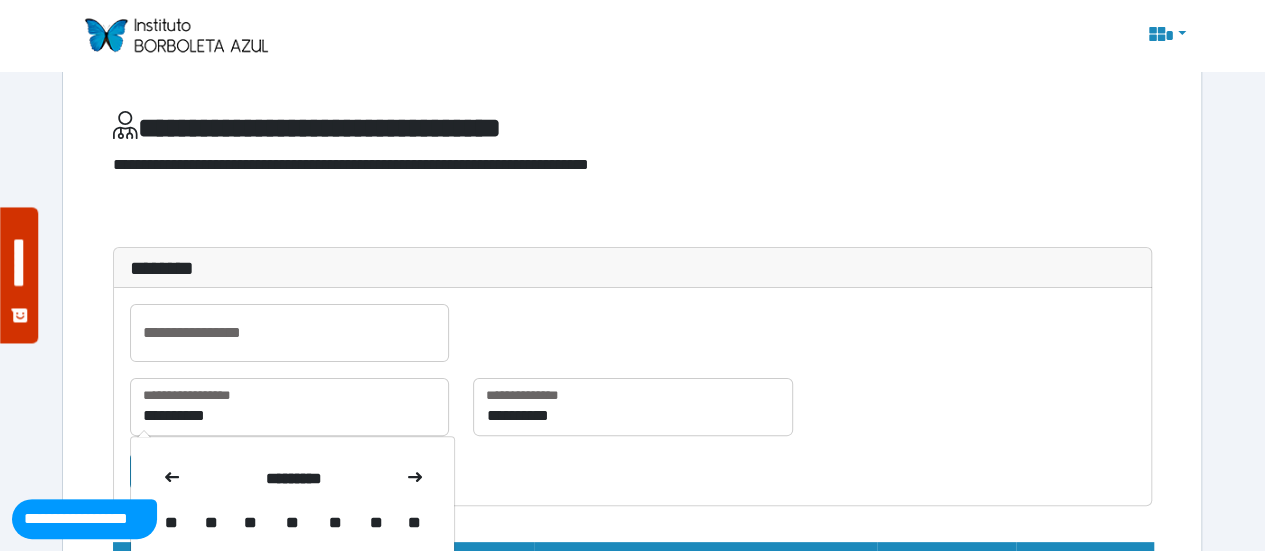 click 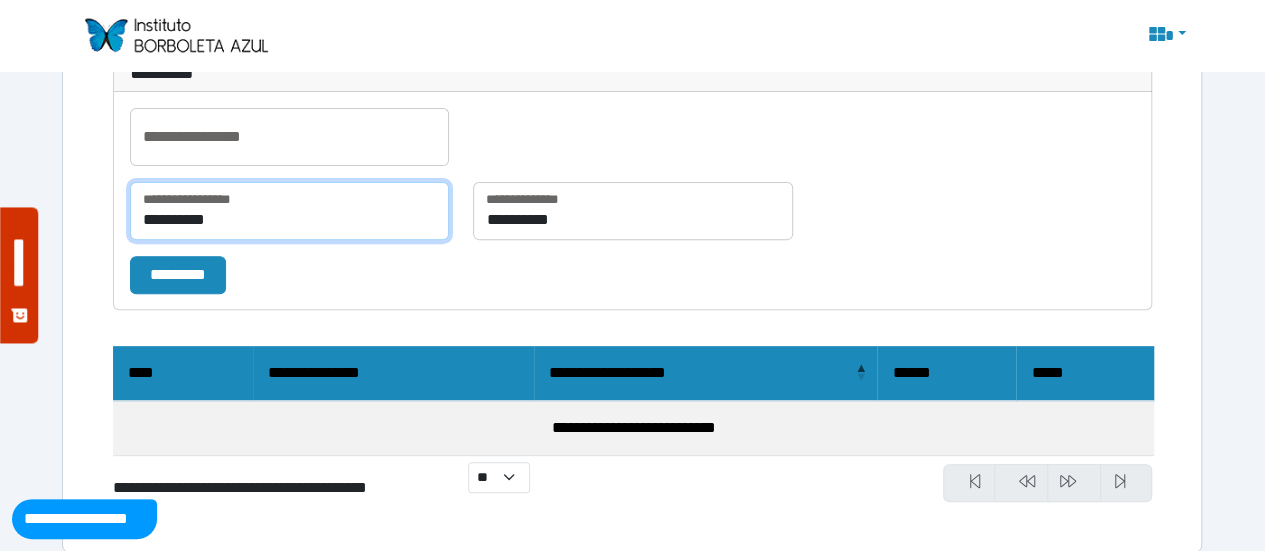 scroll, scrollTop: 236, scrollLeft: 0, axis: vertical 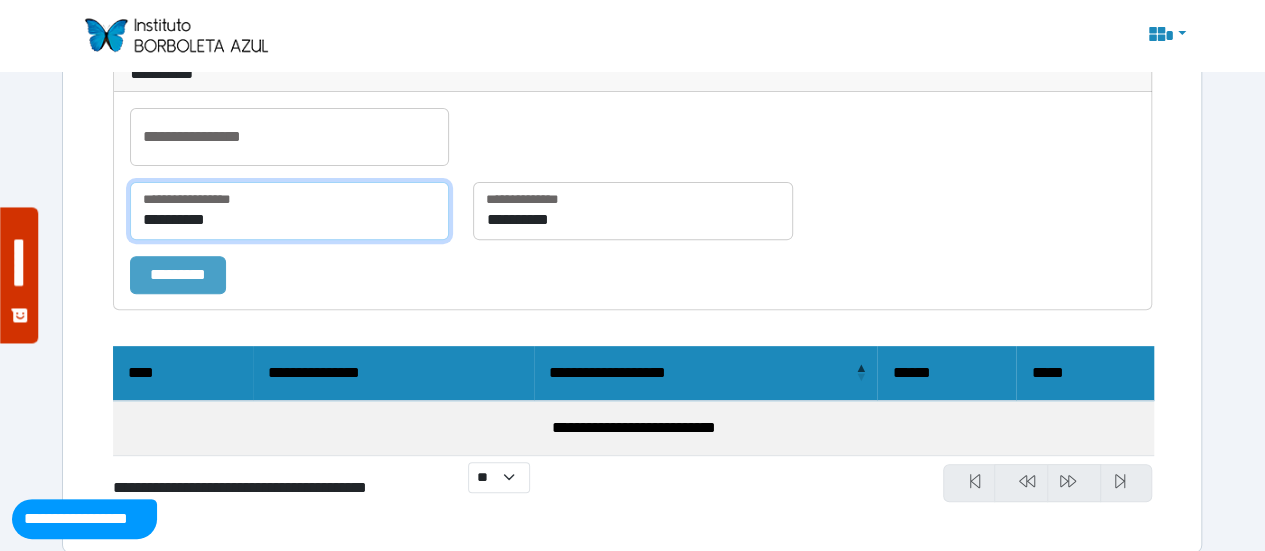 type on "**********" 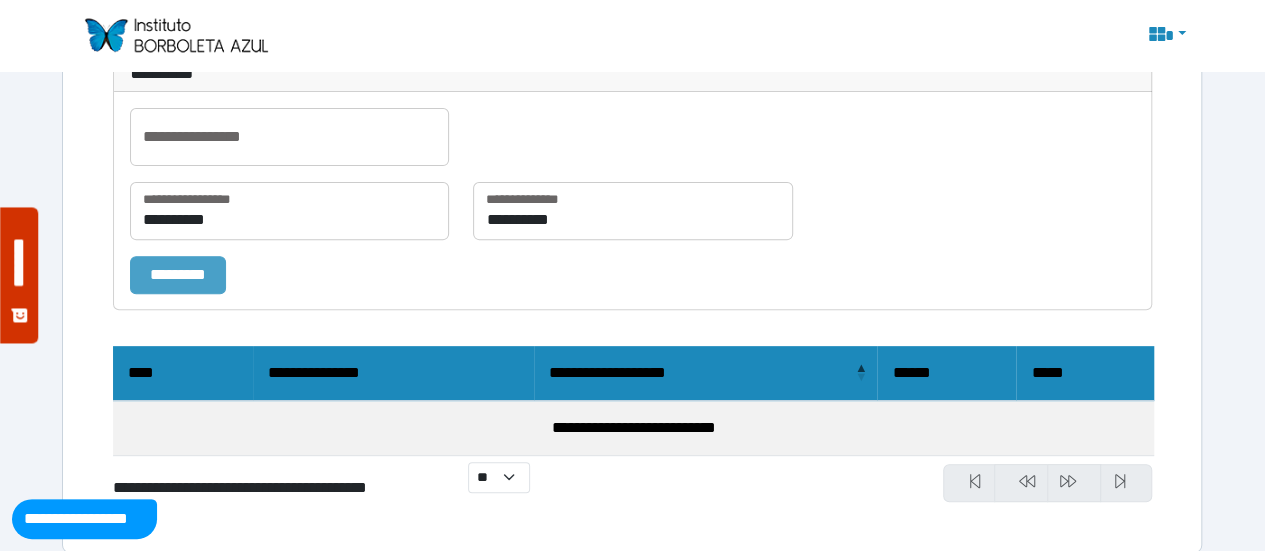 click on "*********" at bounding box center [178, 274] 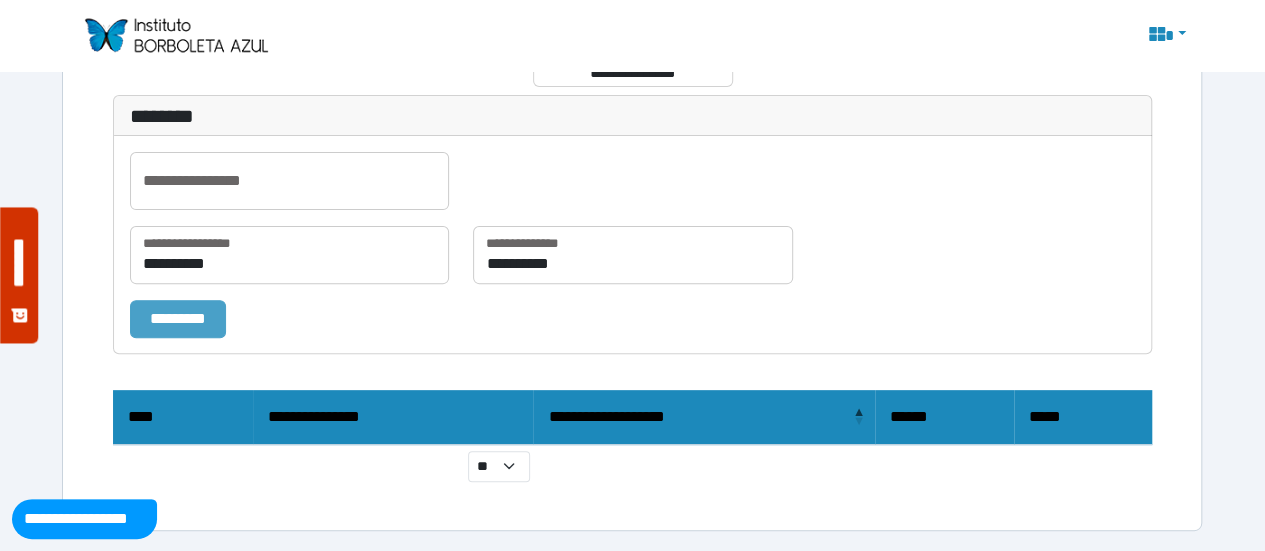 scroll, scrollTop: 236, scrollLeft: 0, axis: vertical 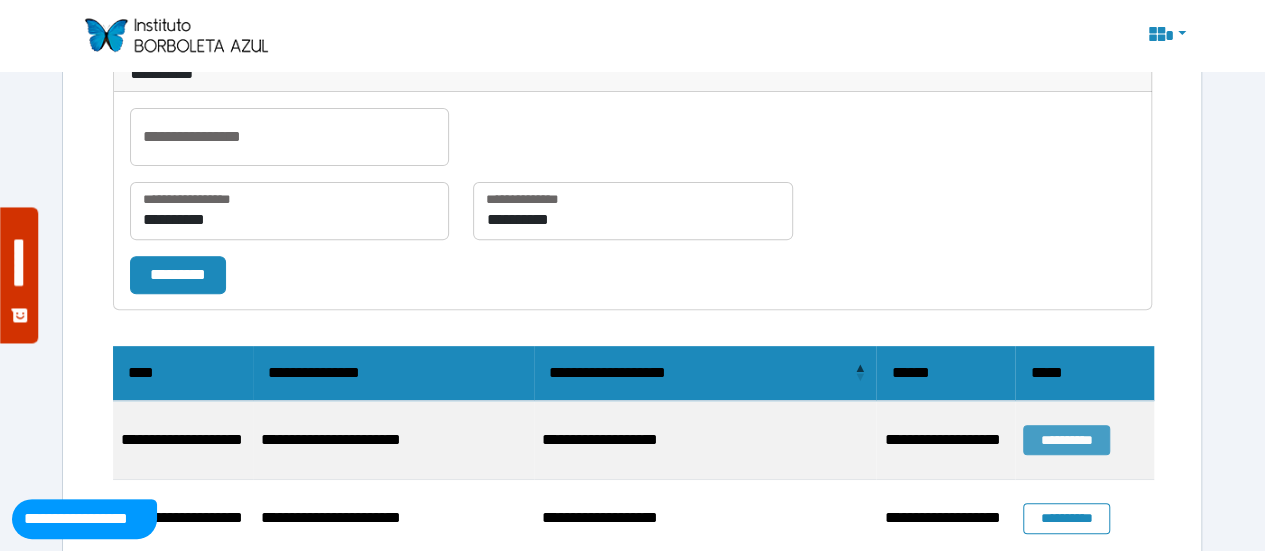 click on "**********" at bounding box center (1066, 440) 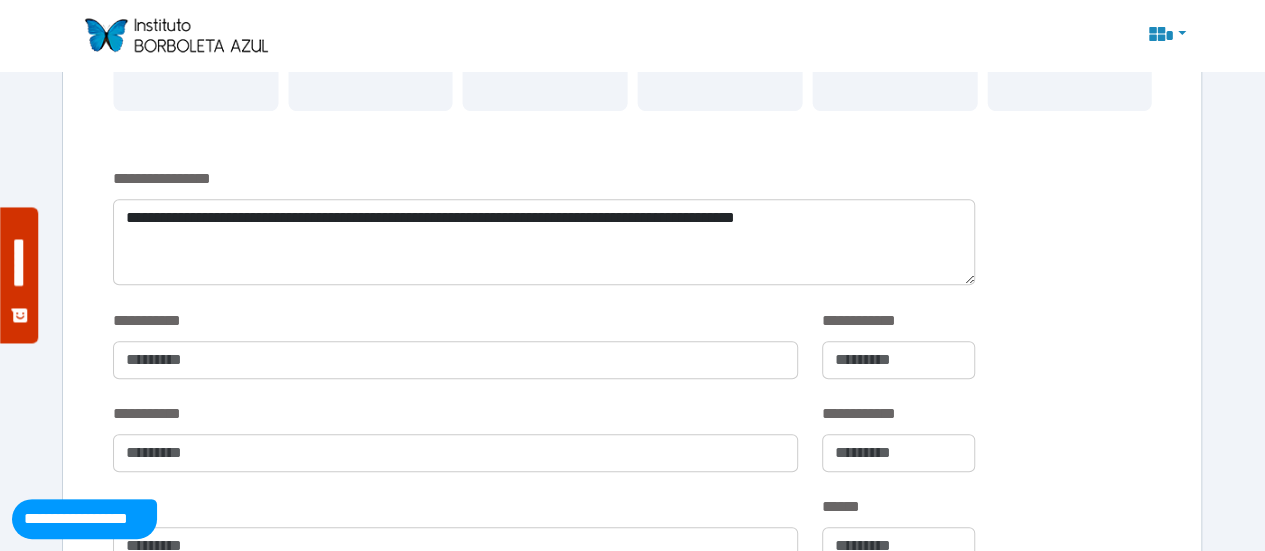 scroll, scrollTop: 582, scrollLeft: 0, axis: vertical 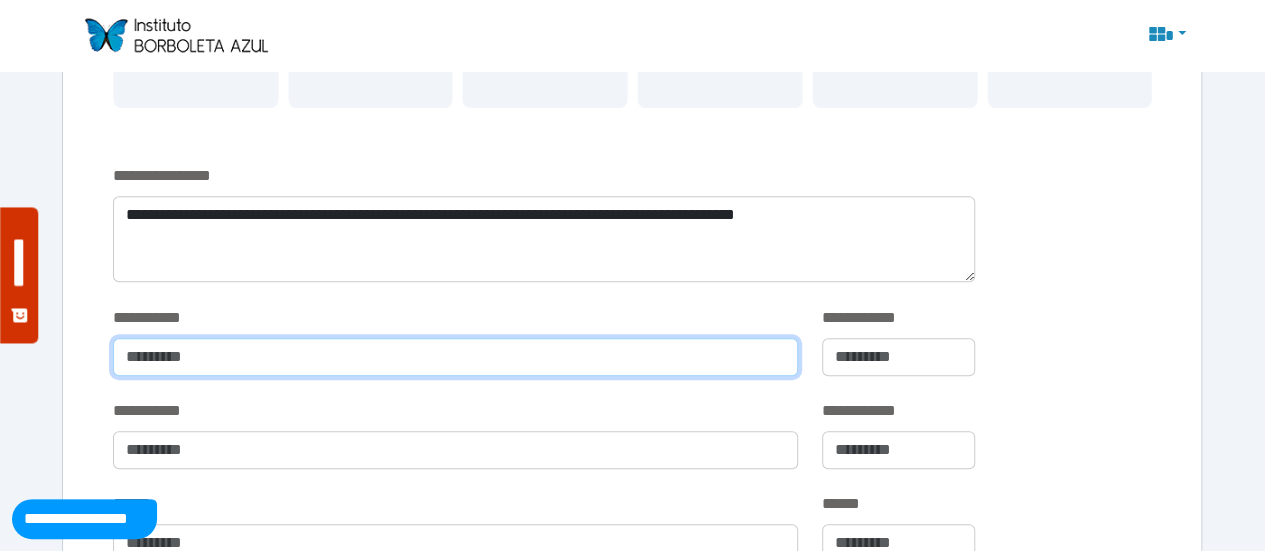 click at bounding box center (455, 357) 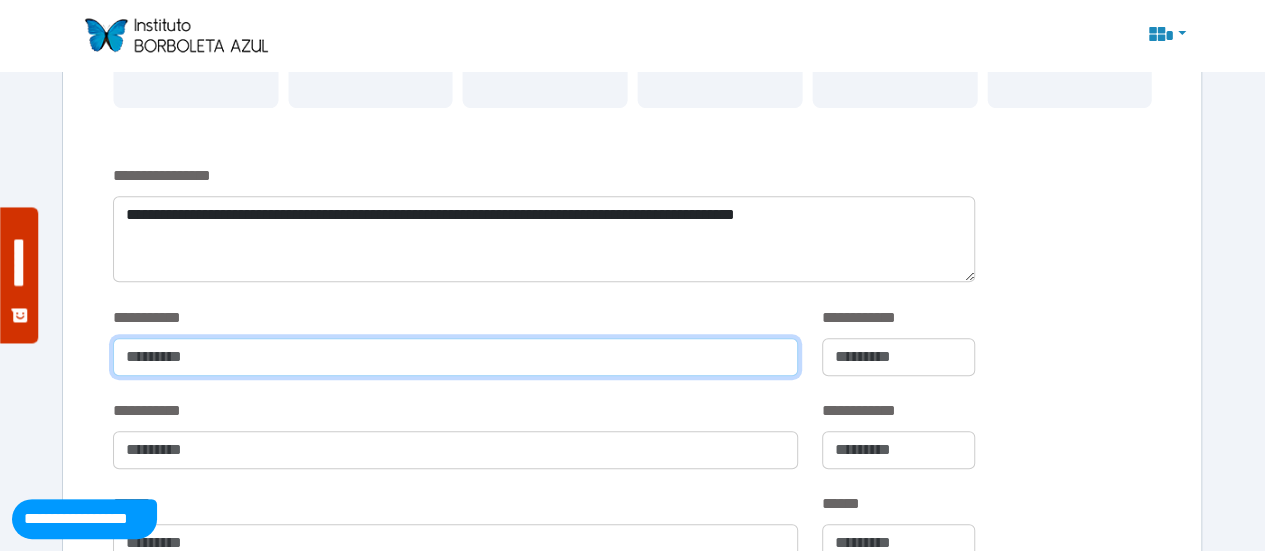 type on "**********" 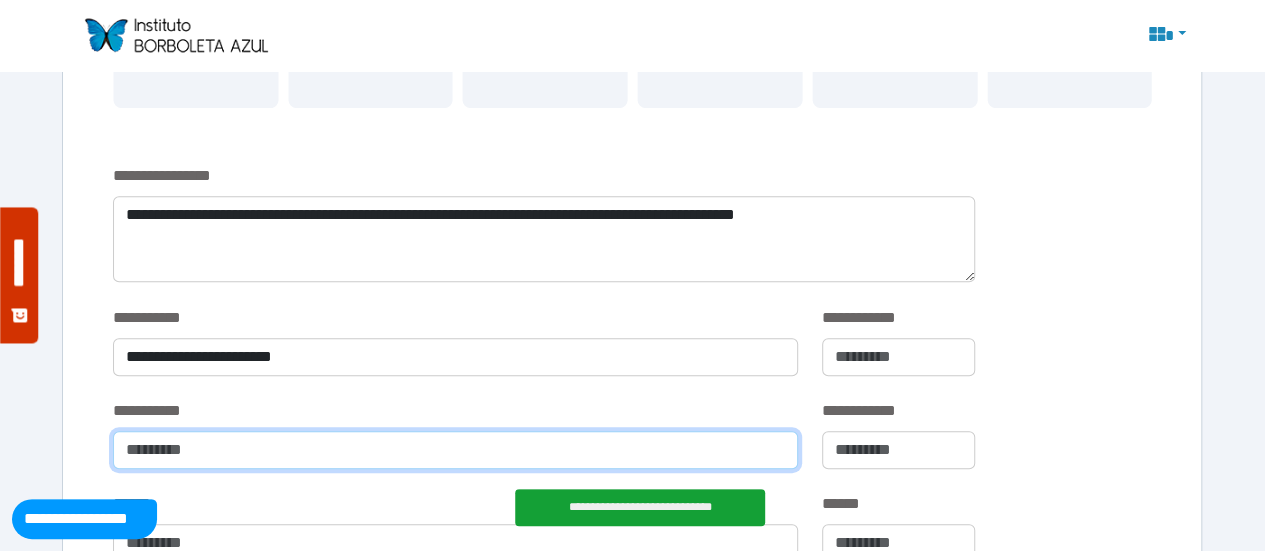 click at bounding box center (455, 450) 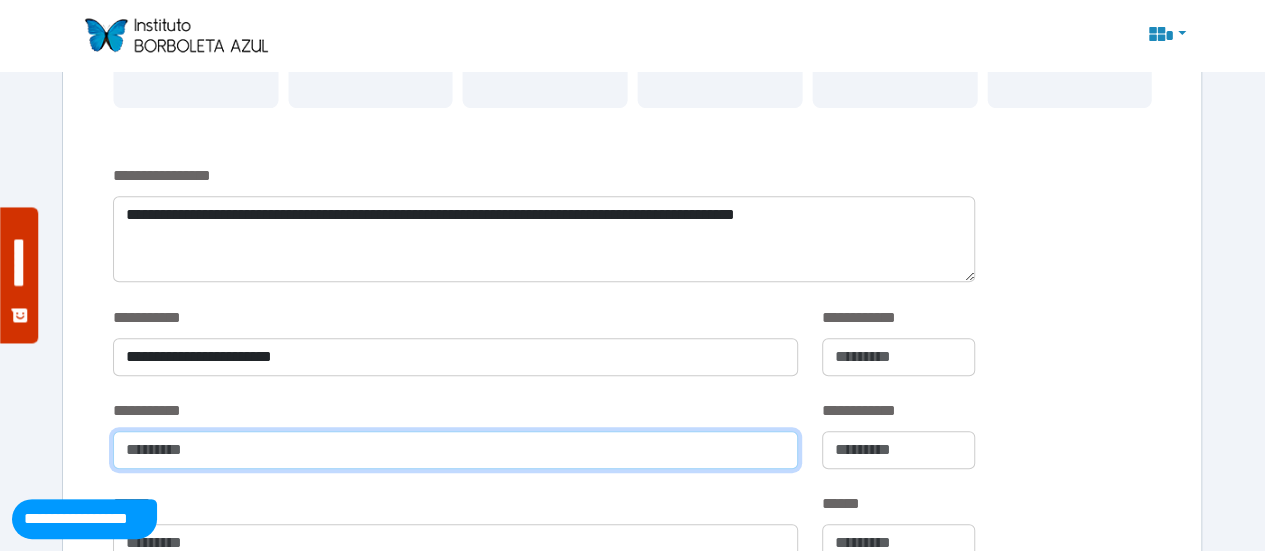 type on "**********" 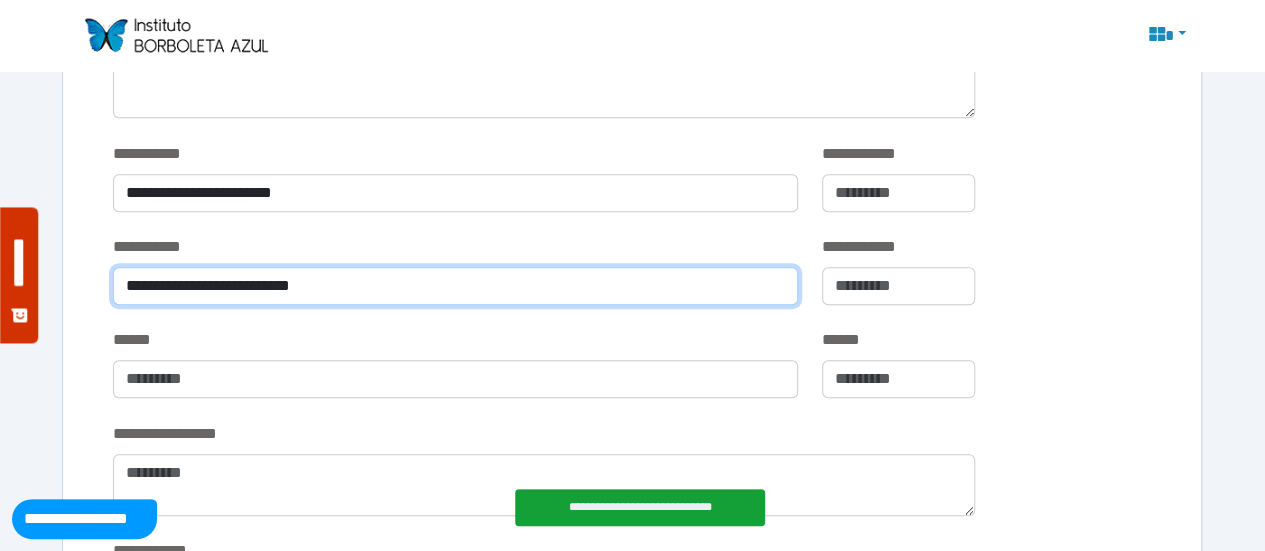 scroll, scrollTop: 748, scrollLeft: 0, axis: vertical 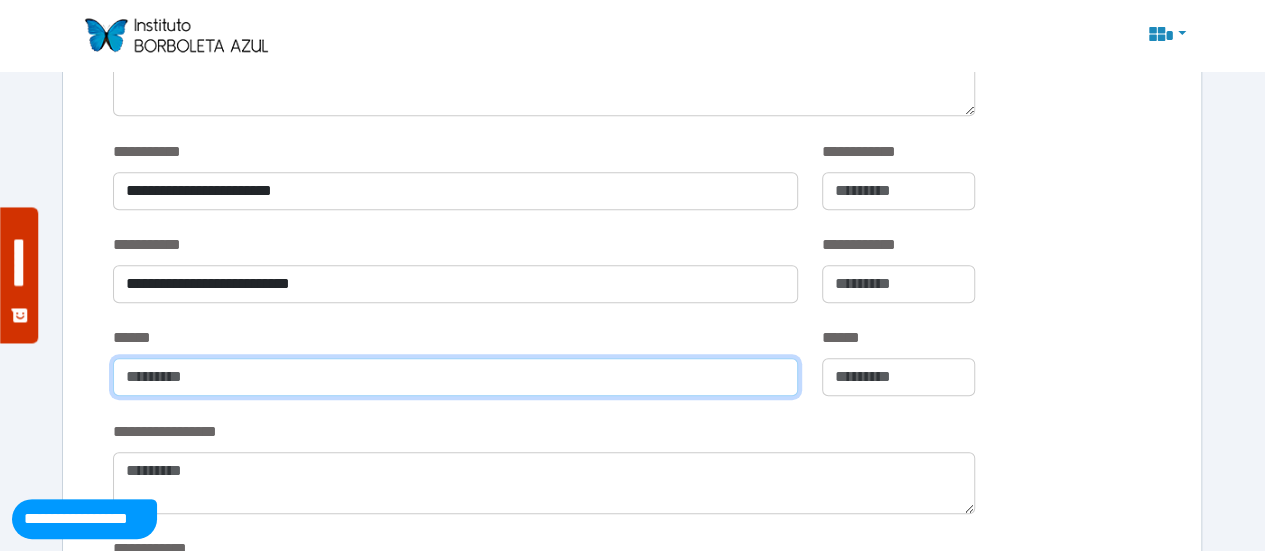 click at bounding box center (455, 377) 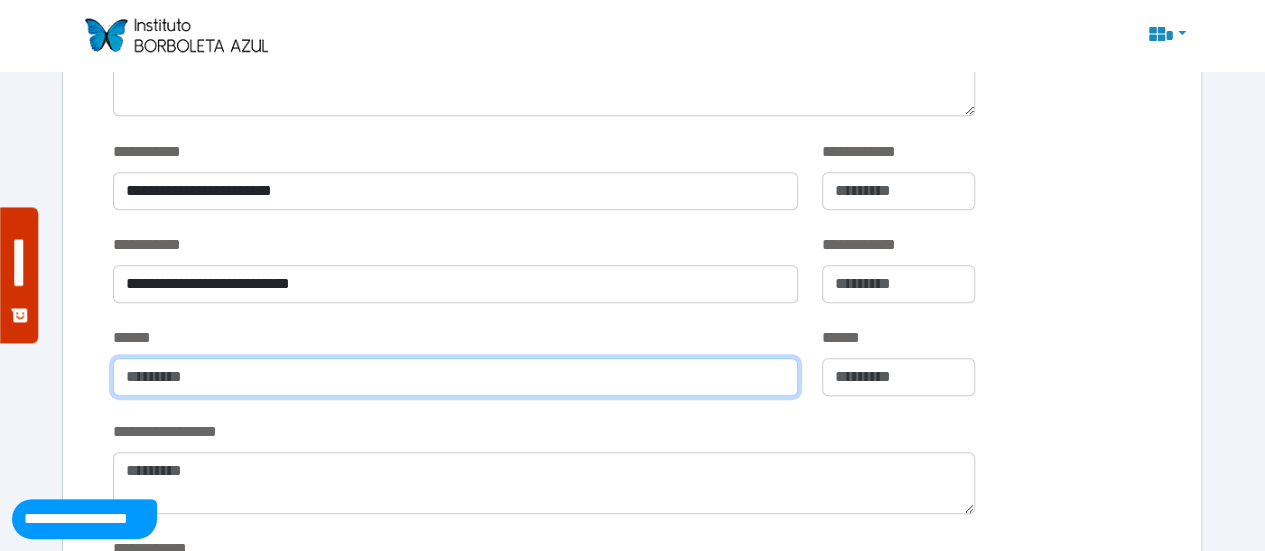 type on "*******" 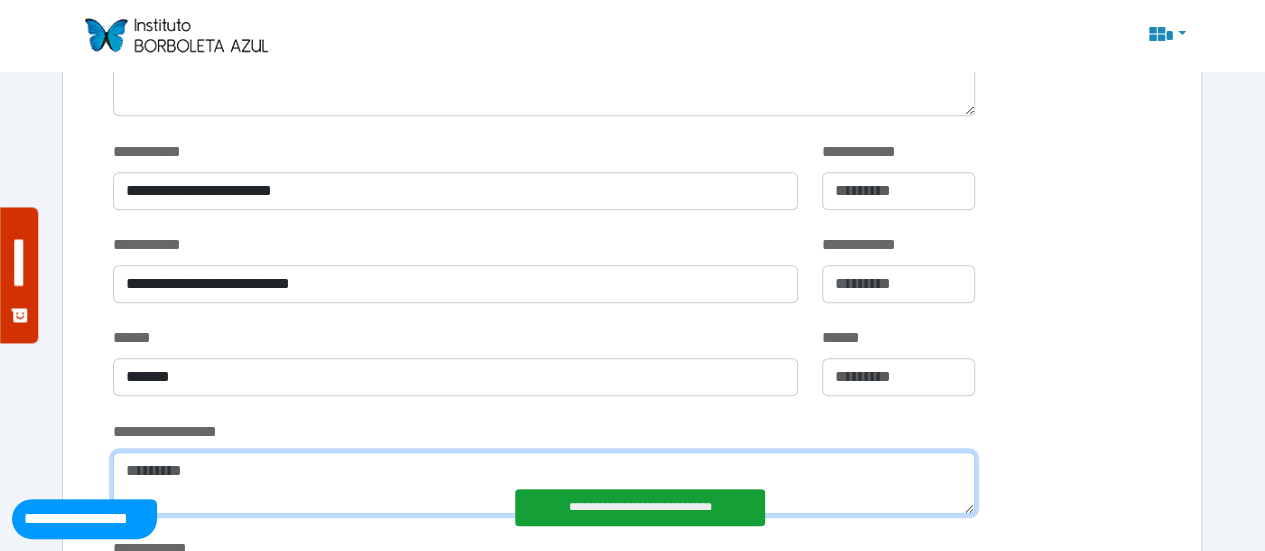 click at bounding box center (544, 483) 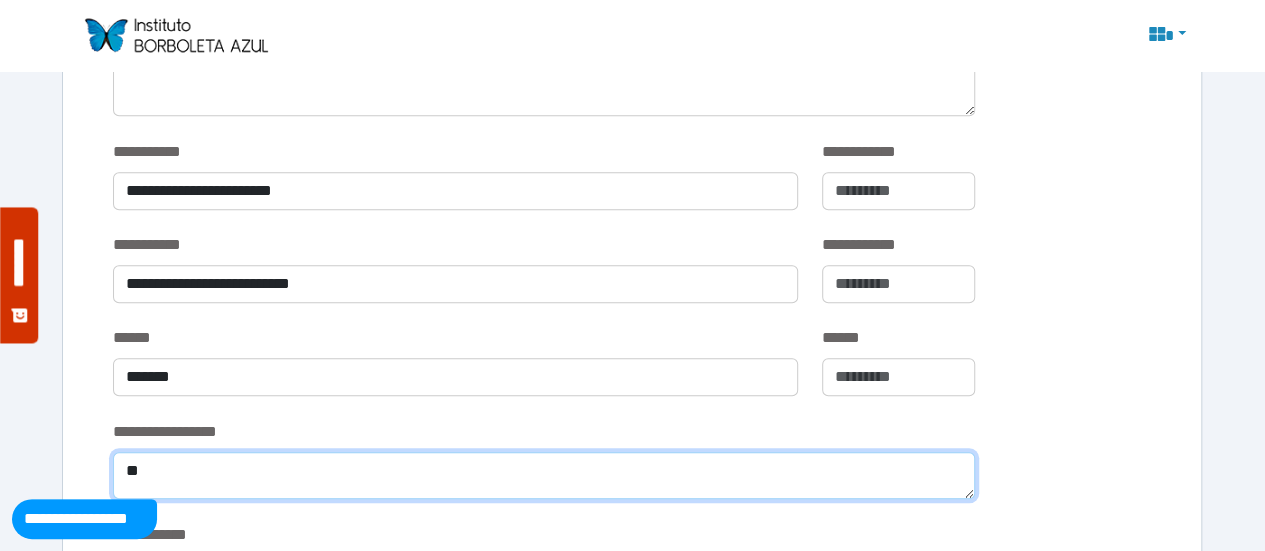 type on "*" 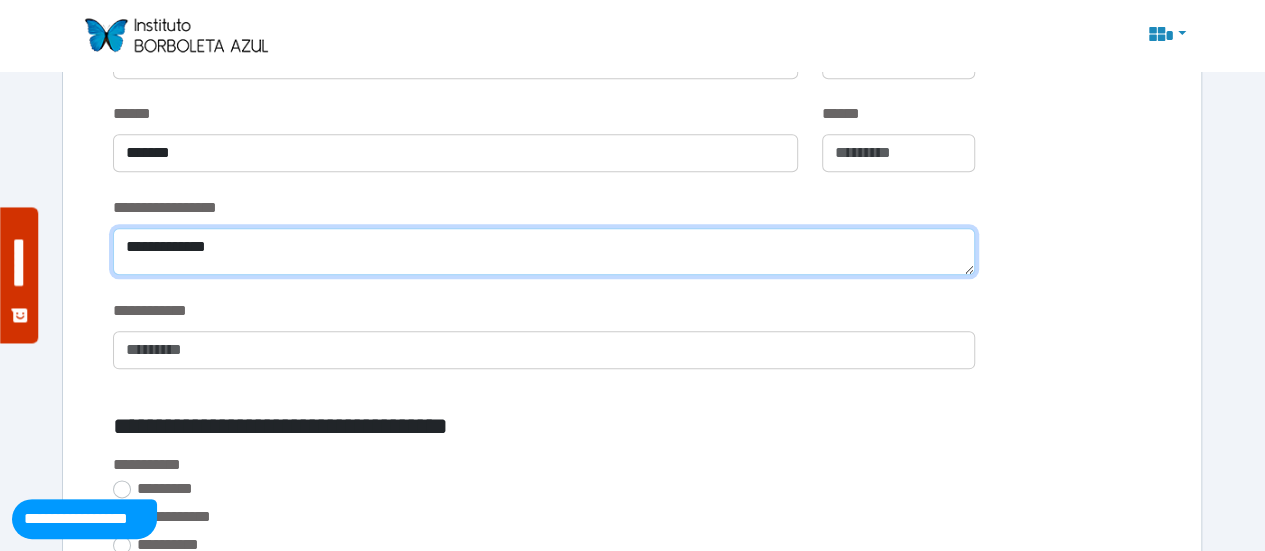 scroll, scrollTop: 976, scrollLeft: 0, axis: vertical 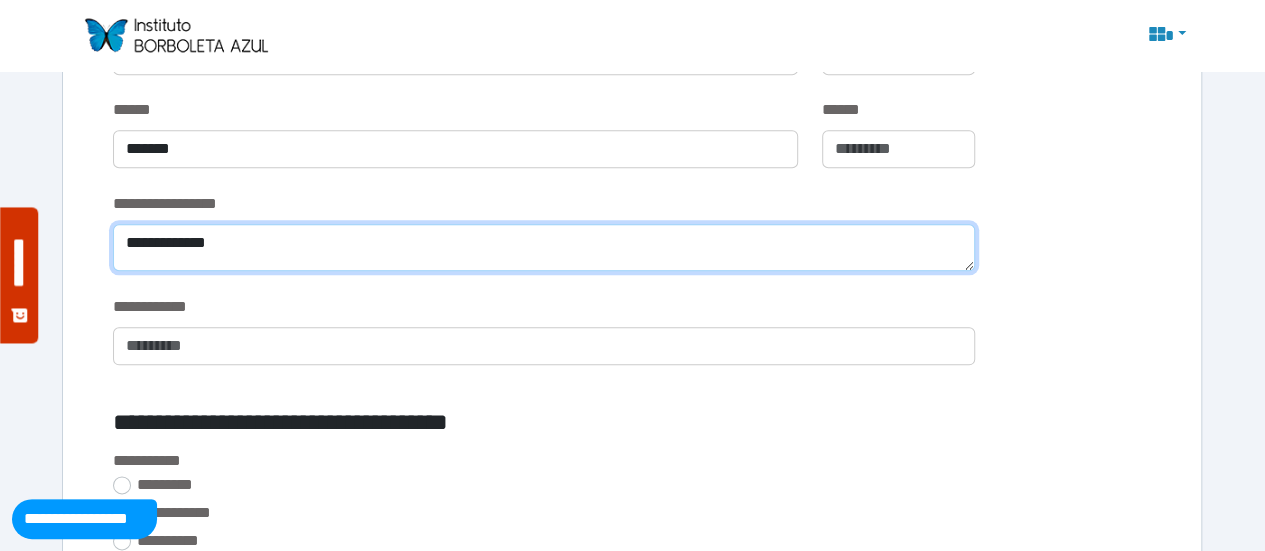 type on "**********" 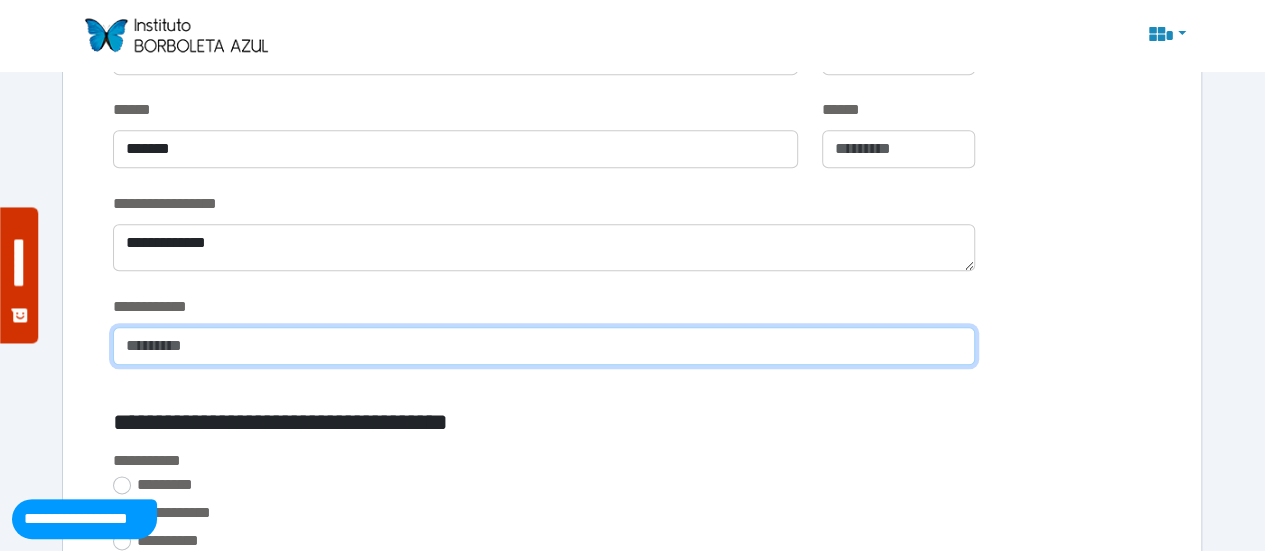 click at bounding box center [544, 346] 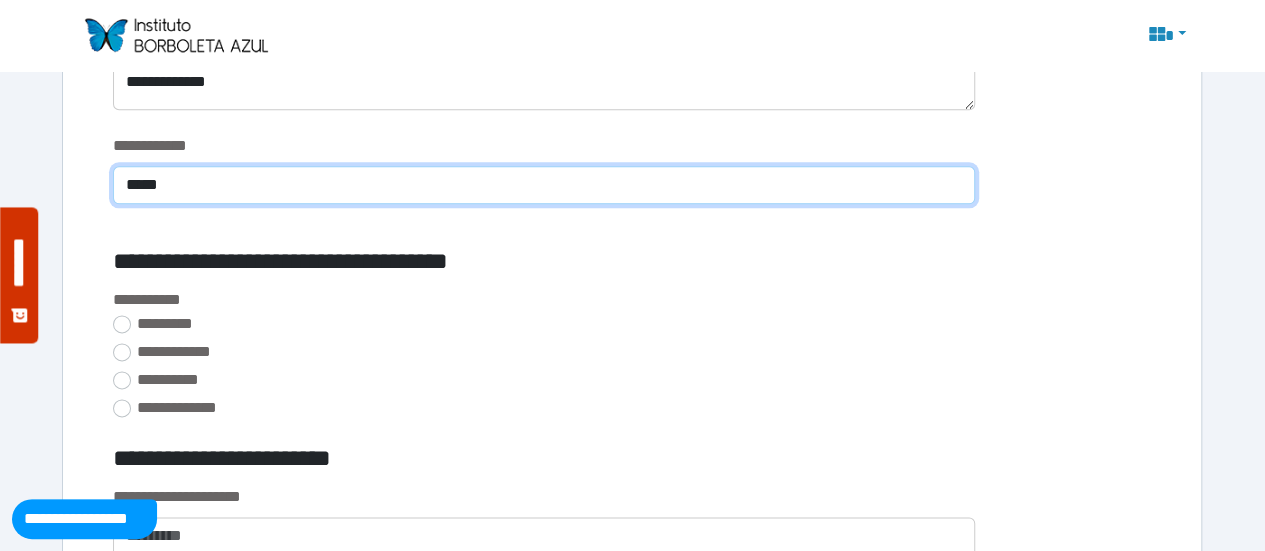scroll, scrollTop: 1143, scrollLeft: 0, axis: vertical 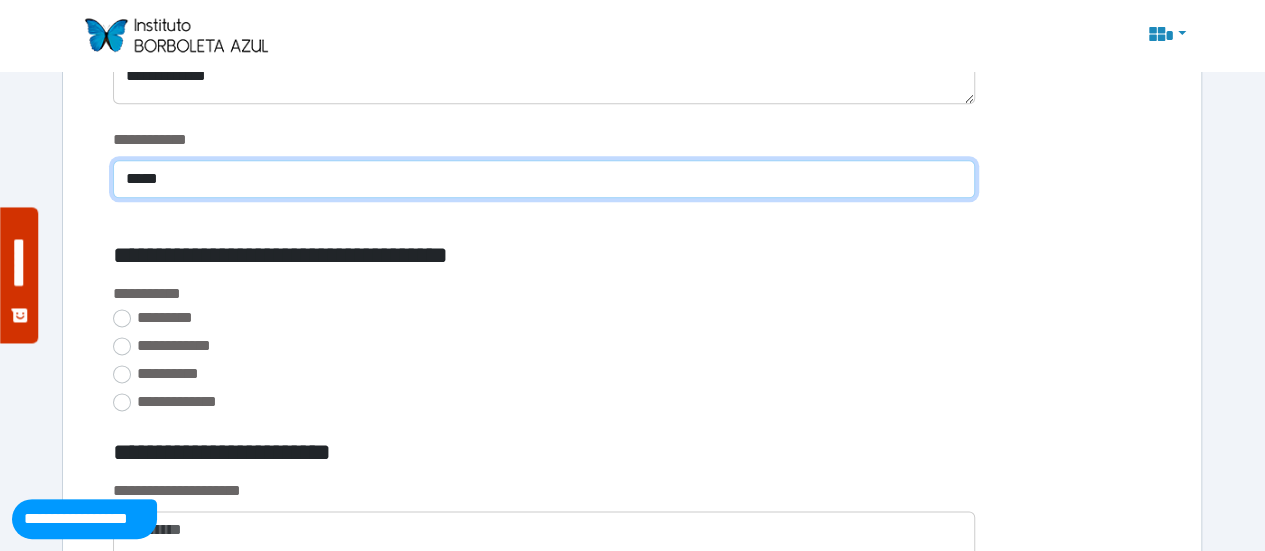 type on "*****" 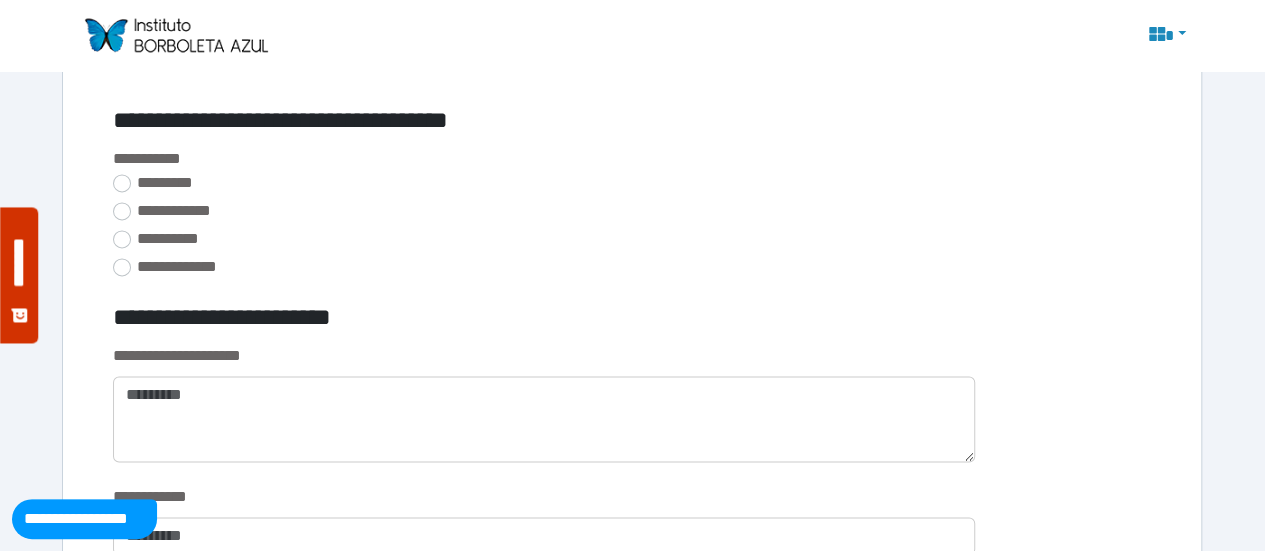scroll, scrollTop: 1277, scrollLeft: 0, axis: vertical 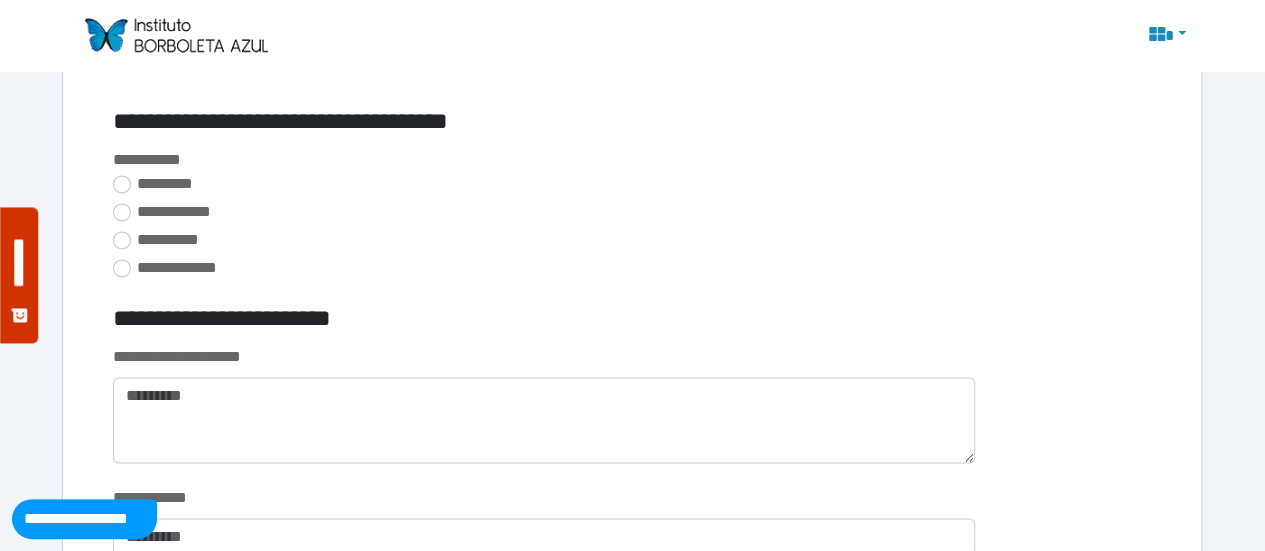 click on "**********" at bounding box center [632, 216] 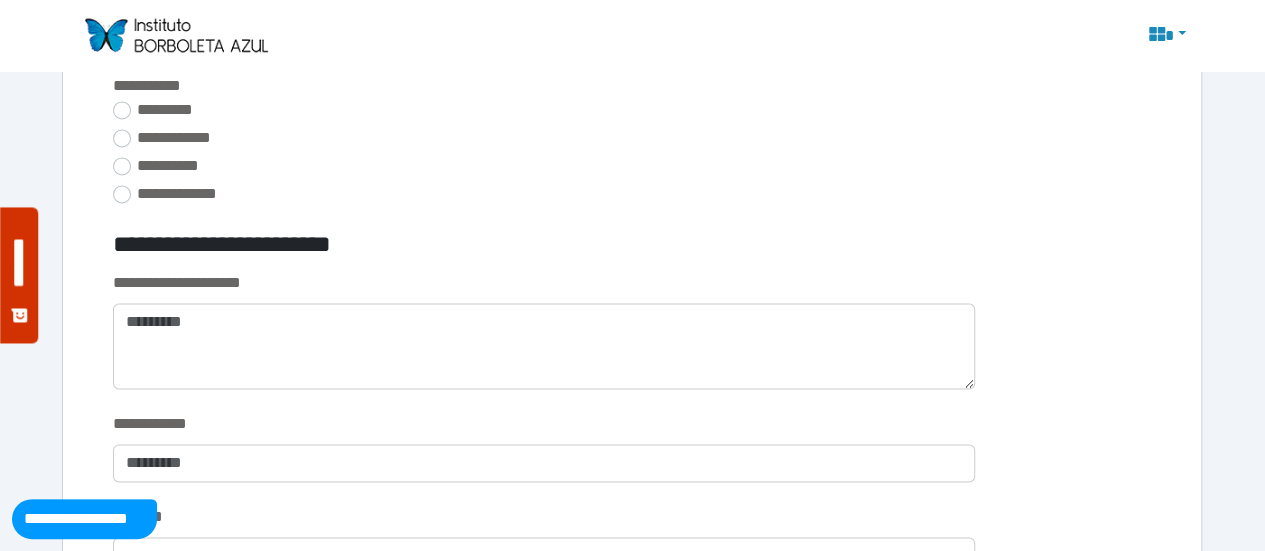 scroll, scrollTop: 1352, scrollLeft: 0, axis: vertical 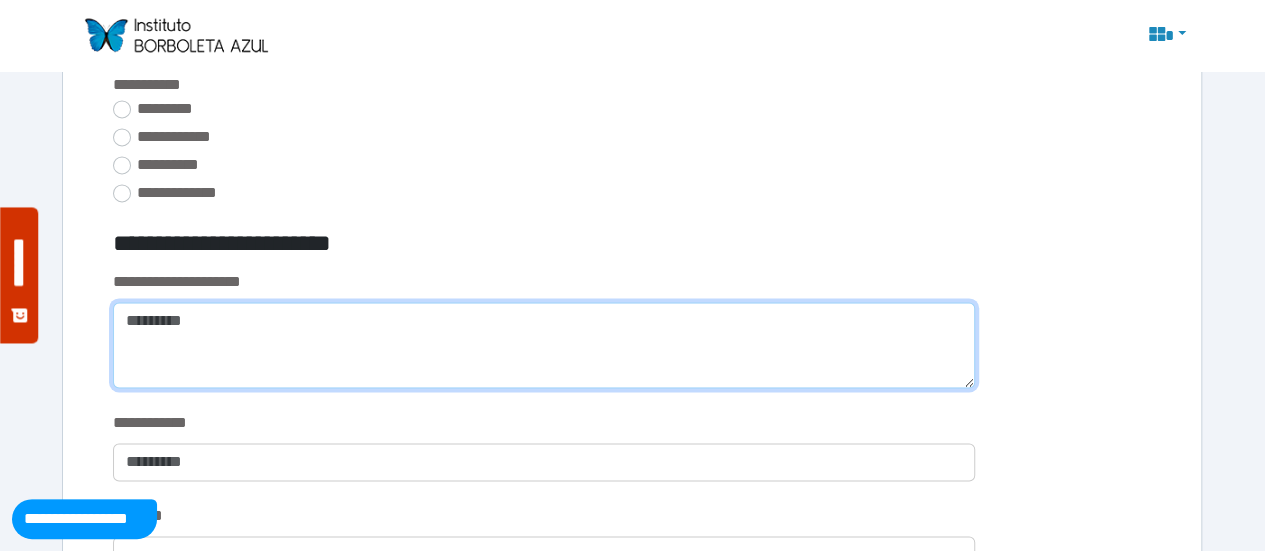 click at bounding box center (544, 345) 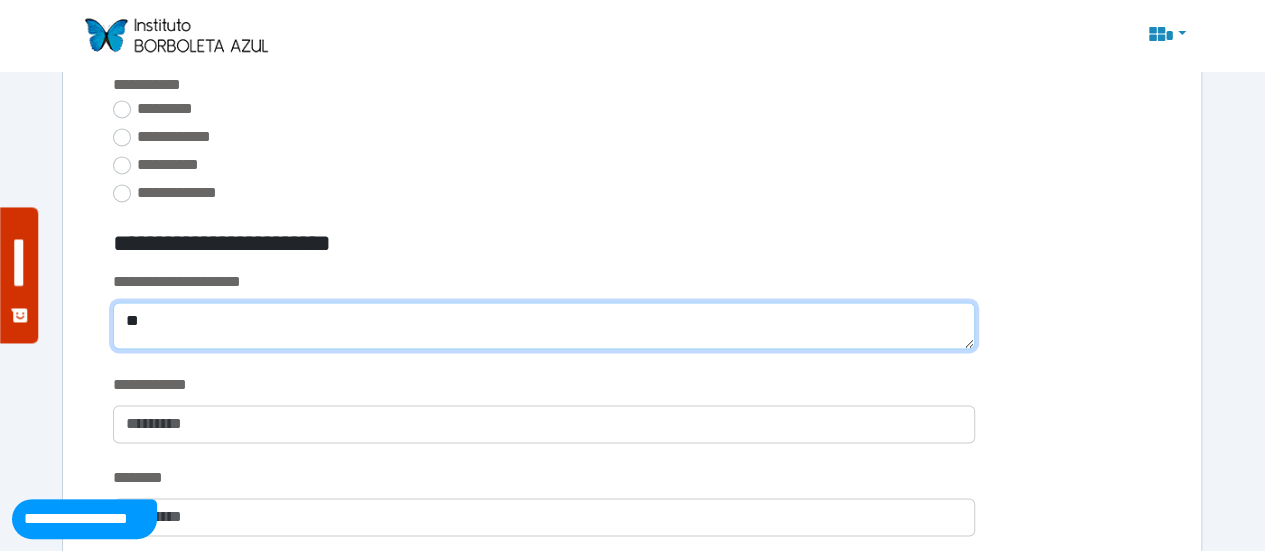 type on "*" 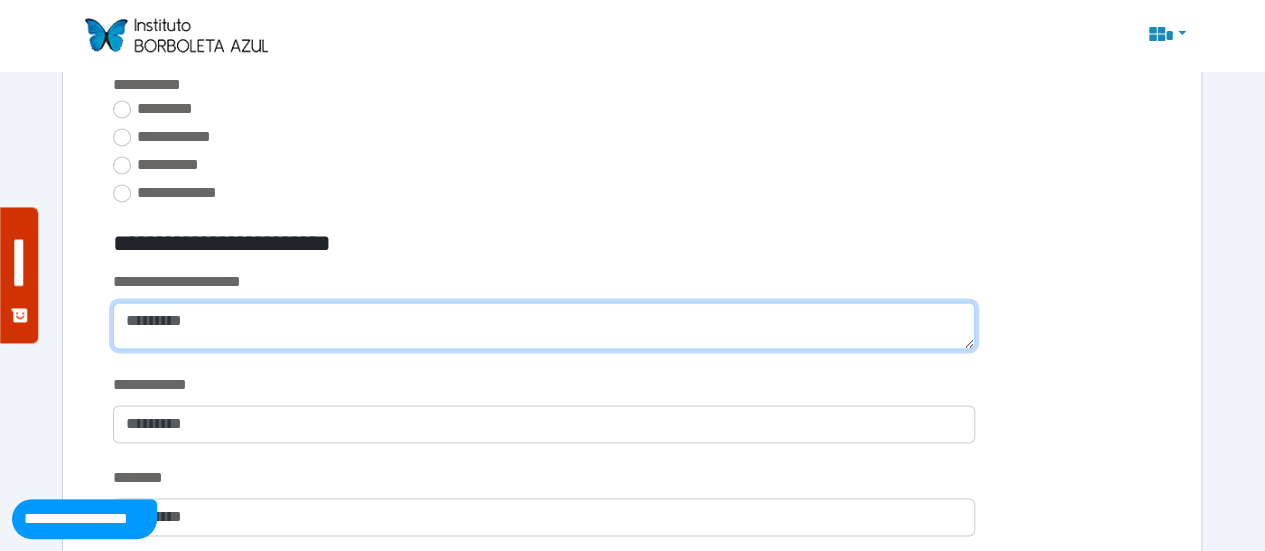 type on "*" 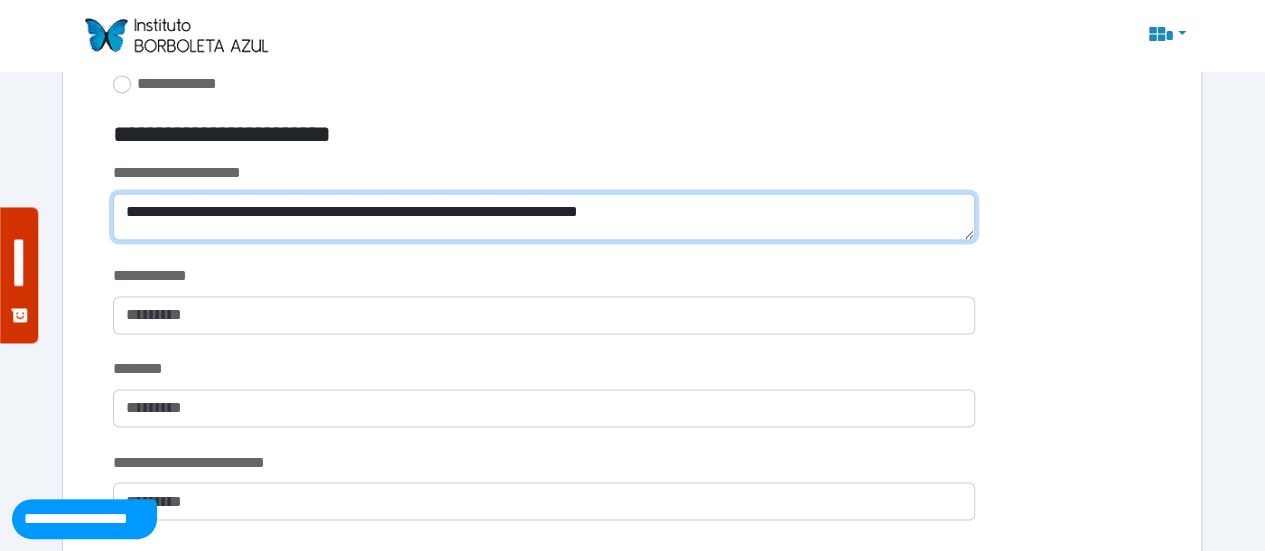 scroll, scrollTop: 1464, scrollLeft: 0, axis: vertical 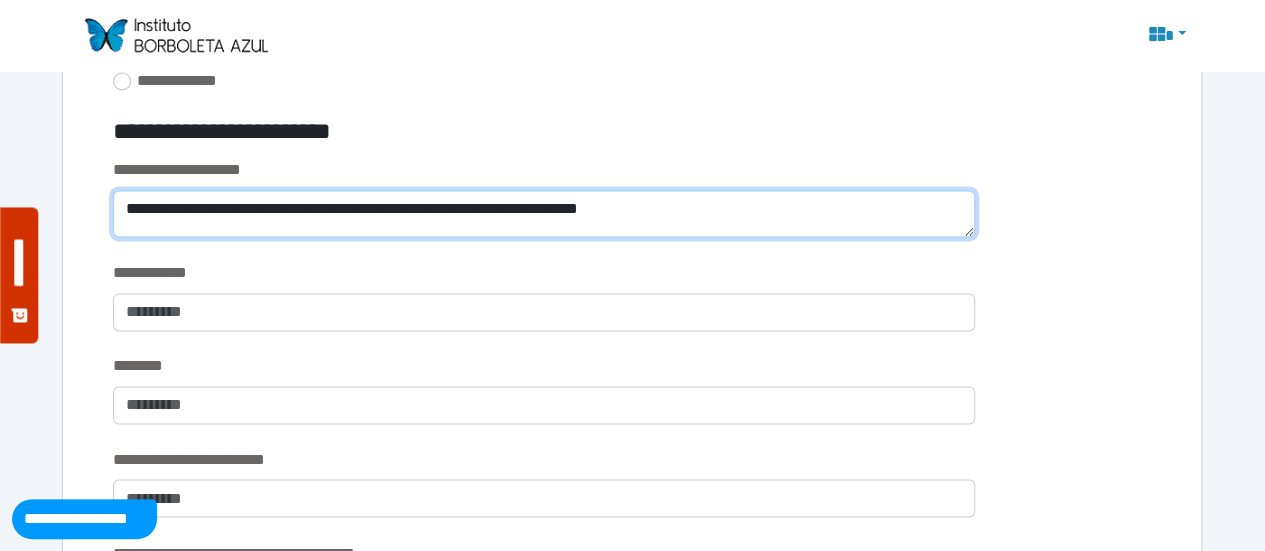 type on "**********" 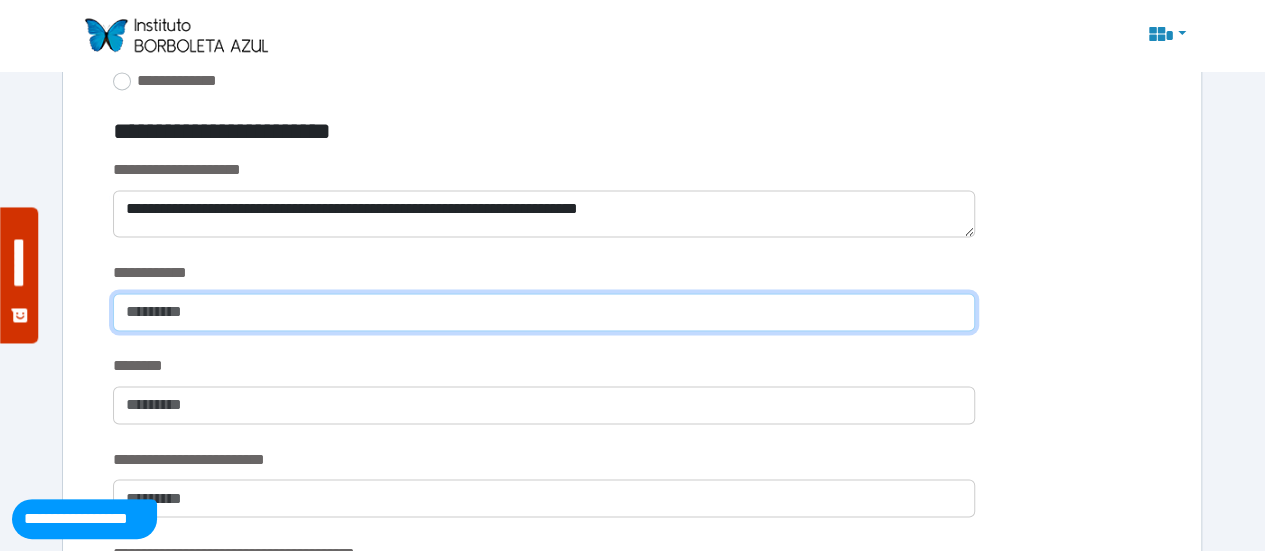 click at bounding box center [544, 312] 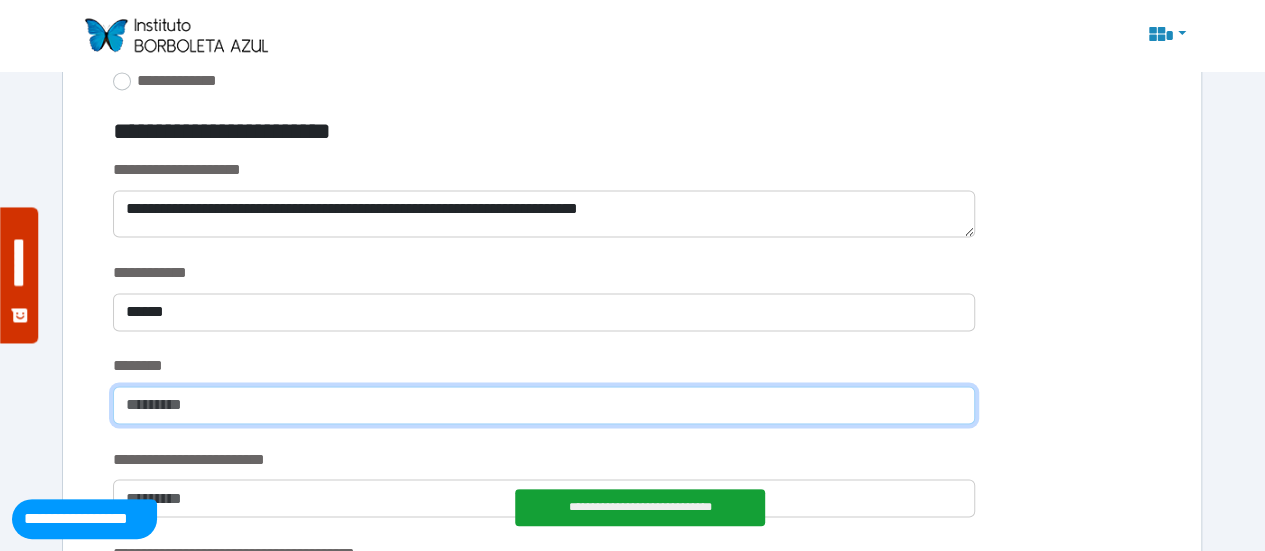 click at bounding box center (544, 405) 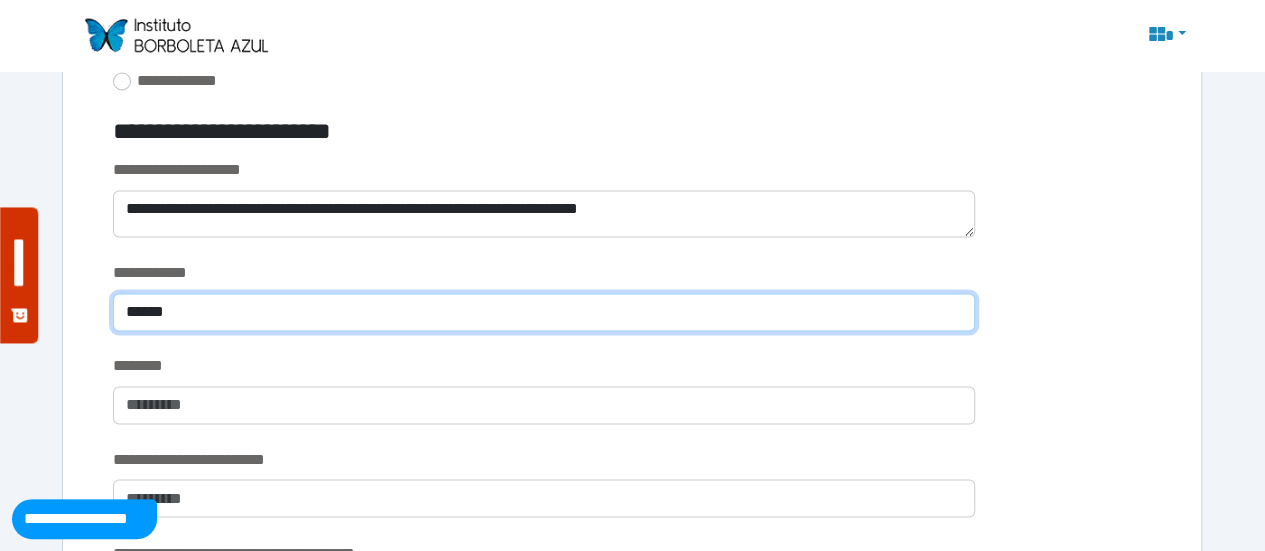click on "*****" at bounding box center (544, 312) 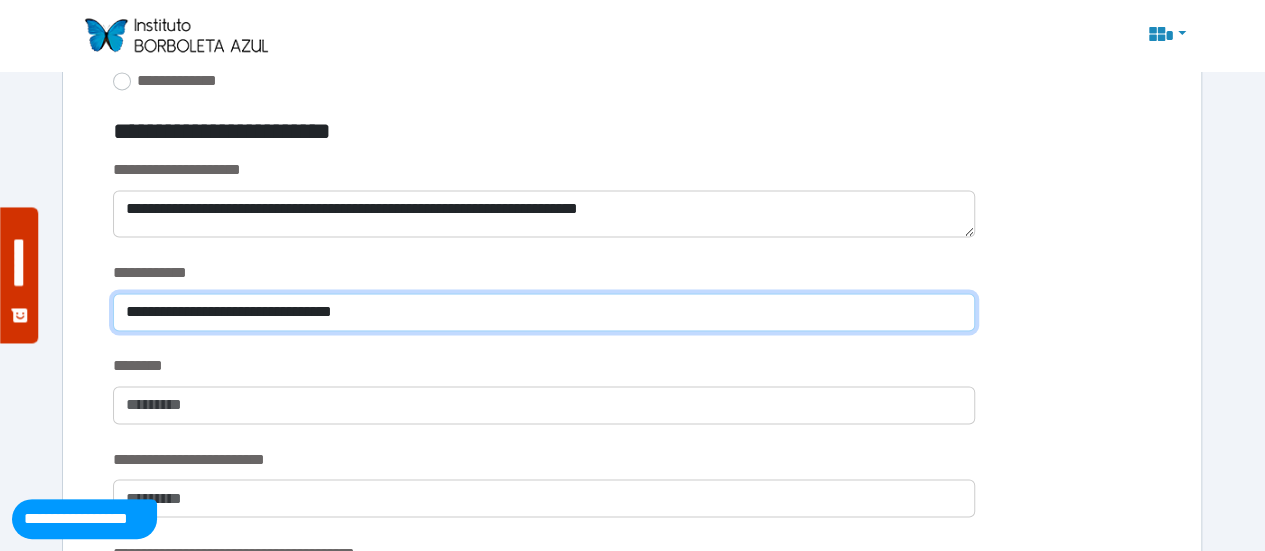 type on "**********" 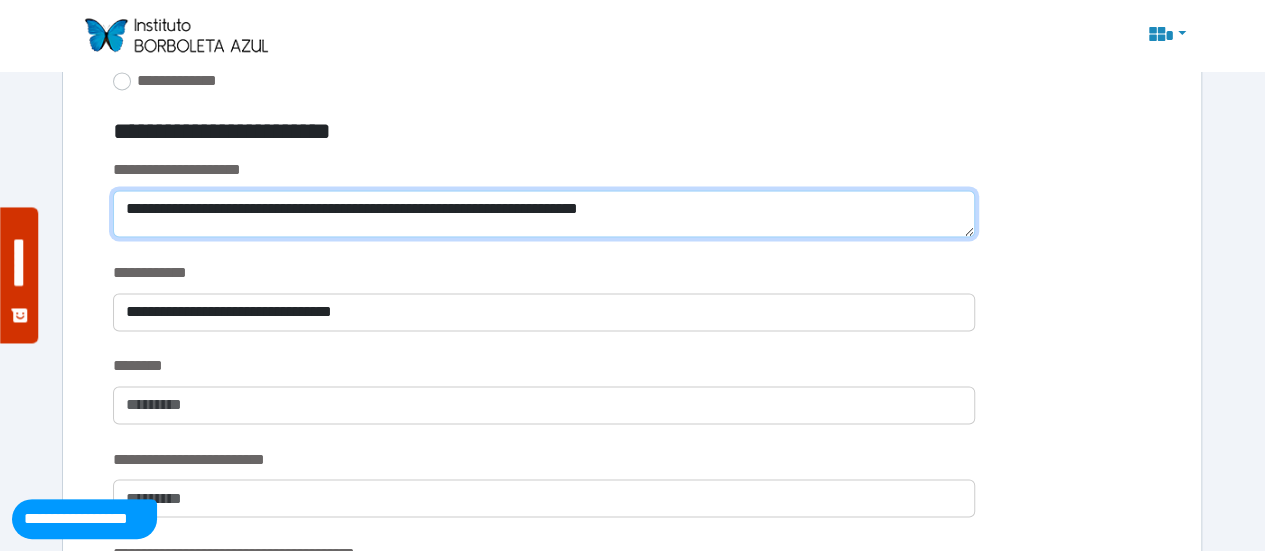 click on "**********" at bounding box center (544, 213) 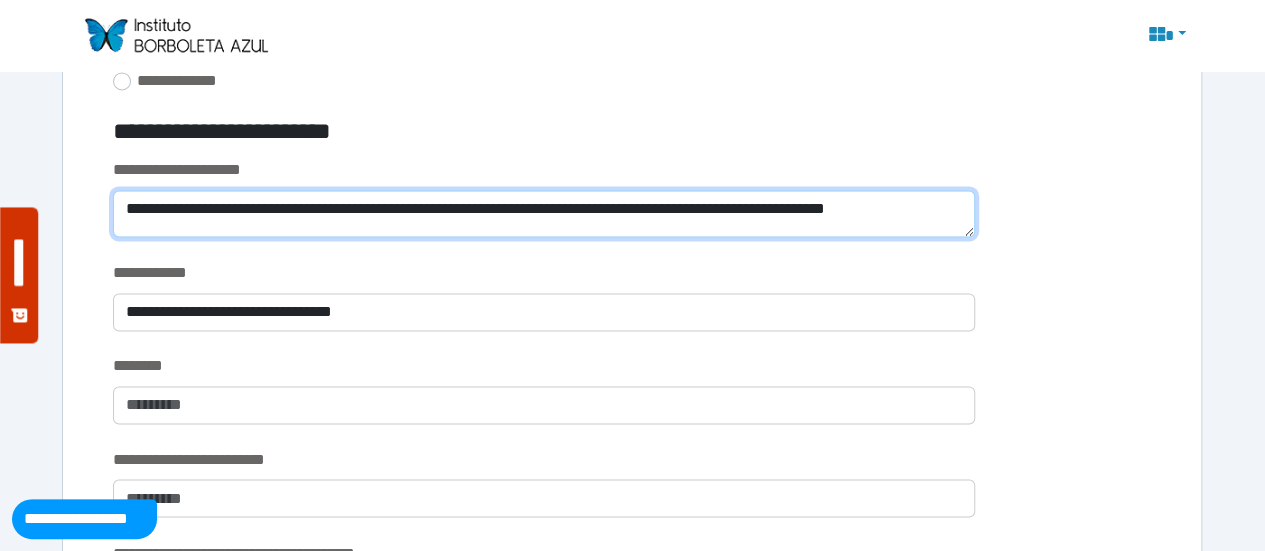scroll, scrollTop: 0, scrollLeft: 0, axis: both 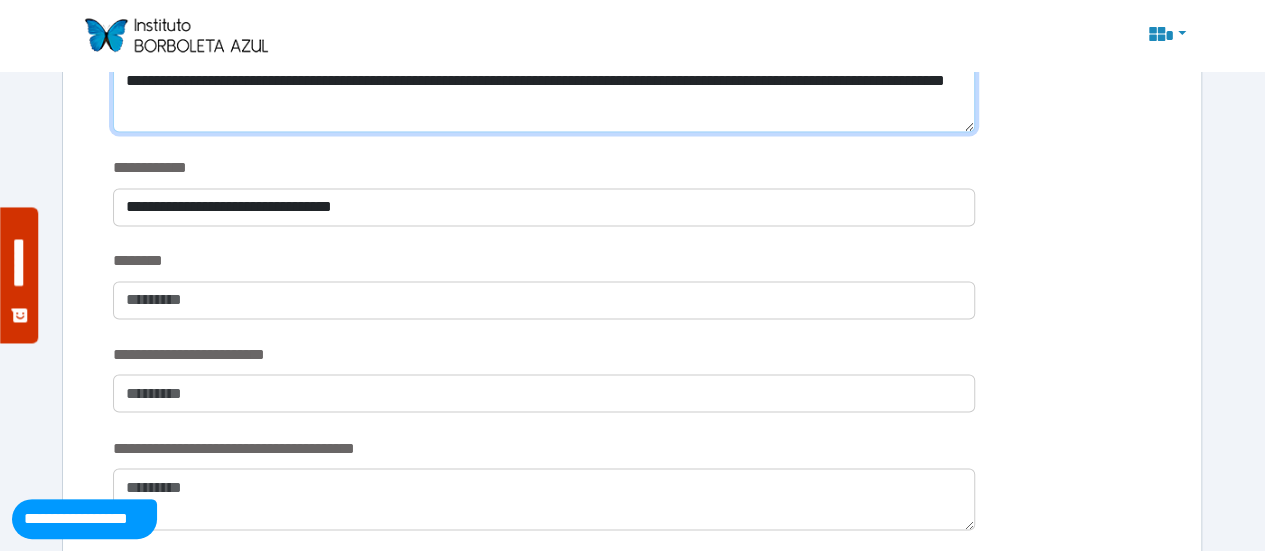 type on "**********" 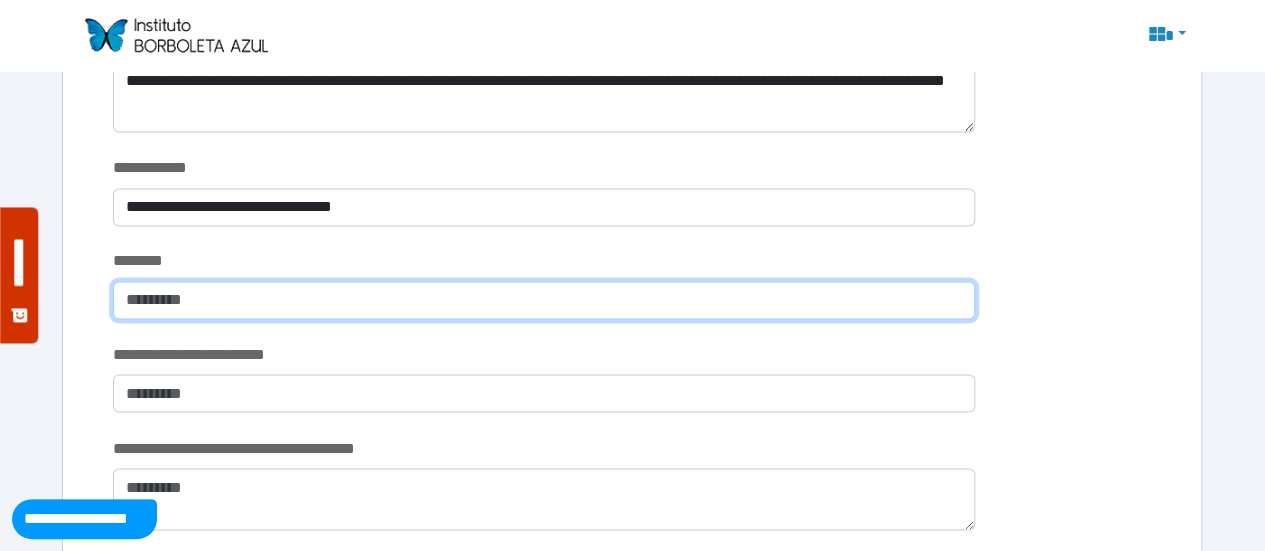 click at bounding box center [544, 300] 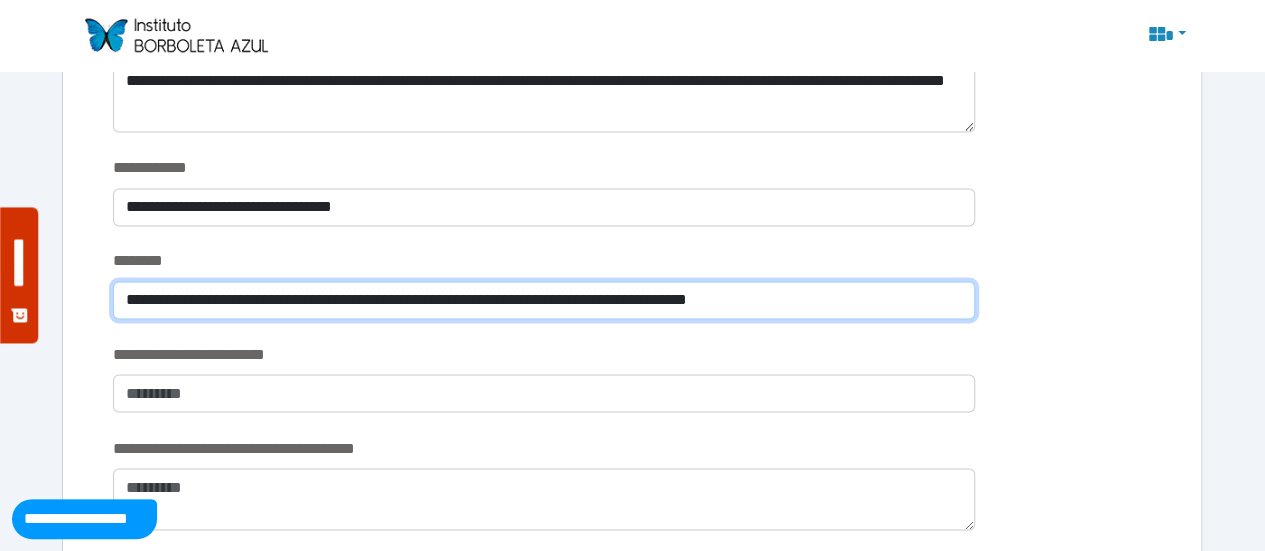 type on "**********" 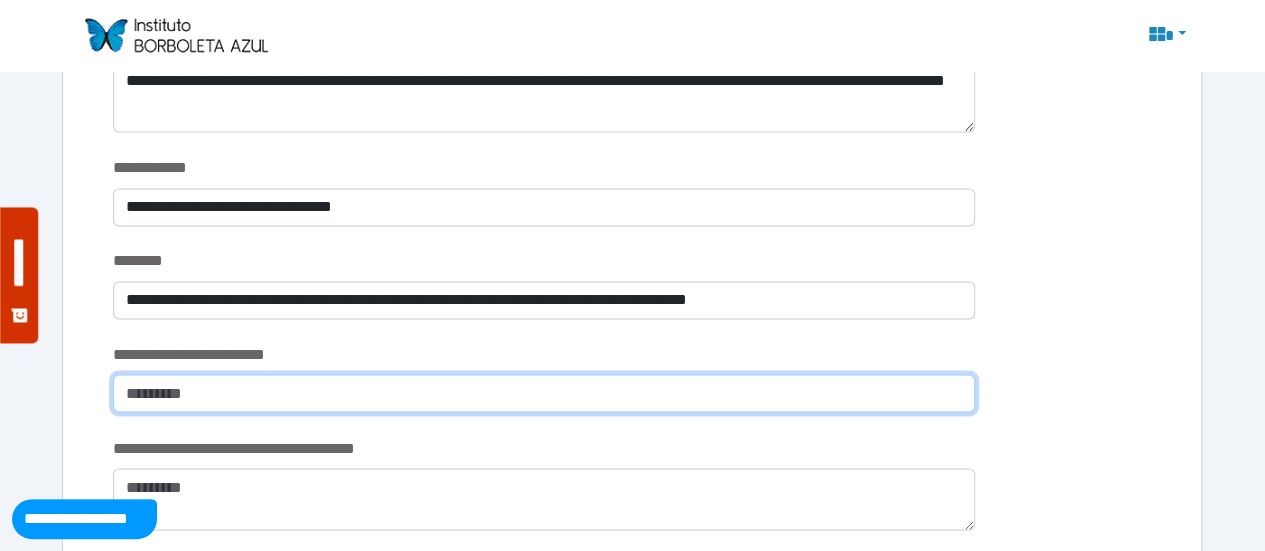 click at bounding box center [544, 393] 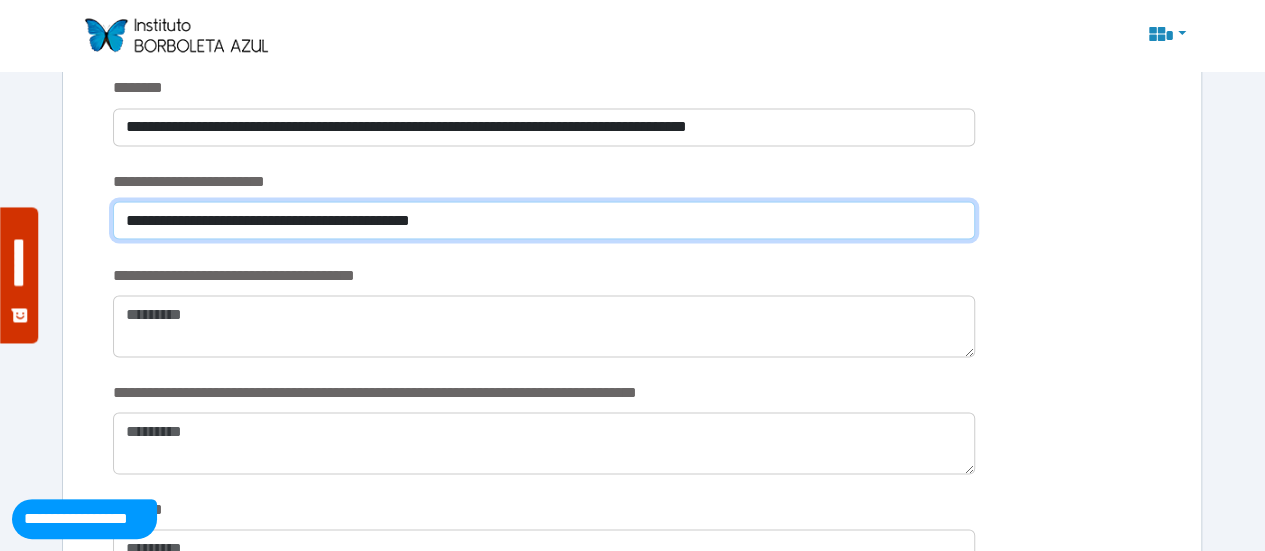 scroll, scrollTop: 1767, scrollLeft: 0, axis: vertical 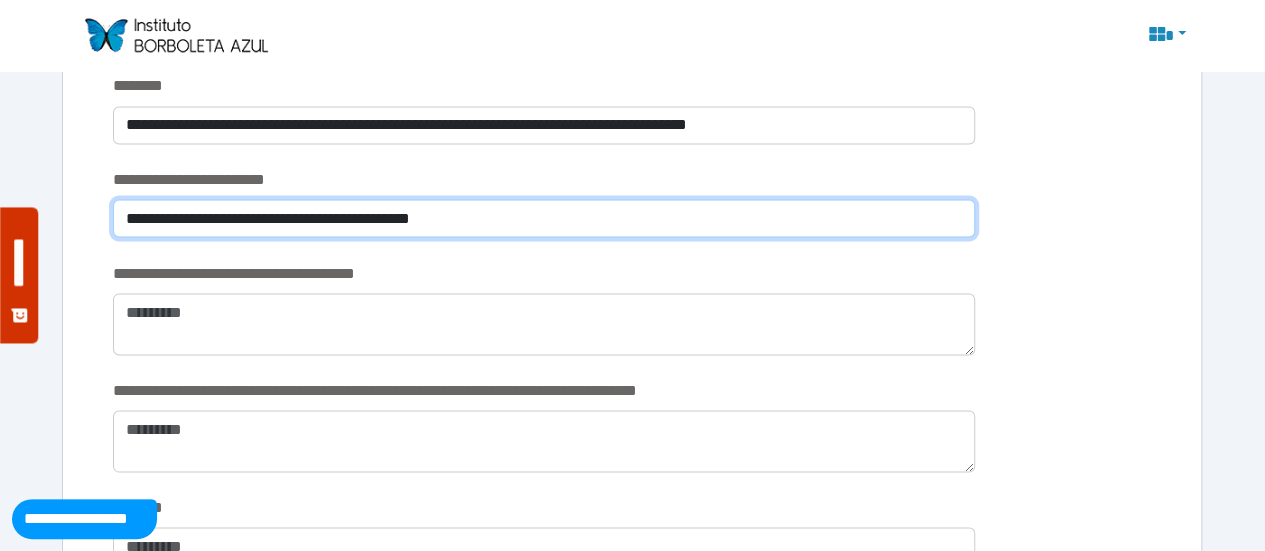 type on "**********" 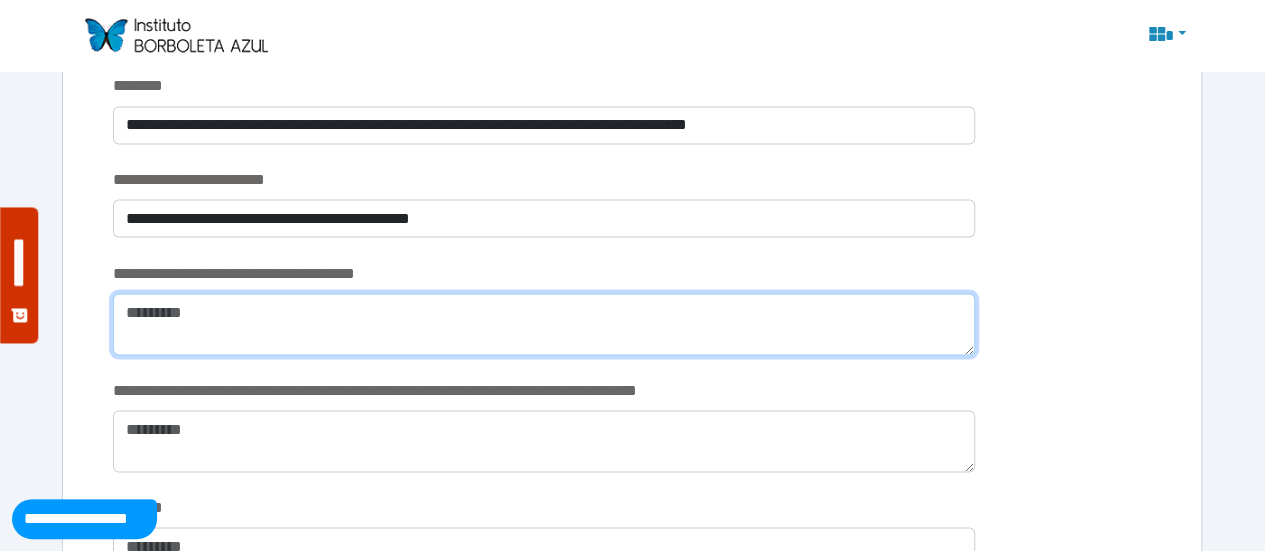 click at bounding box center [544, 324] 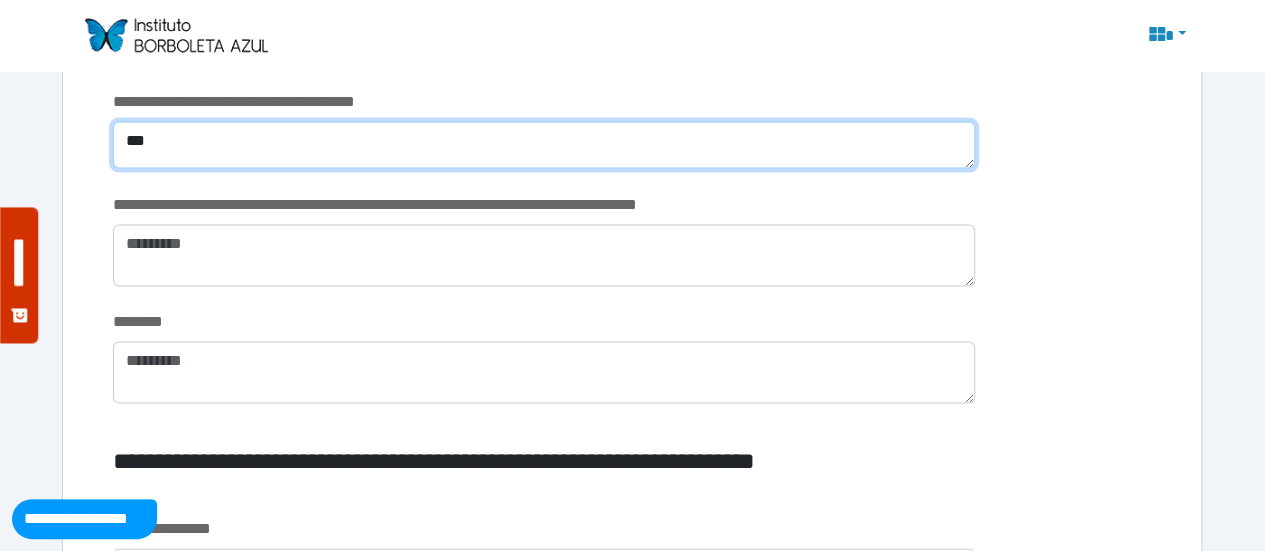 scroll, scrollTop: 1938, scrollLeft: 0, axis: vertical 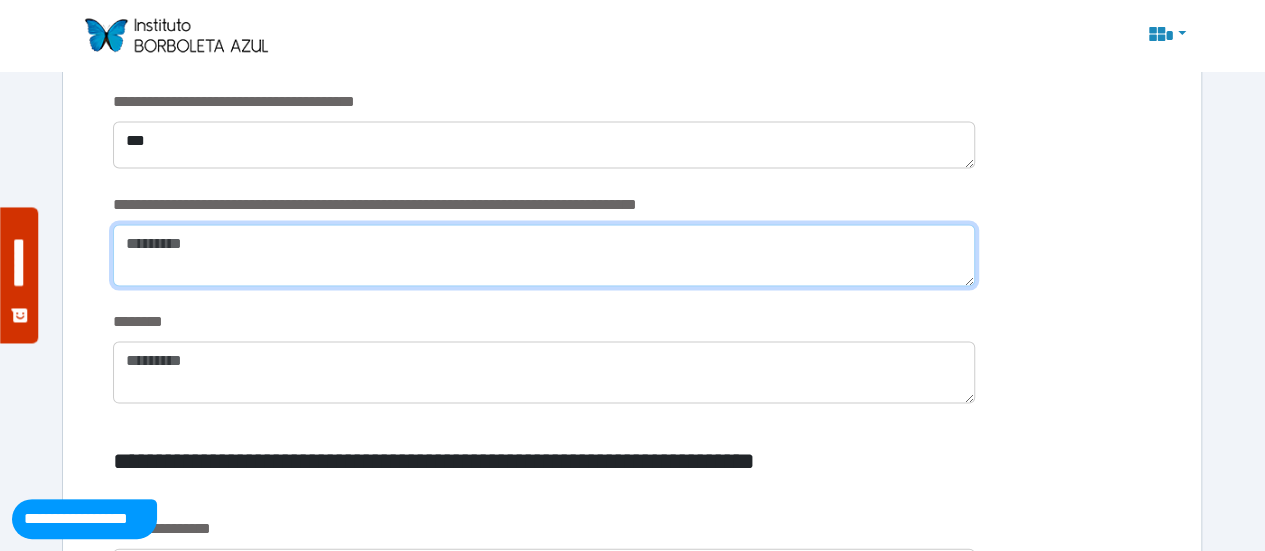 click at bounding box center (544, 256) 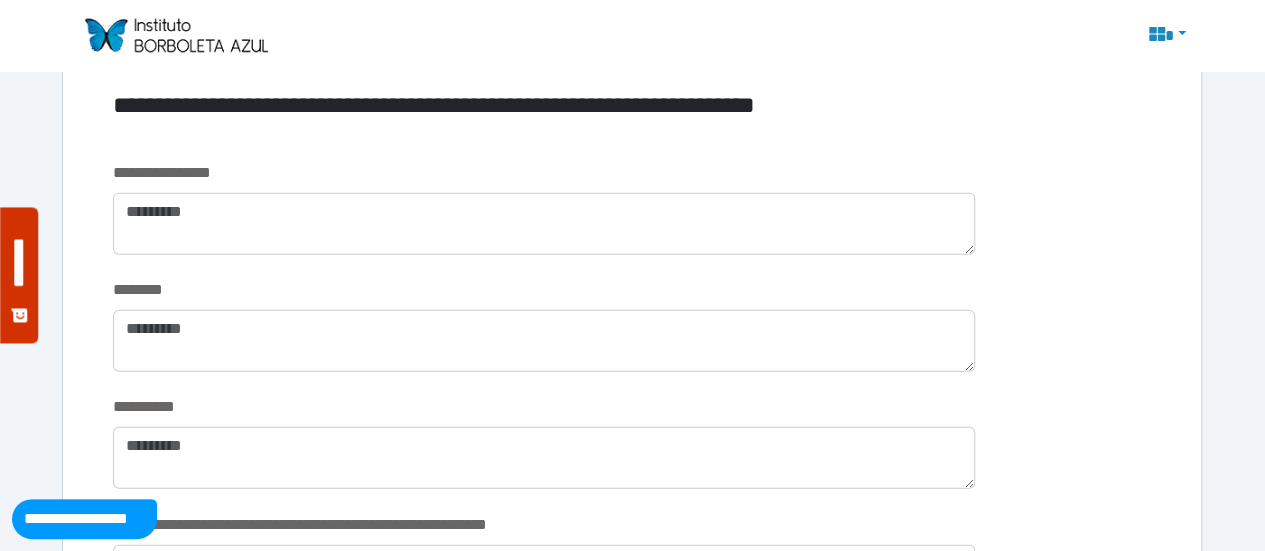 scroll, scrollTop: 2280, scrollLeft: 0, axis: vertical 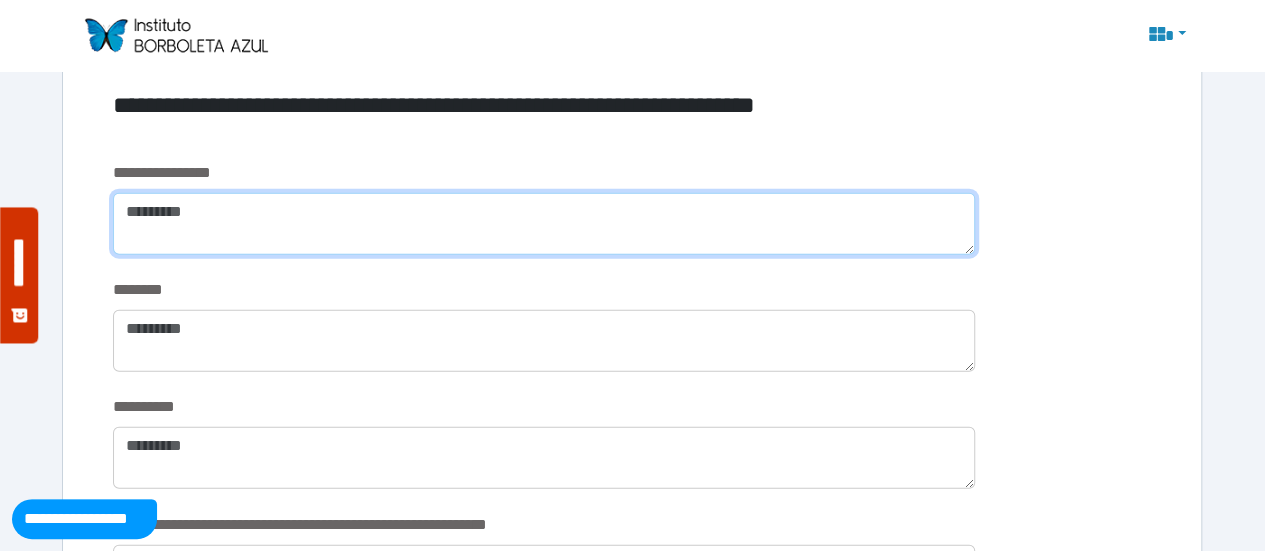click at bounding box center [544, 224] 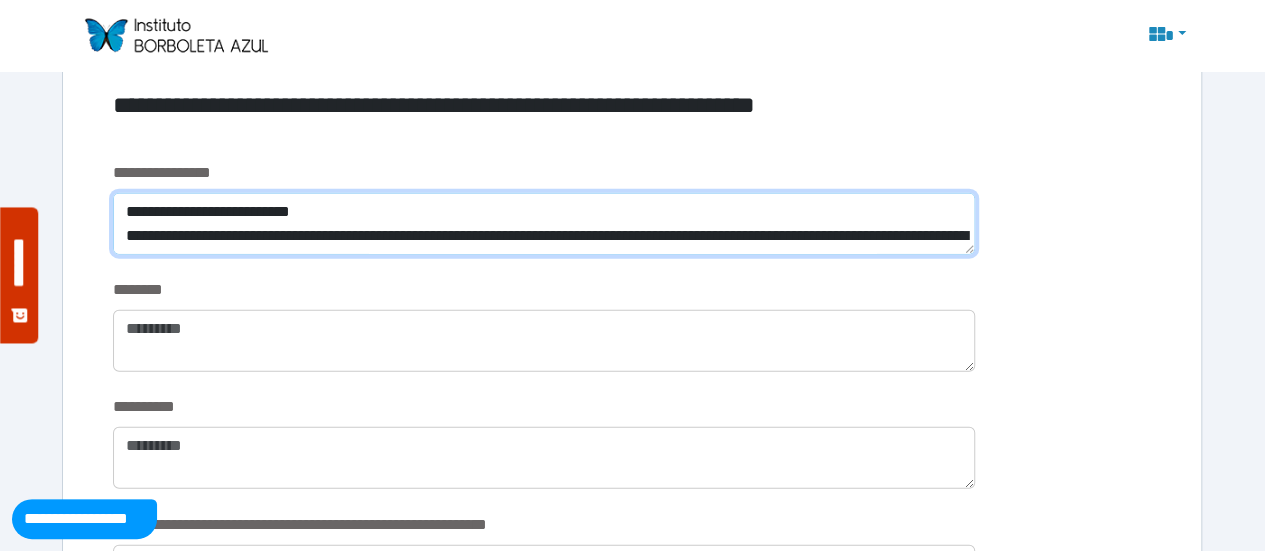 scroll, scrollTop: 0, scrollLeft: 0, axis: both 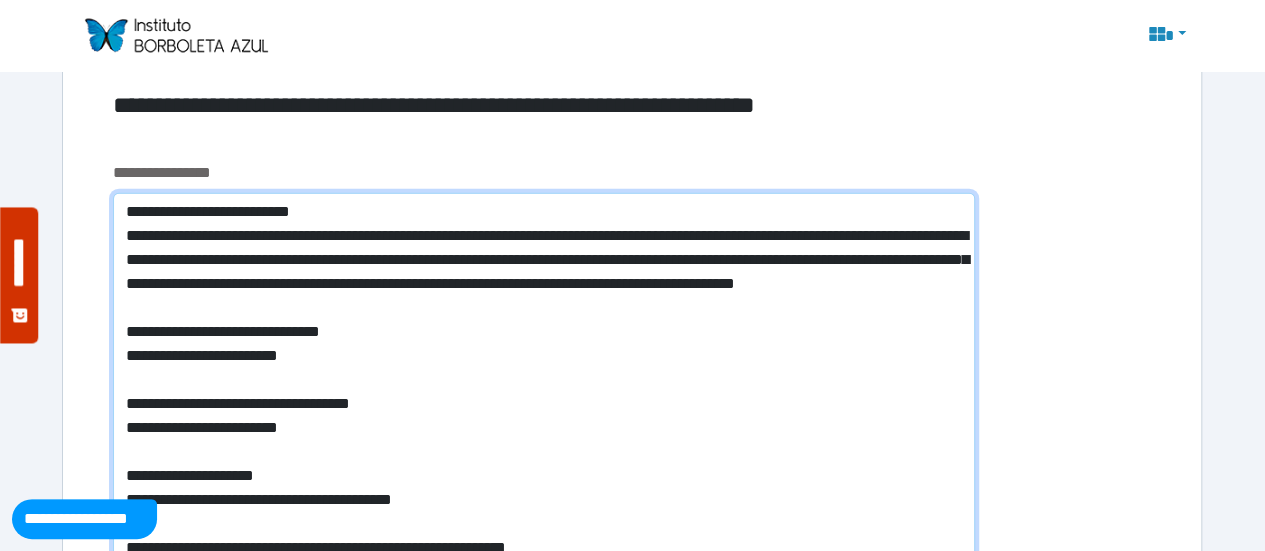 drag, startPoint x: 127, startPoint y: 214, endPoint x: 370, endPoint y: 389, distance: 299.45618 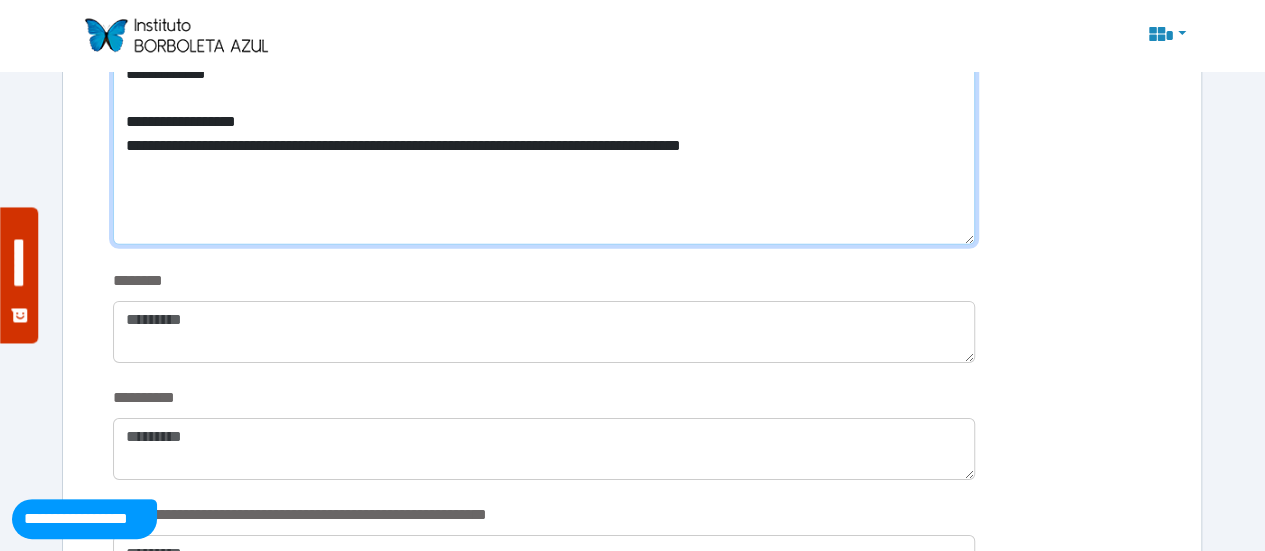 scroll, scrollTop: 3046, scrollLeft: 0, axis: vertical 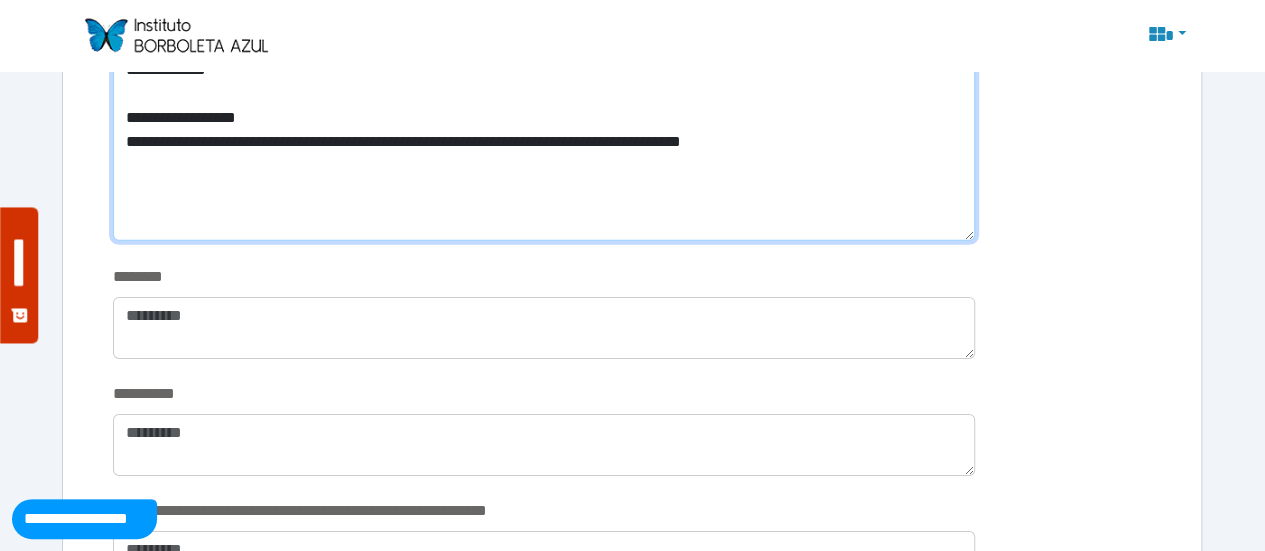 type on "**********" 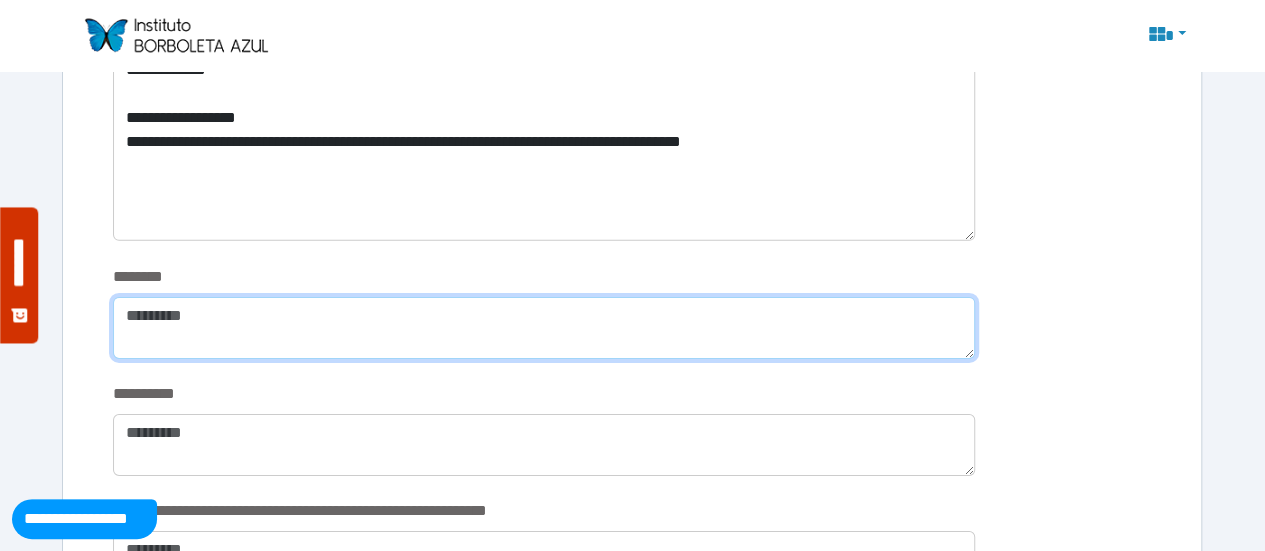 click at bounding box center [544, 328] 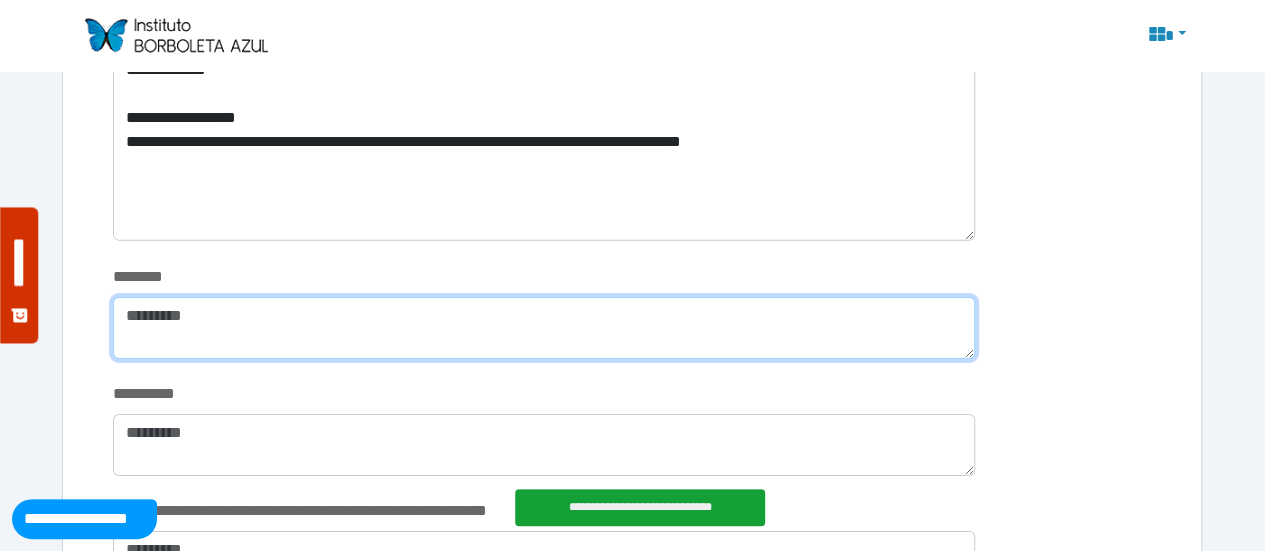 paste on "**********" 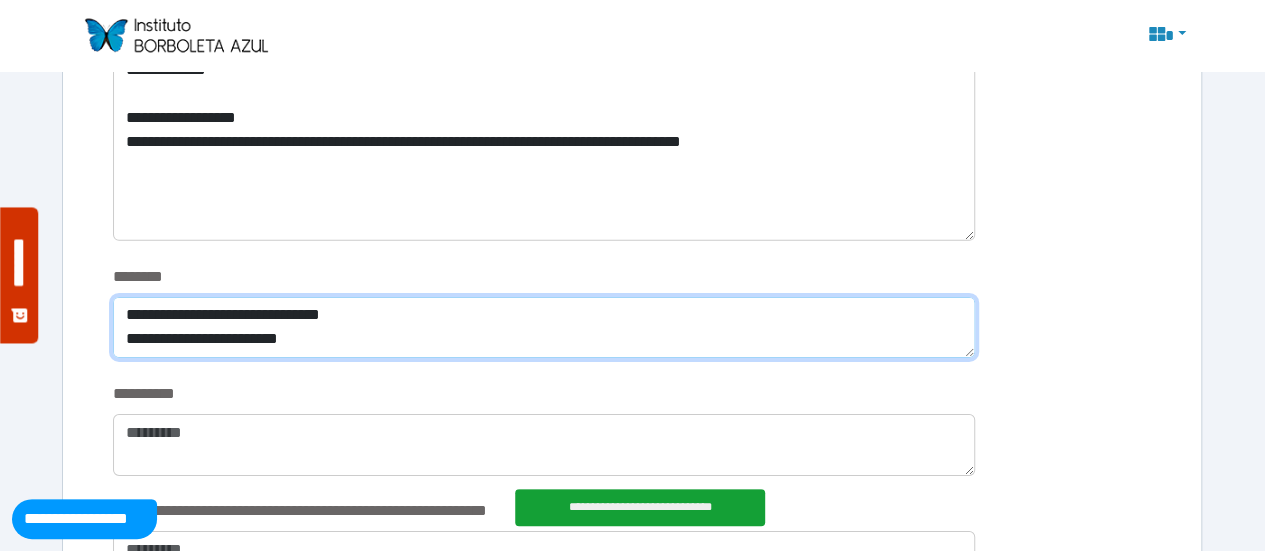 scroll, scrollTop: 0, scrollLeft: 0, axis: both 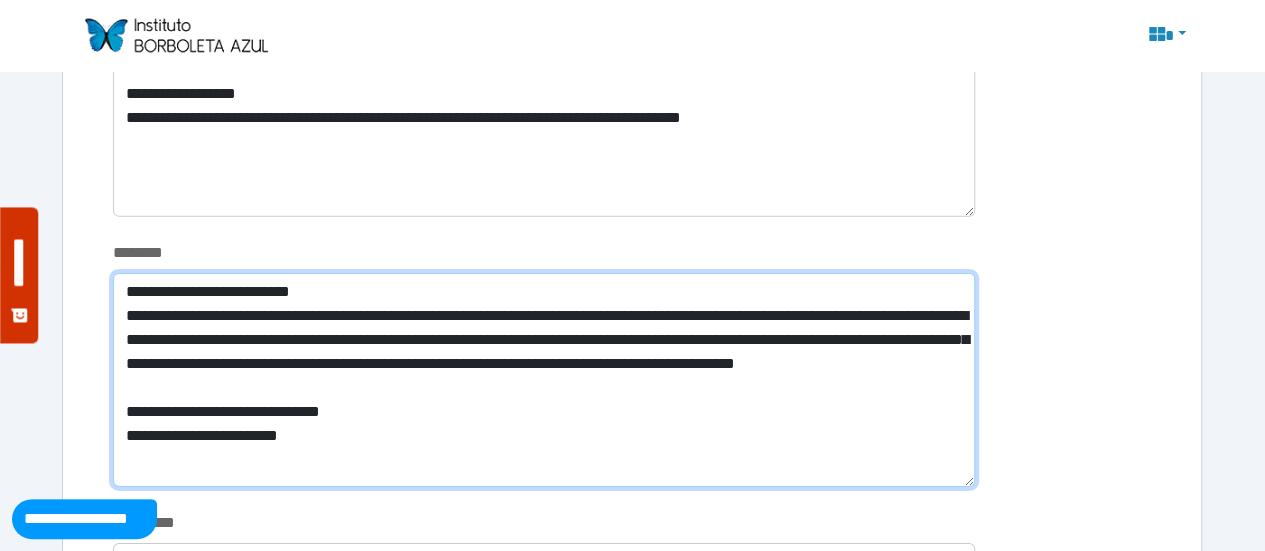 drag, startPoint x: 124, startPoint y: 364, endPoint x: 616, endPoint y: 387, distance: 492.53732 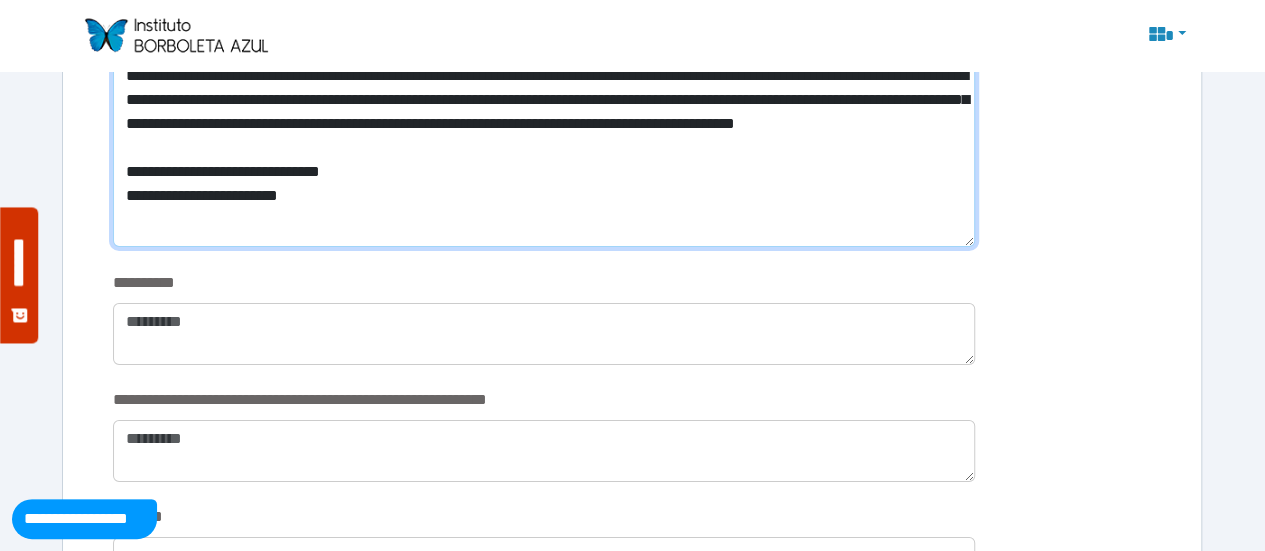 scroll, scrollTop: 3312, scrollLeft: 0, axis: vertical 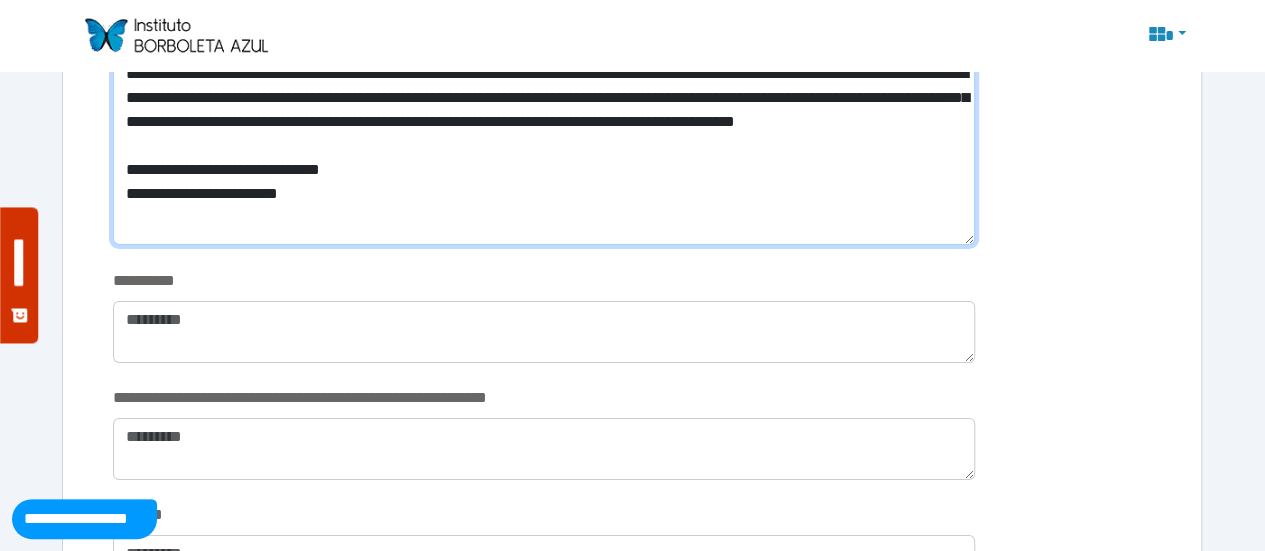 type on "**********" 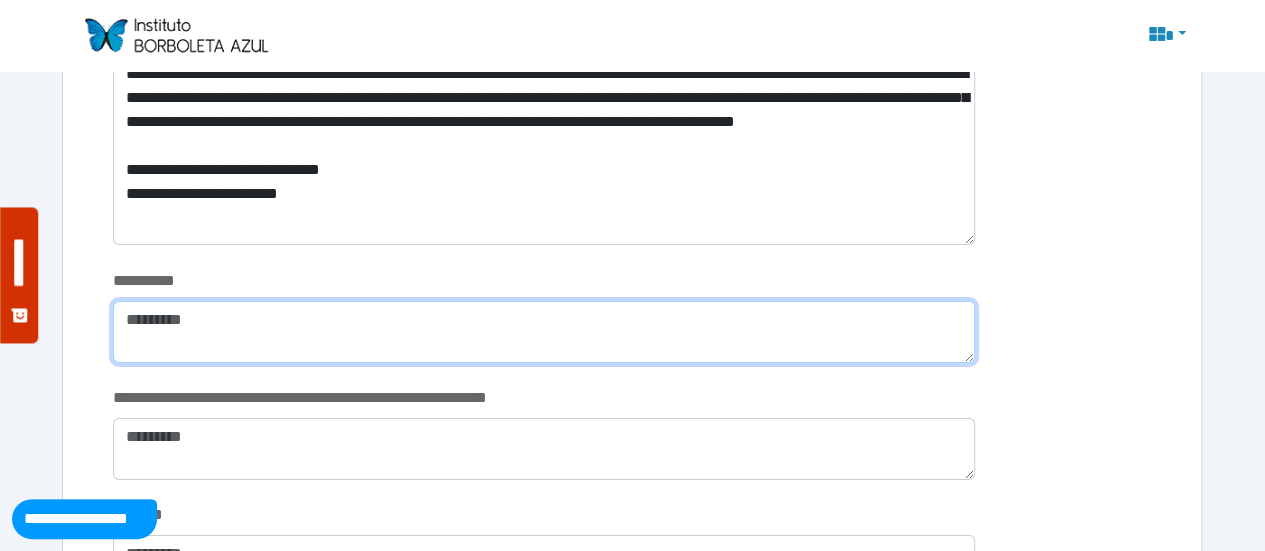click at bounding box center [544, 332] 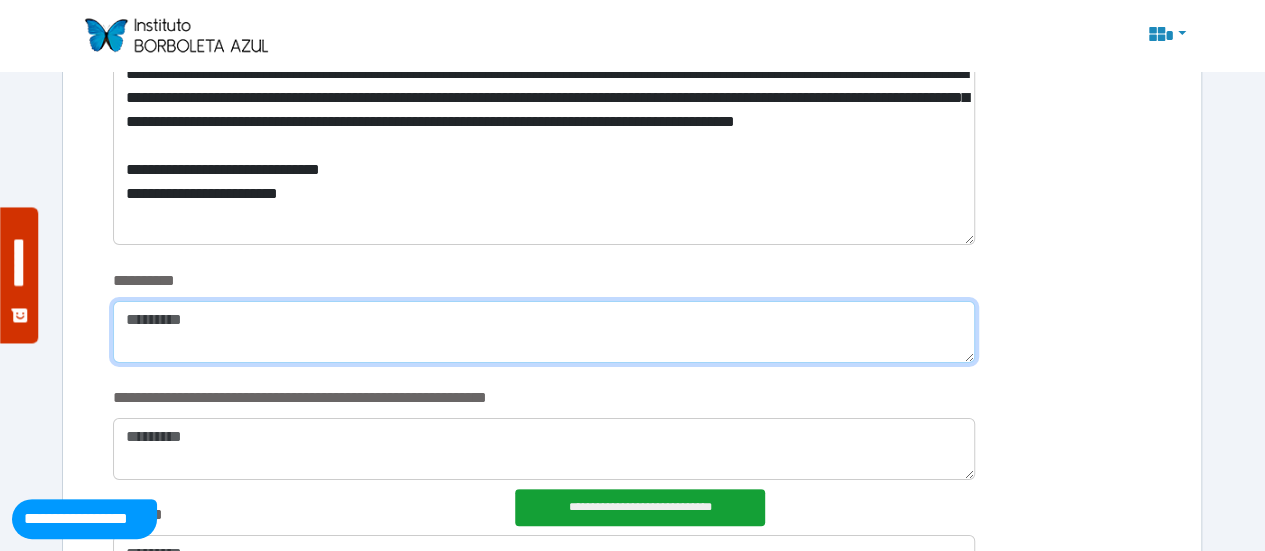 paste on "**********" 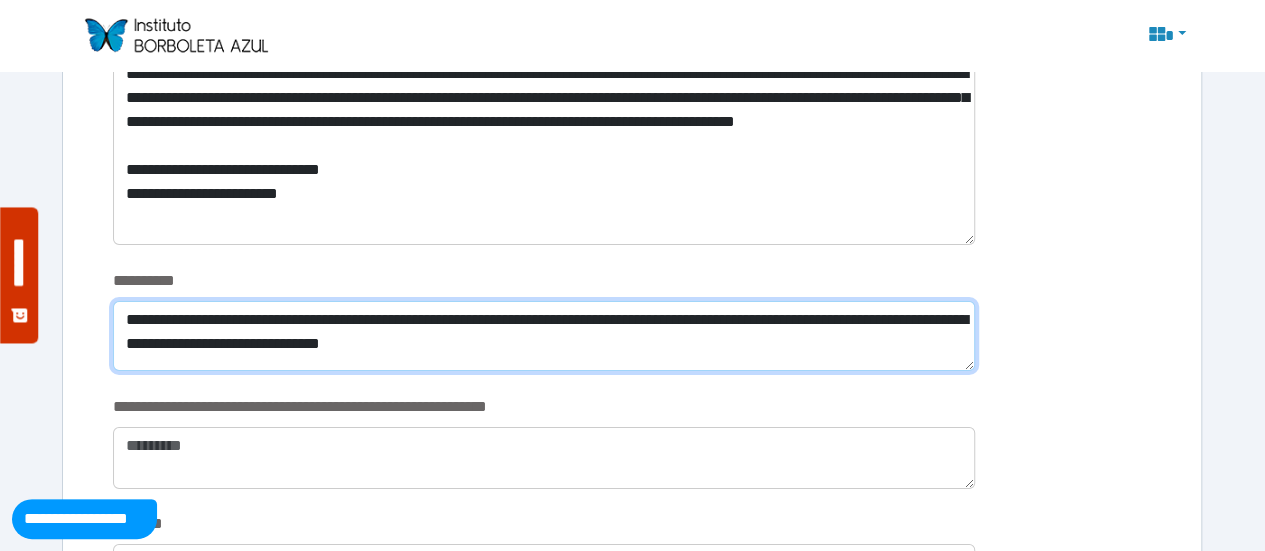 type on "**********" 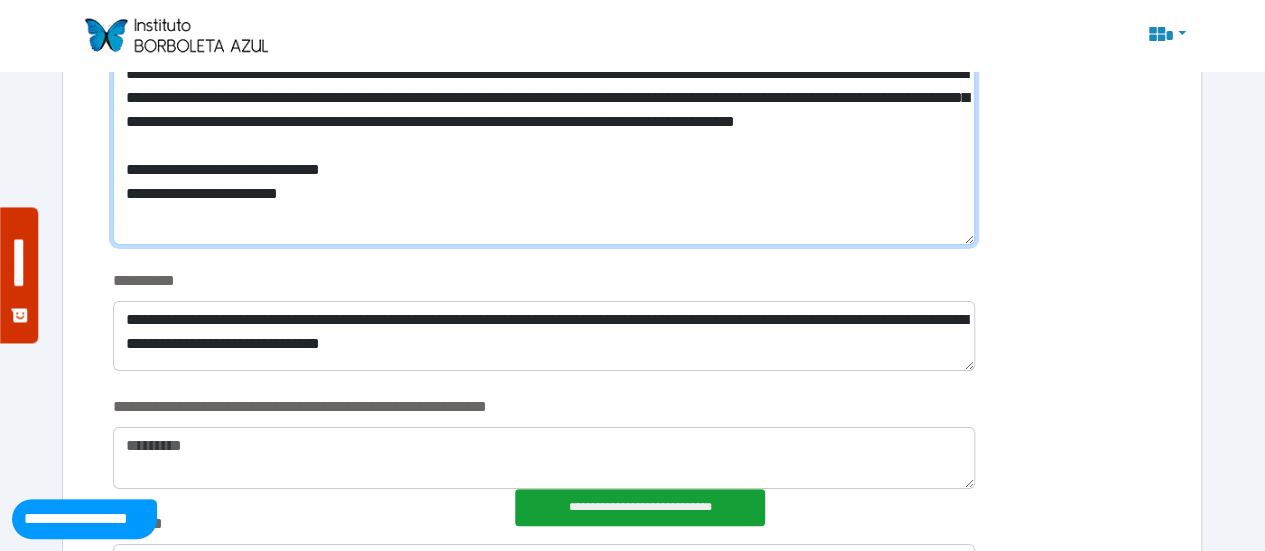 drag, startPoint x: 122, startPoint y: 189, endPoint x: 344, endPoint y: 224, distance: 224.74208 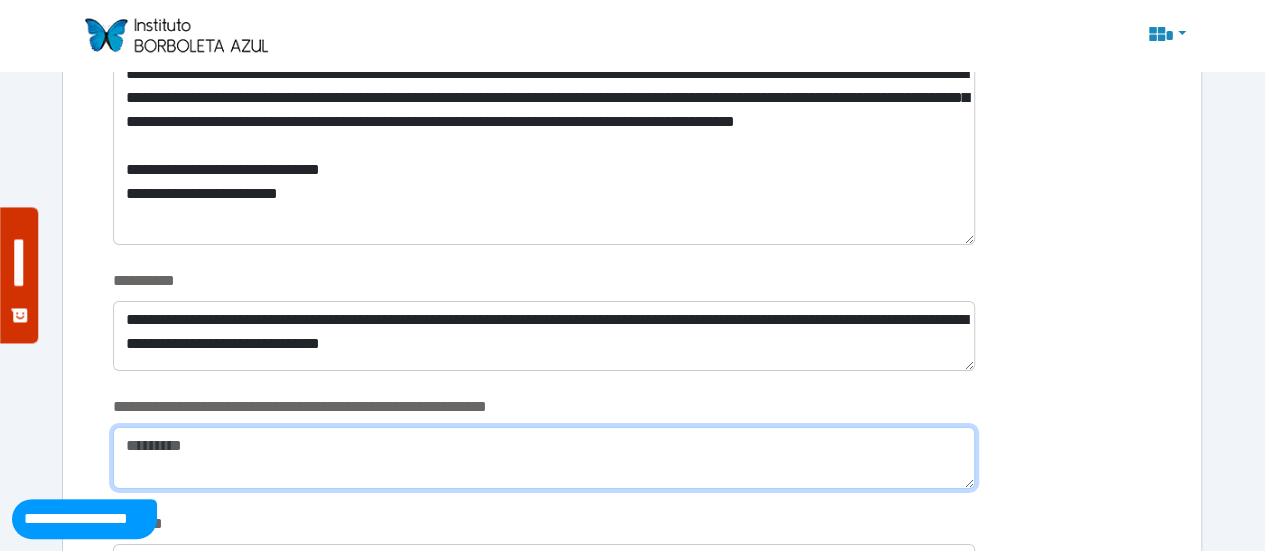 click at bounding box center [544, 458] 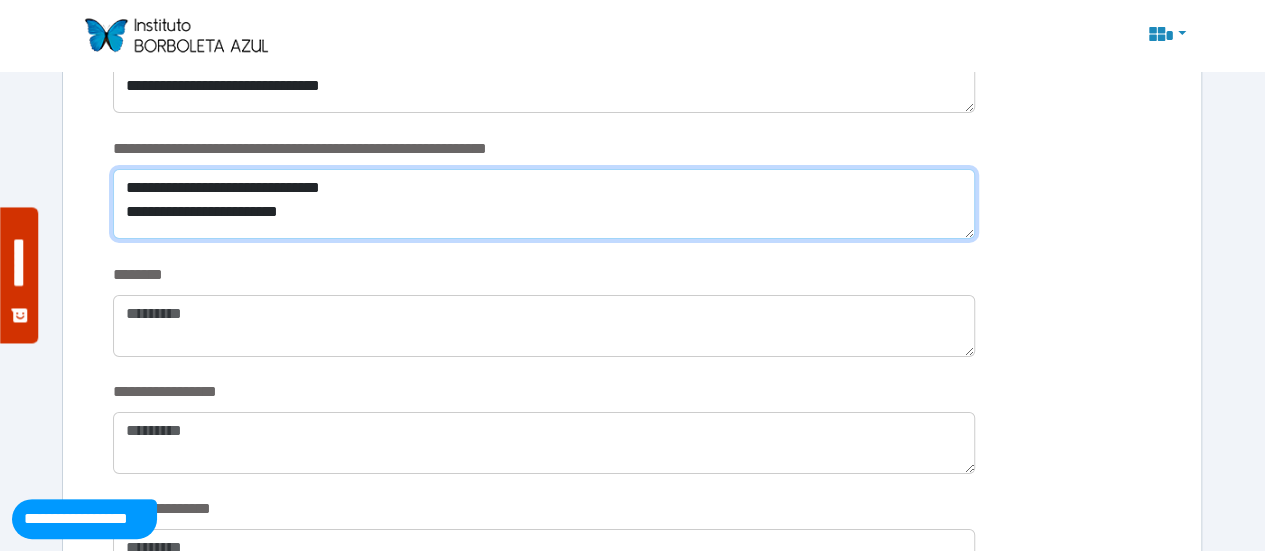 scroll, scrollTop: 3570, scrollLeft: 0, axis: vertical 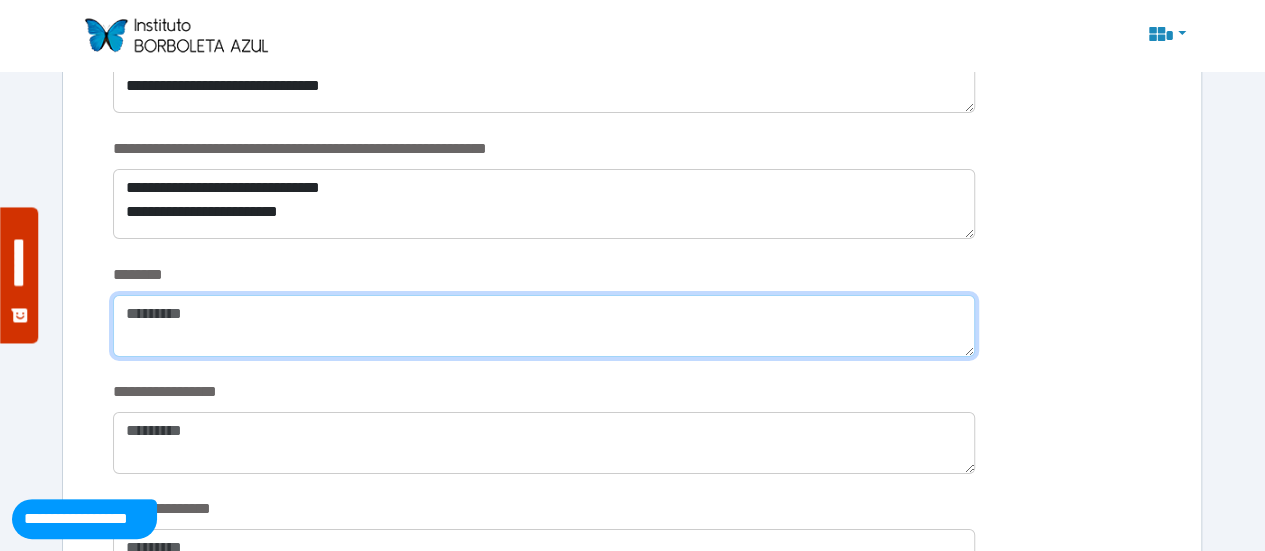 click at bounding box center (544, 326) 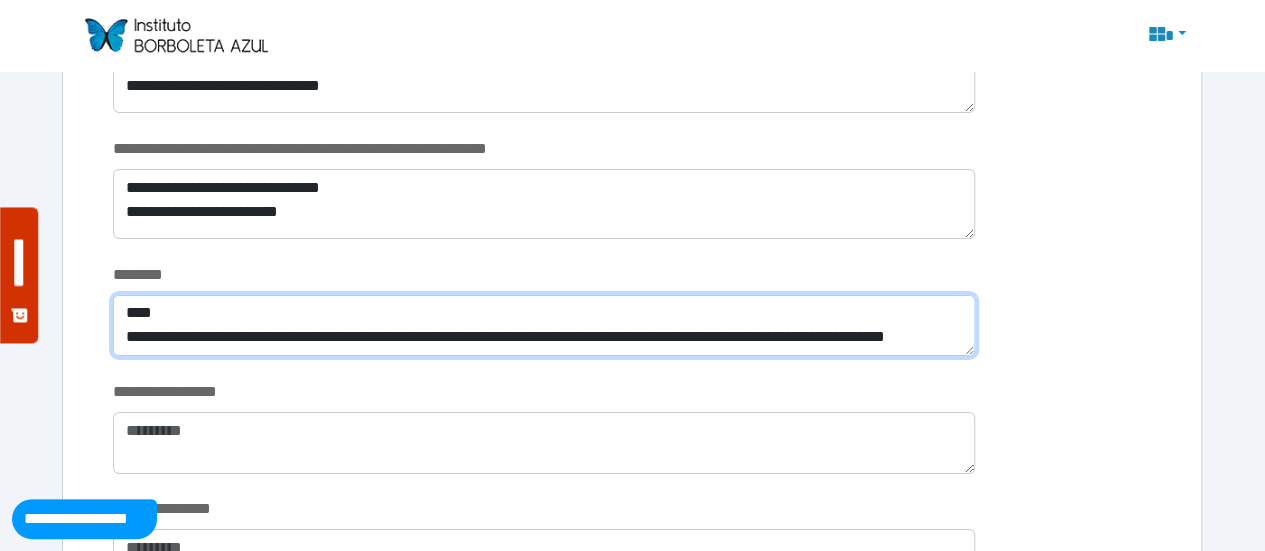 scroll, scrollTop: 0, scrollLeft: 0, axis: both 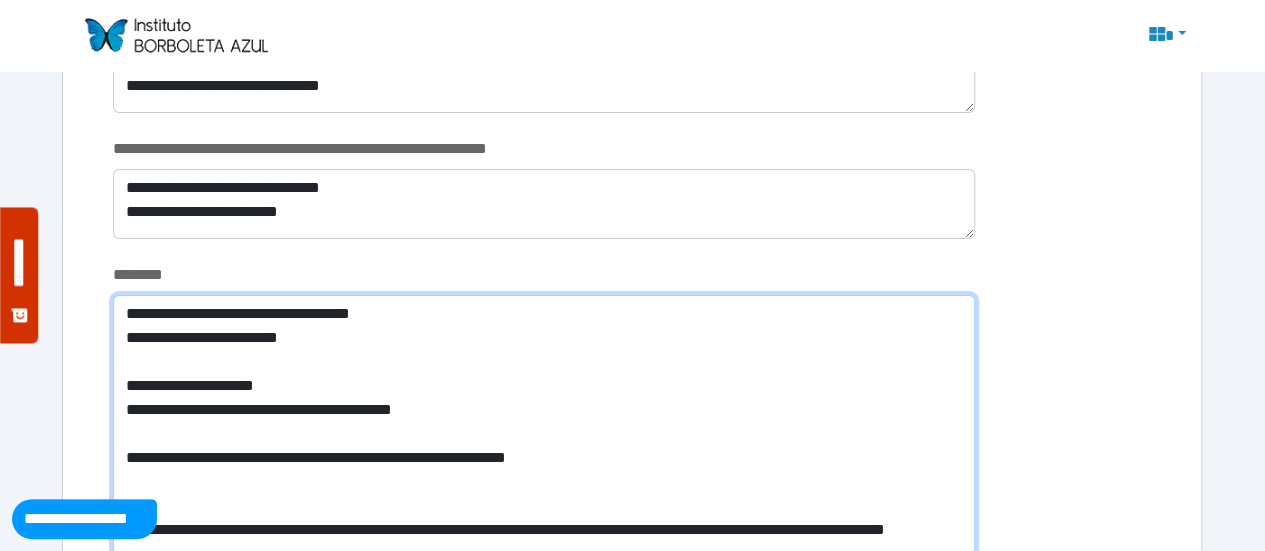 type on "**********" 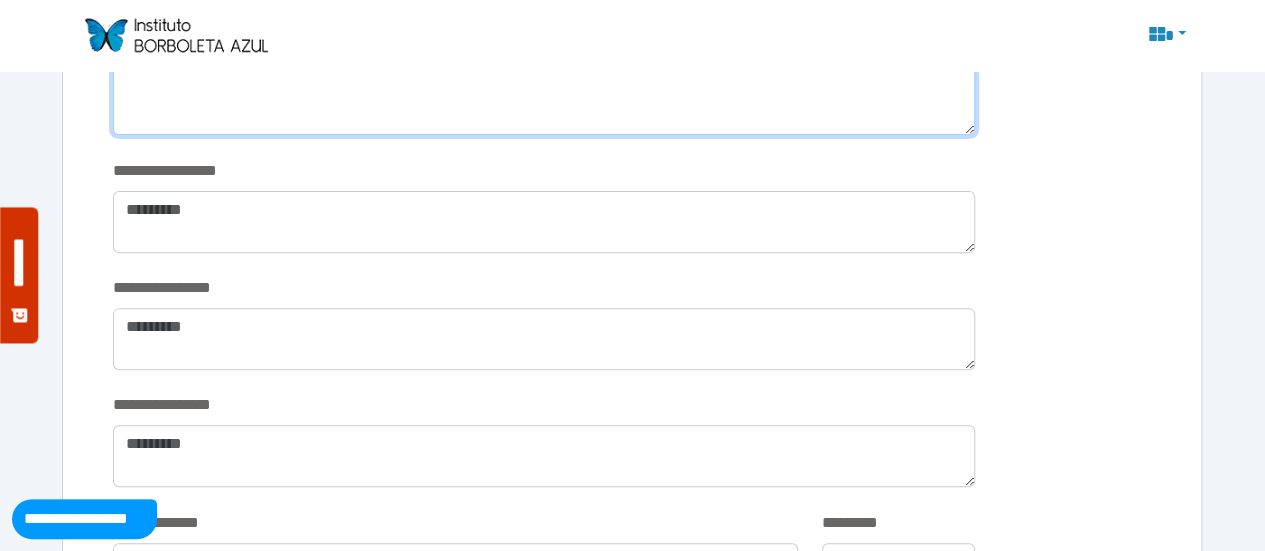 scroll, scrollTop: 4041, scrollLeft: 0, axis: vertical 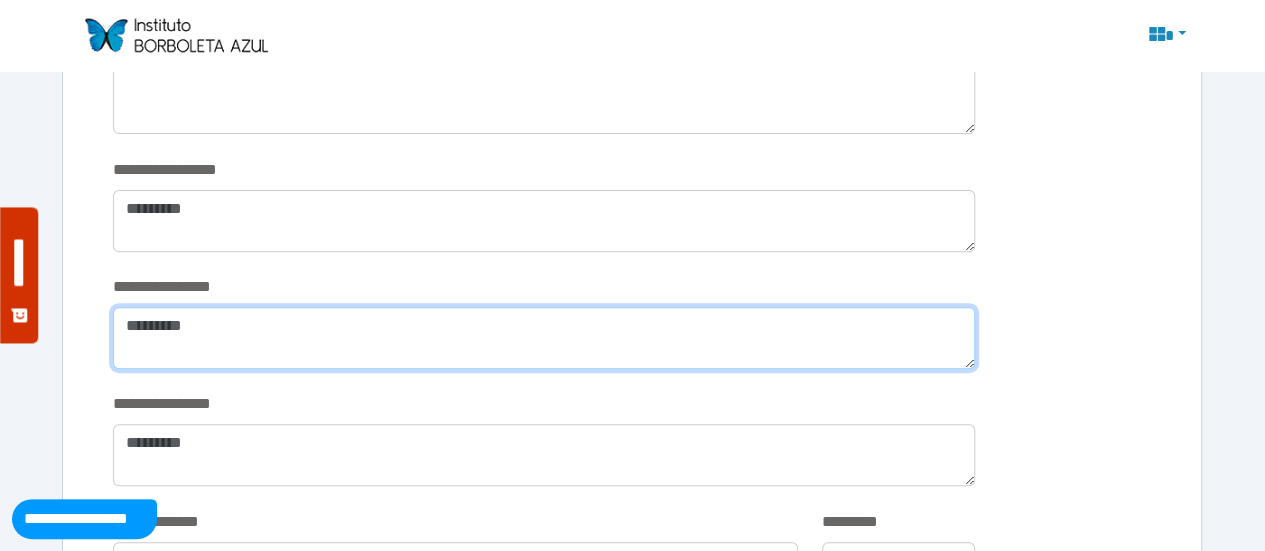 click at bounding box center (544, 338) 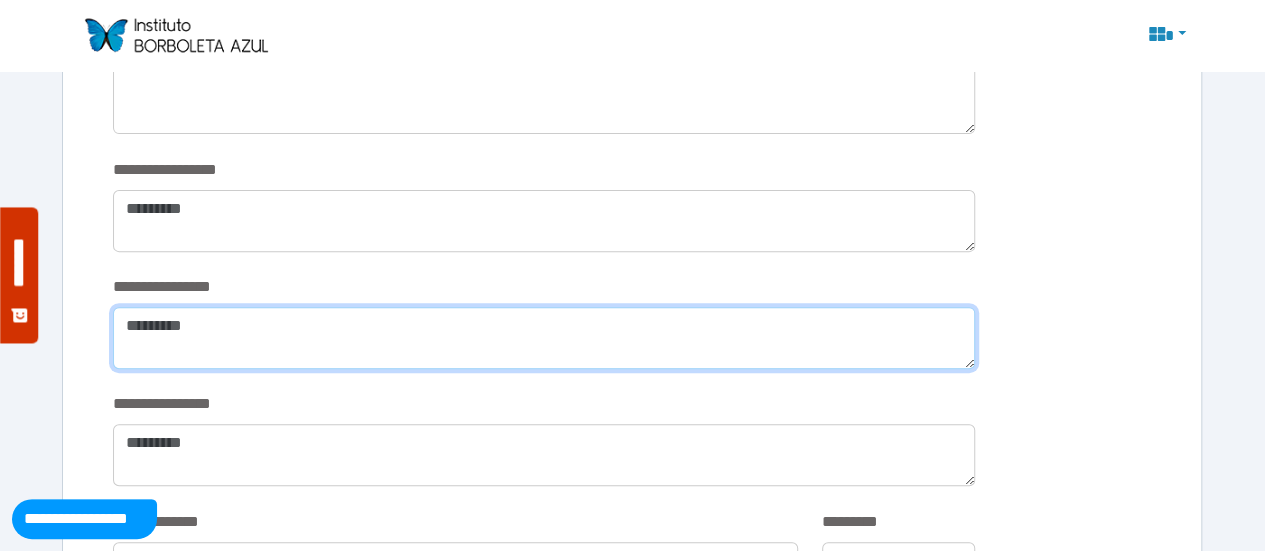 paste on "**********" 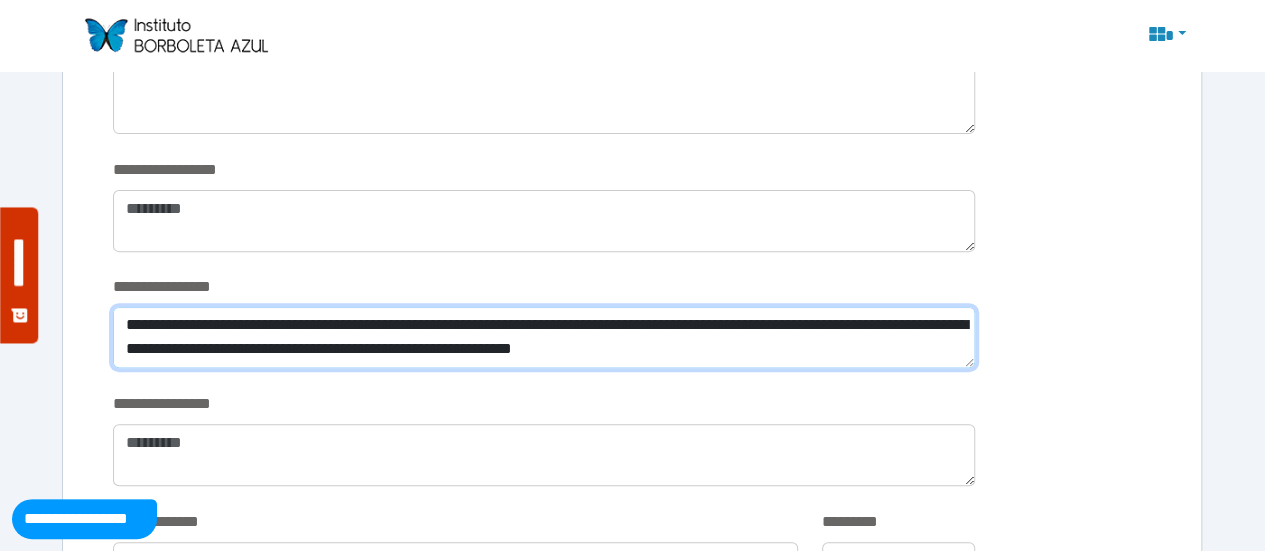 scroll, scrollTop: 0, scrollLeft: 0, axis: both 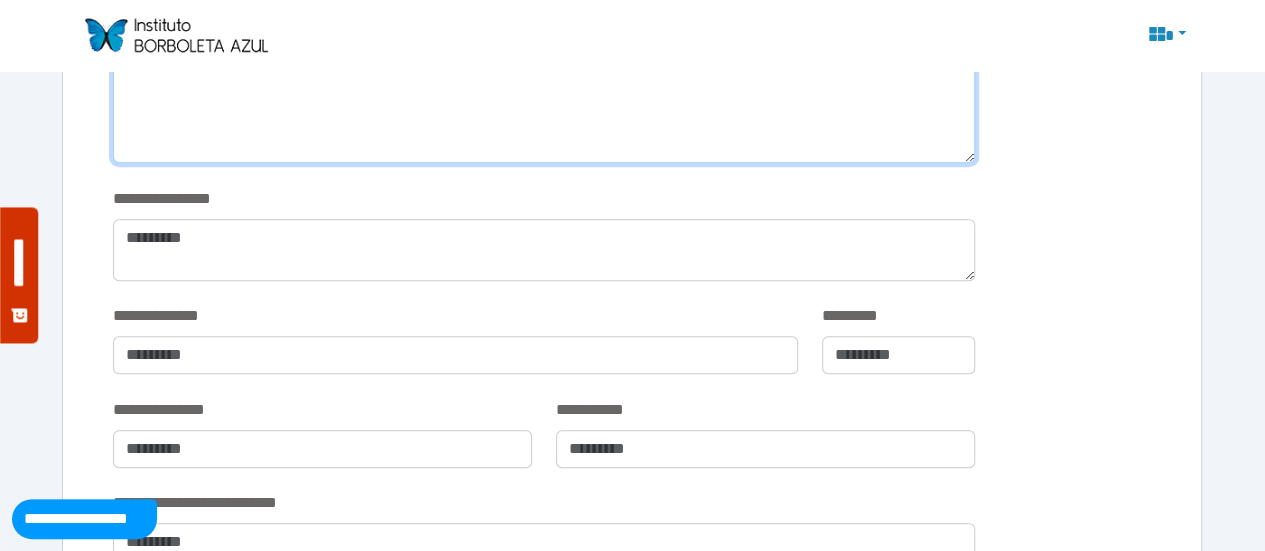 type on "**********" 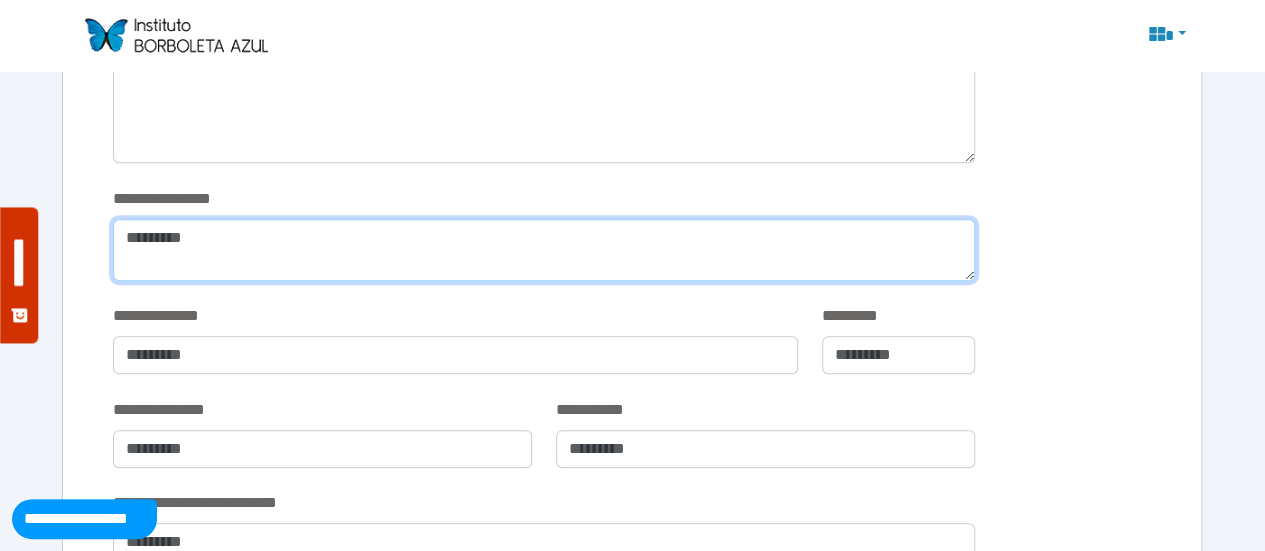 click at bounding box center [544, 250] 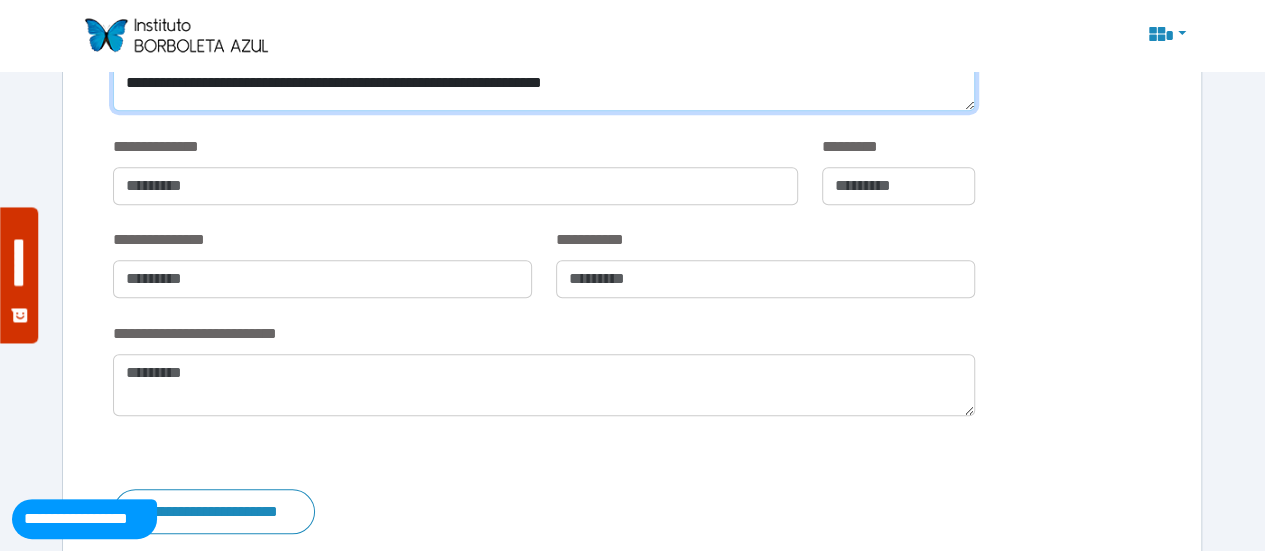 scroll, scrollTop: 4628, scrollLeft: 0, axis: vertical 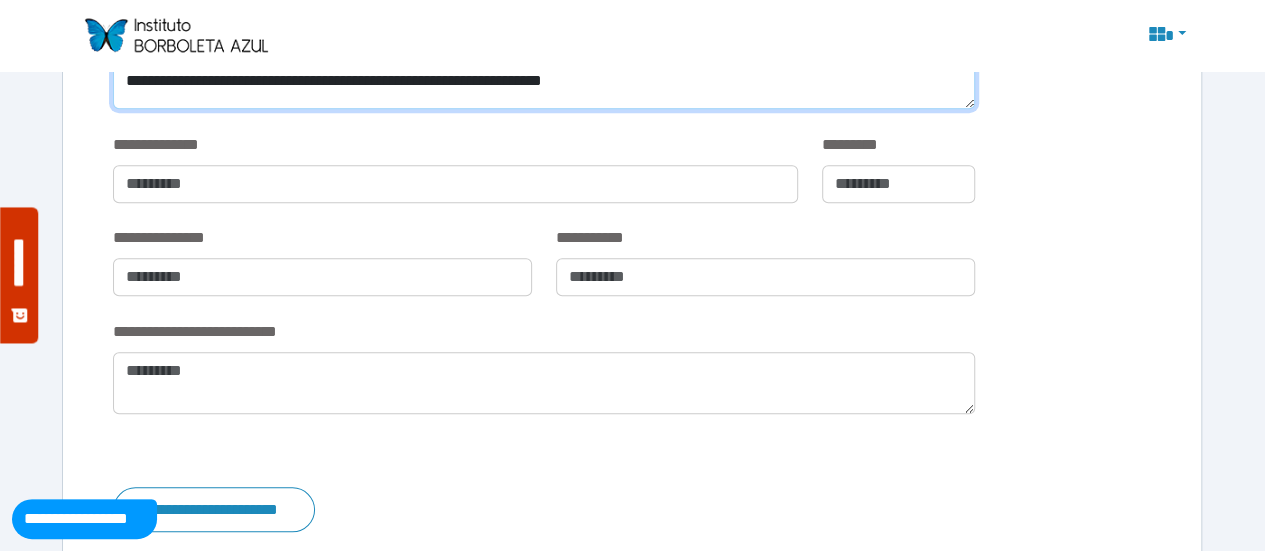 type on "**********" 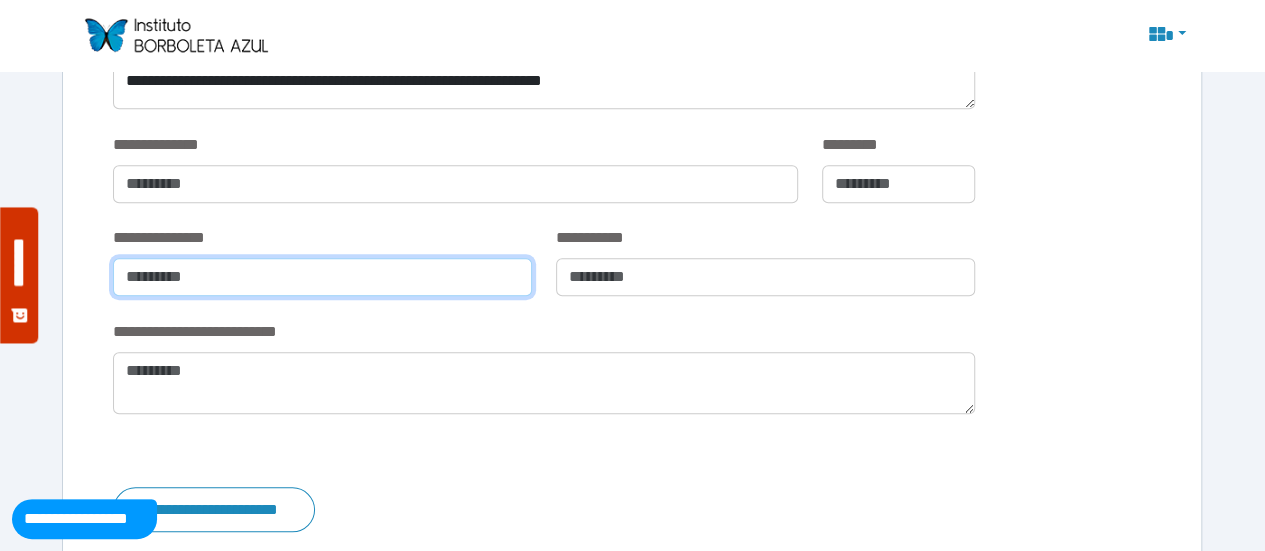 click at bounding box center [322, 277] 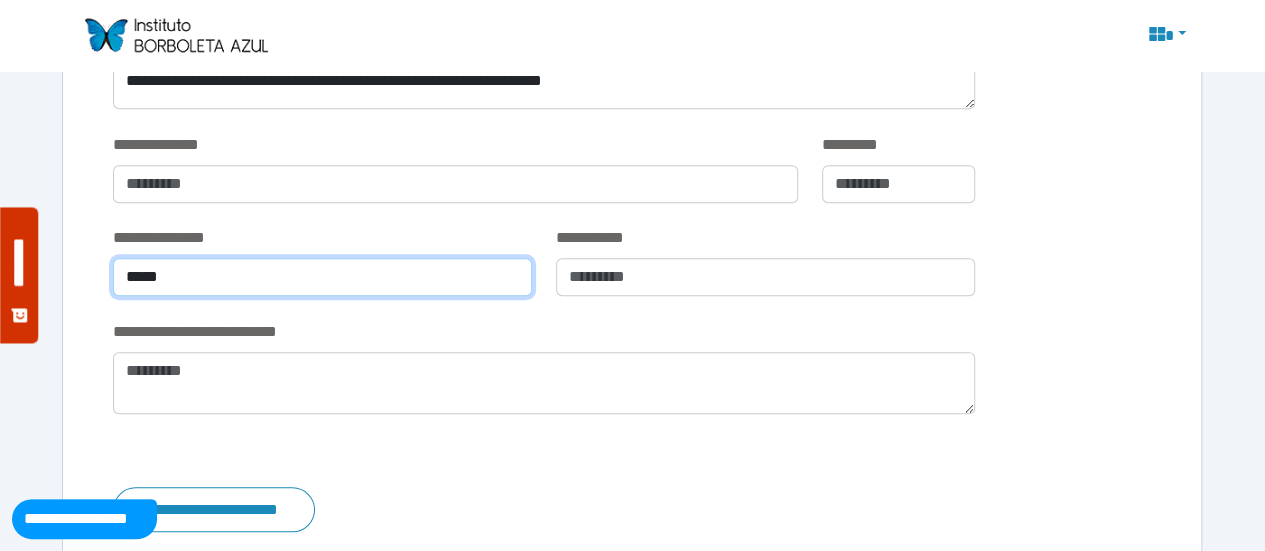 type on "*****" 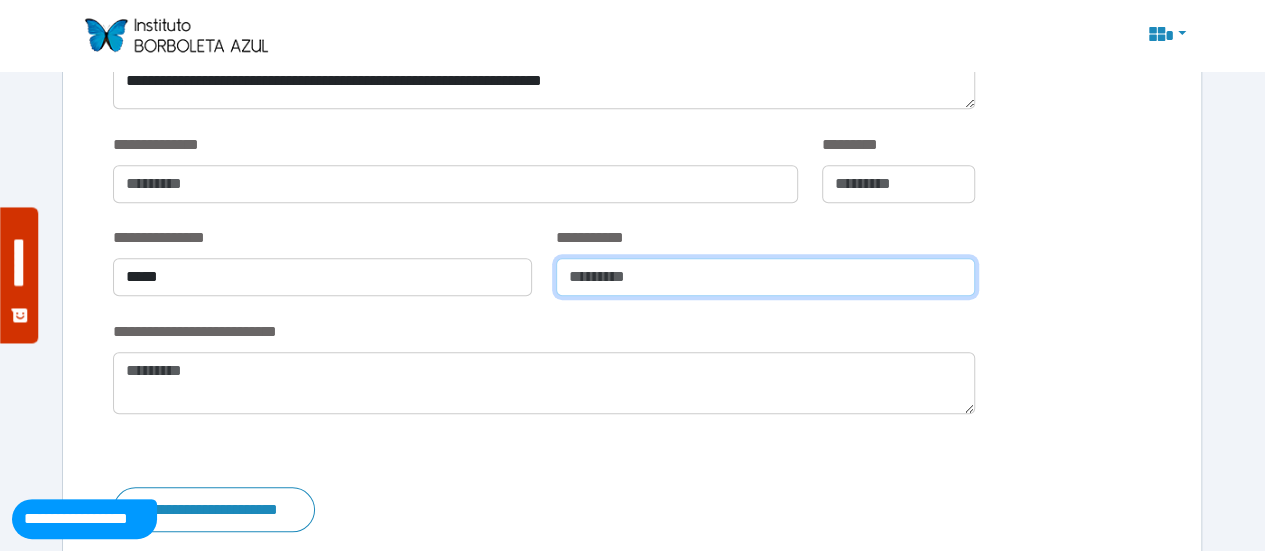 click at bounding box center [765, 277] 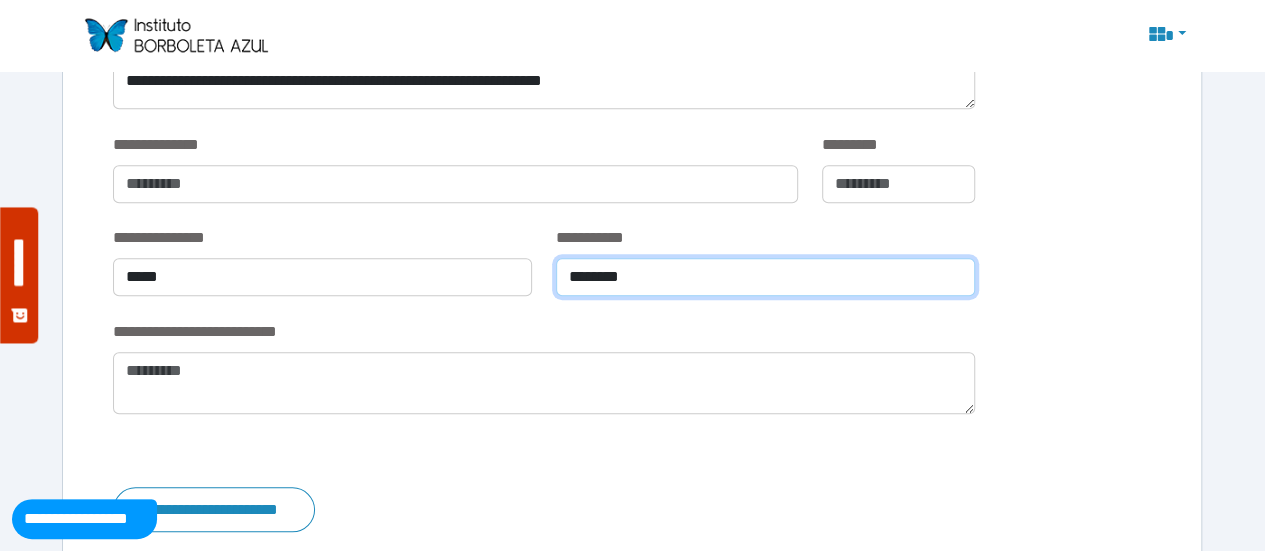 type on "********" 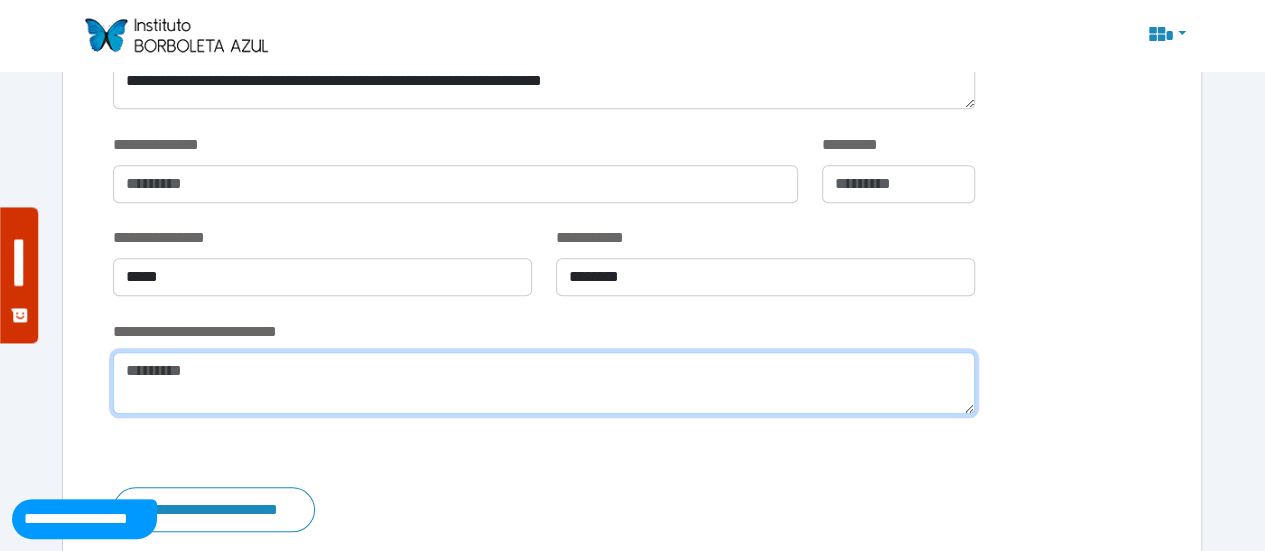 click at bounding box center (544, 383) 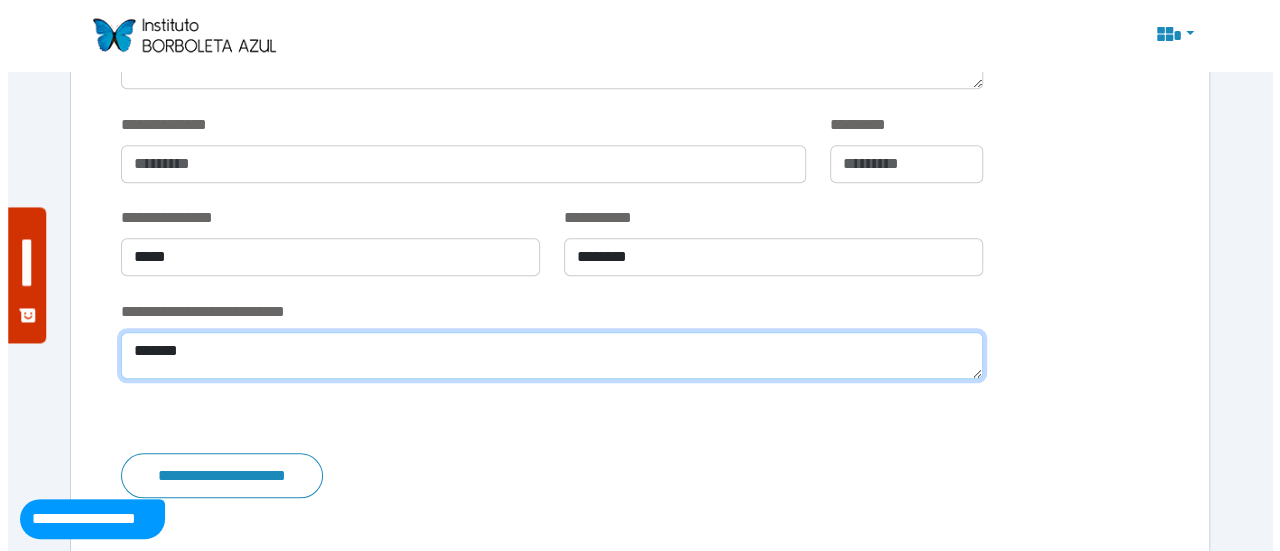 scroll, scrollTop: 4748, scrollLeft: 0, axis: vertical 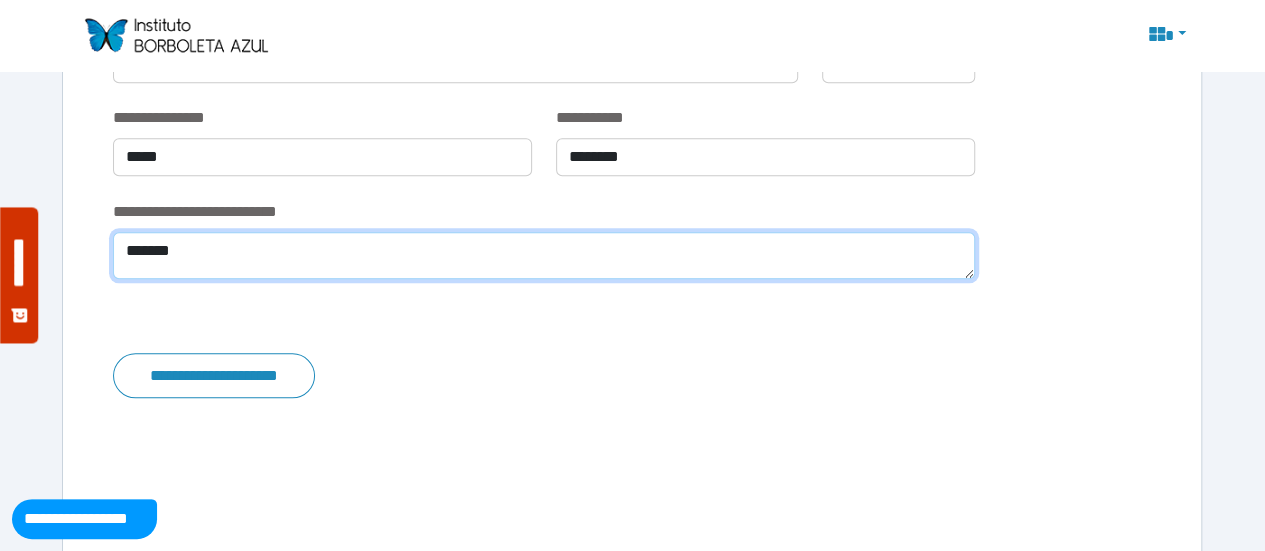 click on "*******" at bounding box center (544, 255) 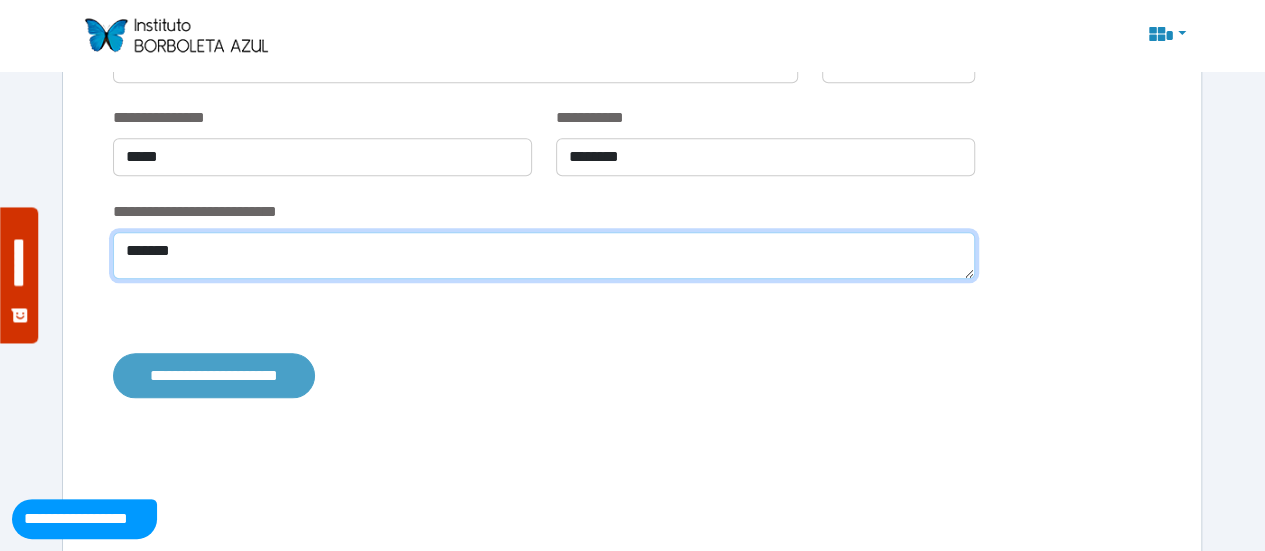 type on "*******" 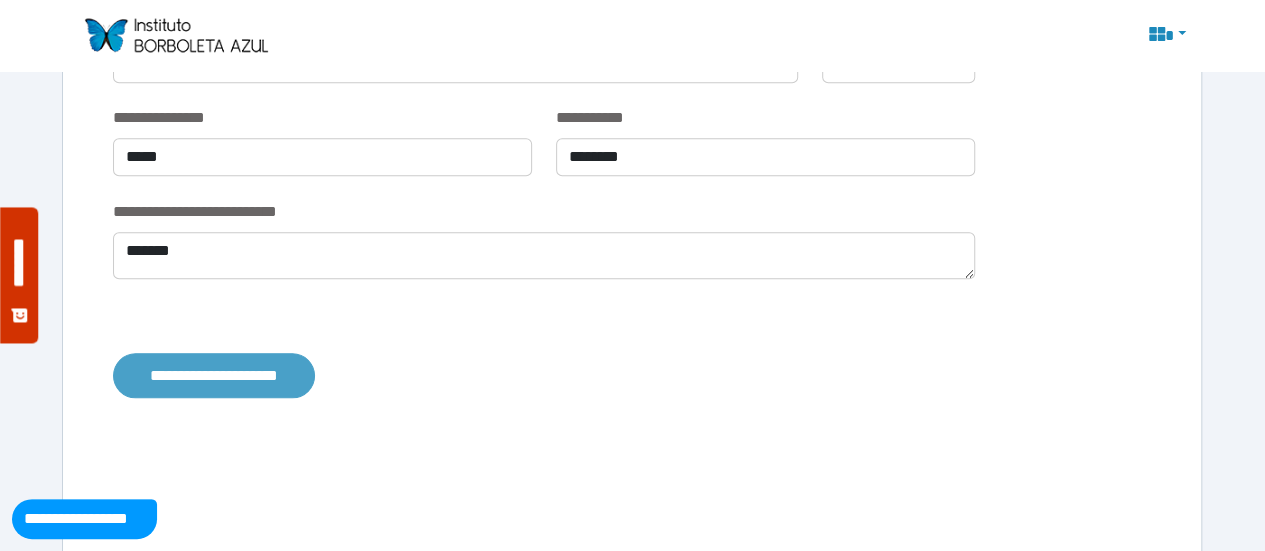 click on "**********" at bounding box center (214, 375) 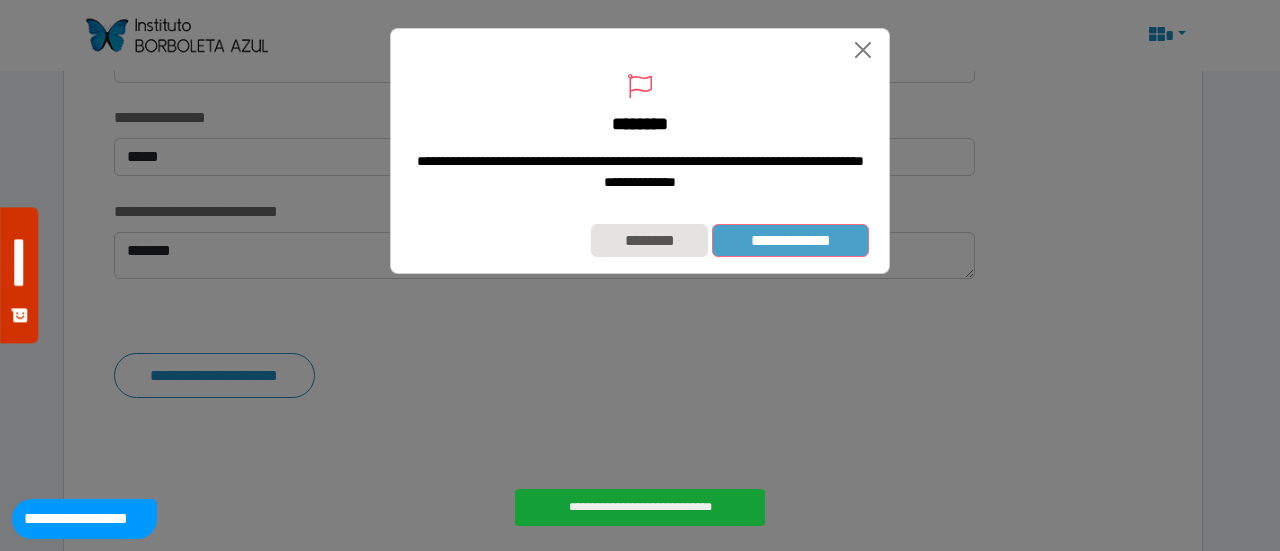 click on "**********" at bounding box center [790, 240] 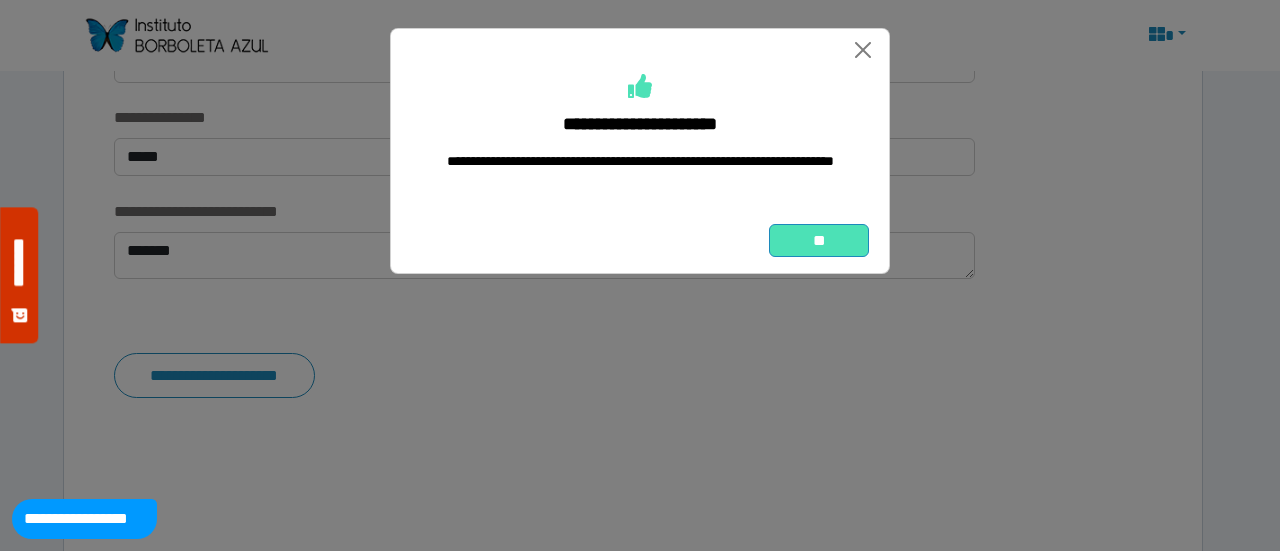 click on "**" at bounding box center [819, 240] 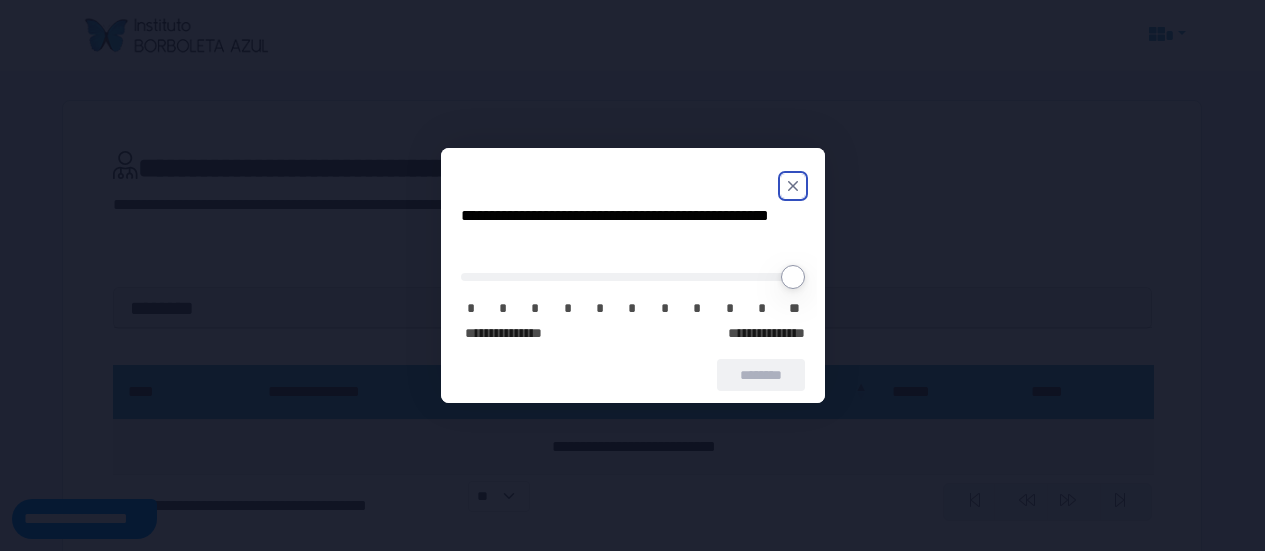 scroll, scrollTop: 0, scrollLeft: 0, axis: both 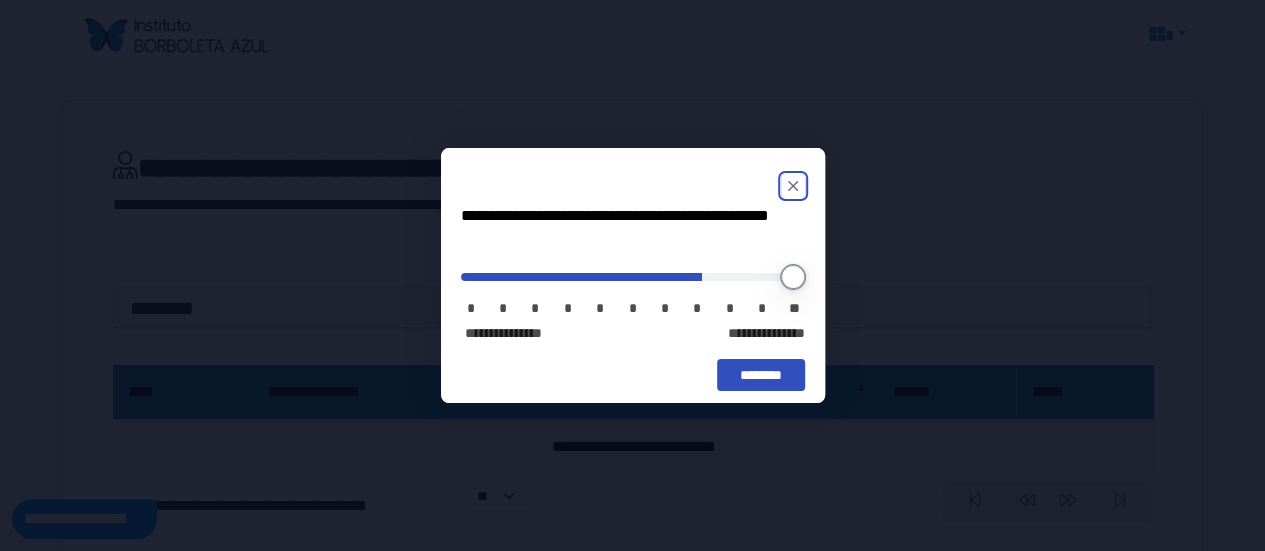 type on "*" 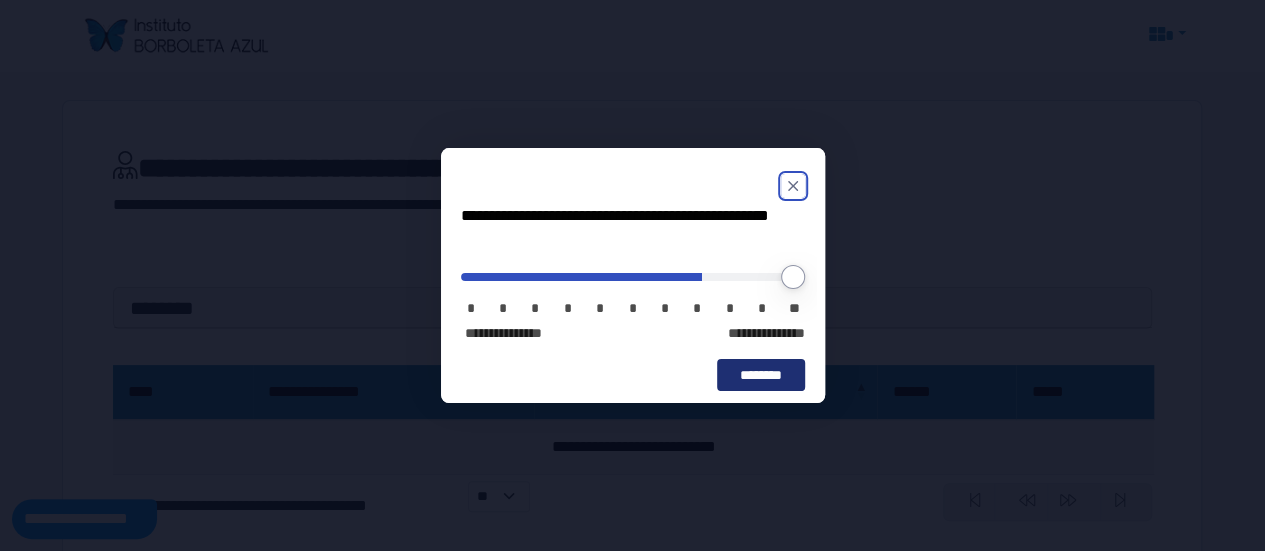 click on "********" at bounding box center [760, 375] 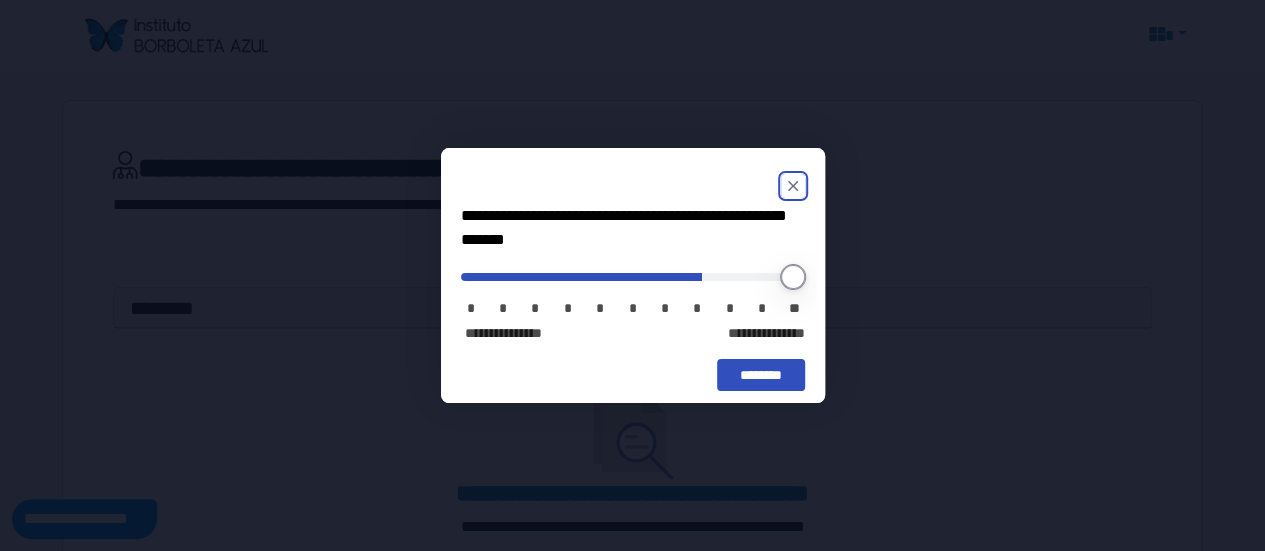 type on "*" 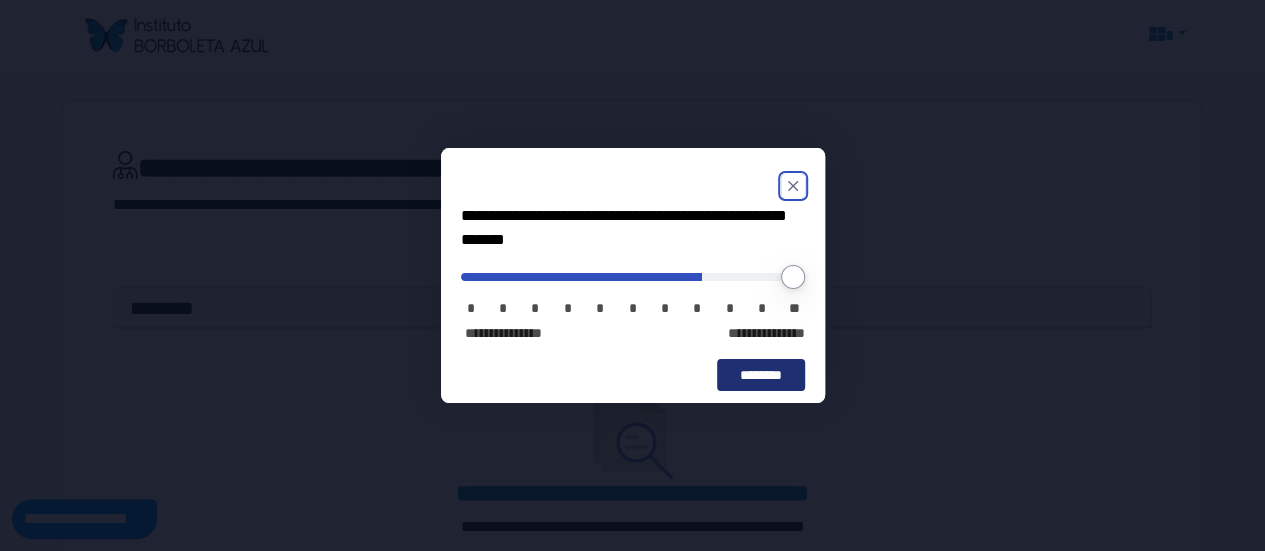 click on "********" at bounding box center [760, 375] 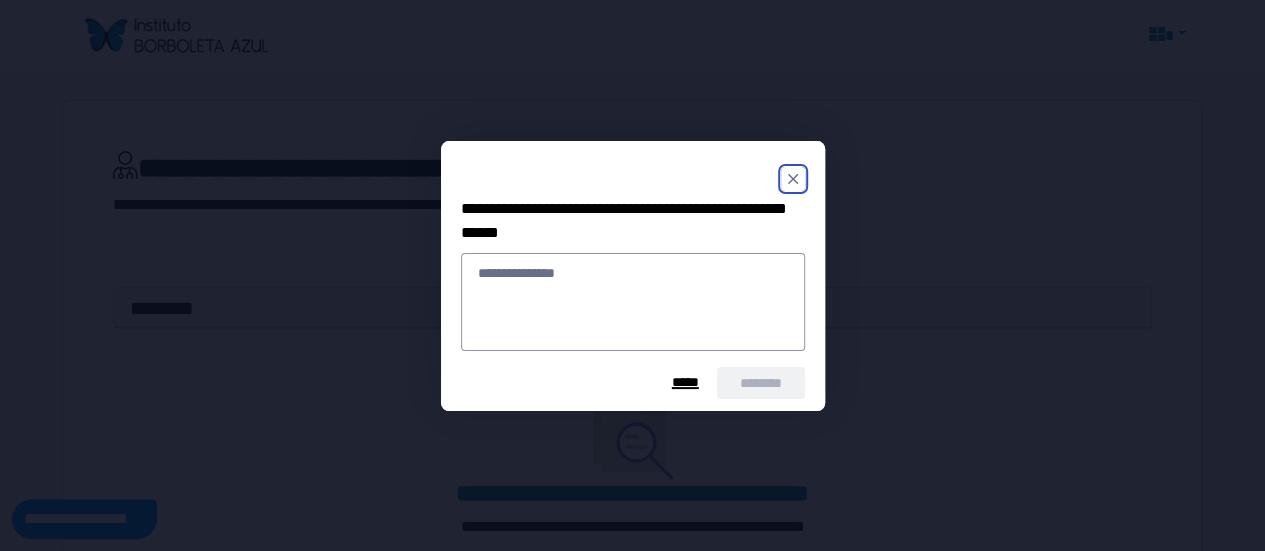 click on "*****" at bounding box center (685, 382) 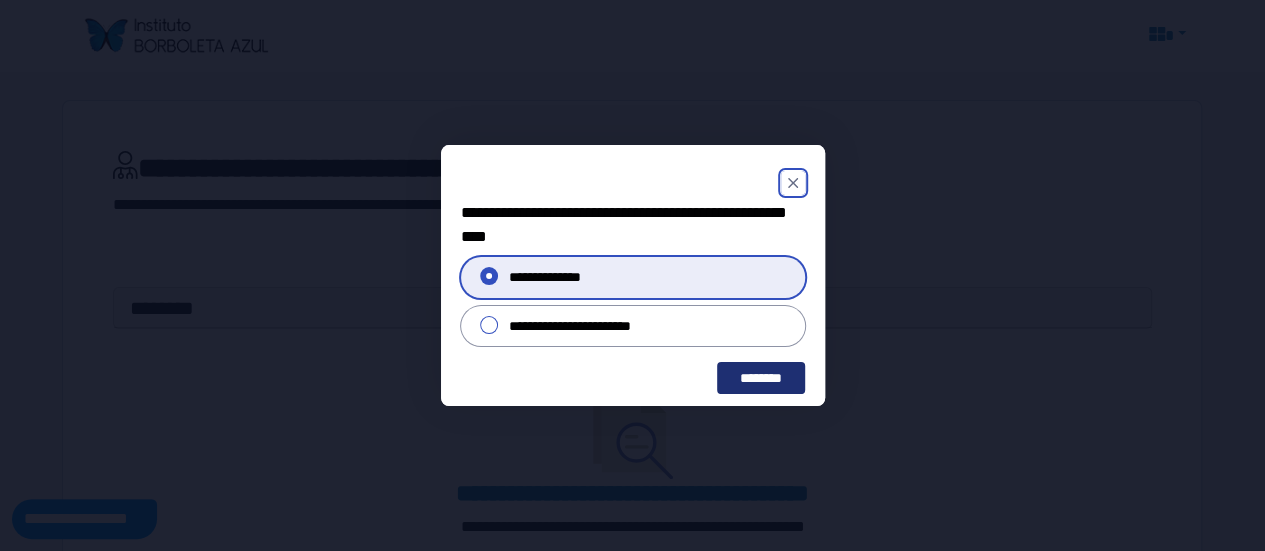 click on "********" at bounding box center [760, 378] 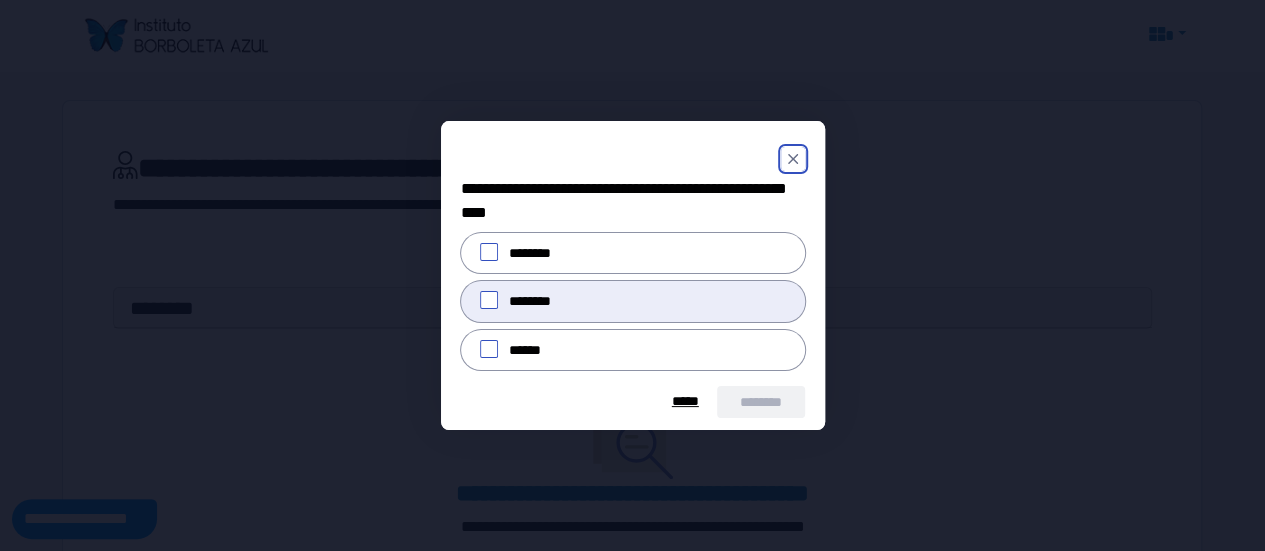click on "********" at bounding box center (633, 301) 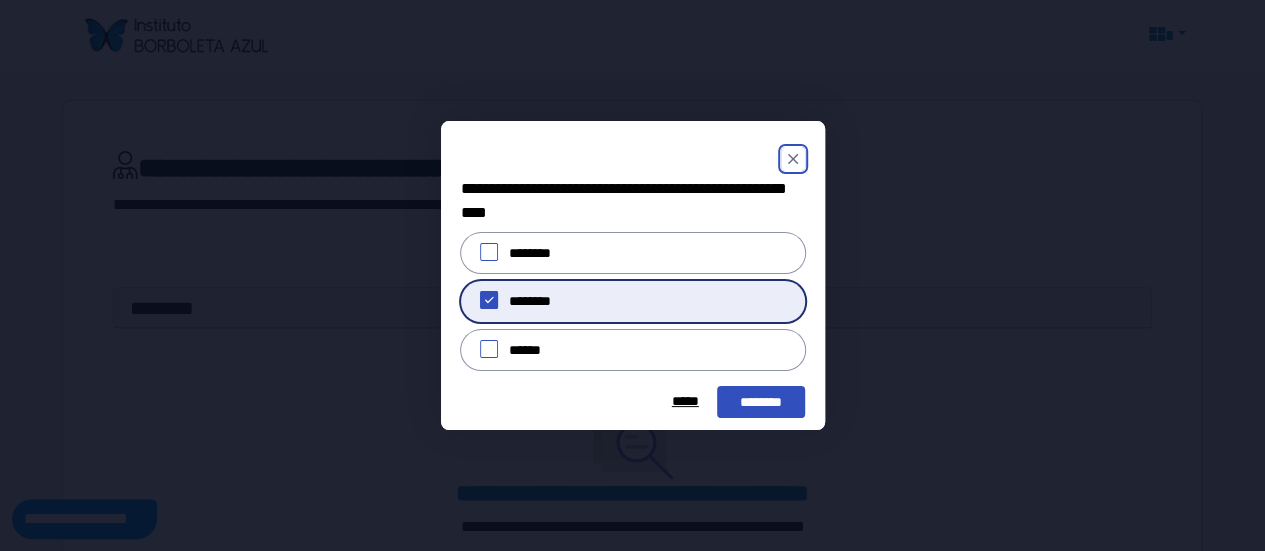 click on "********" at bounding box center (633, 301) 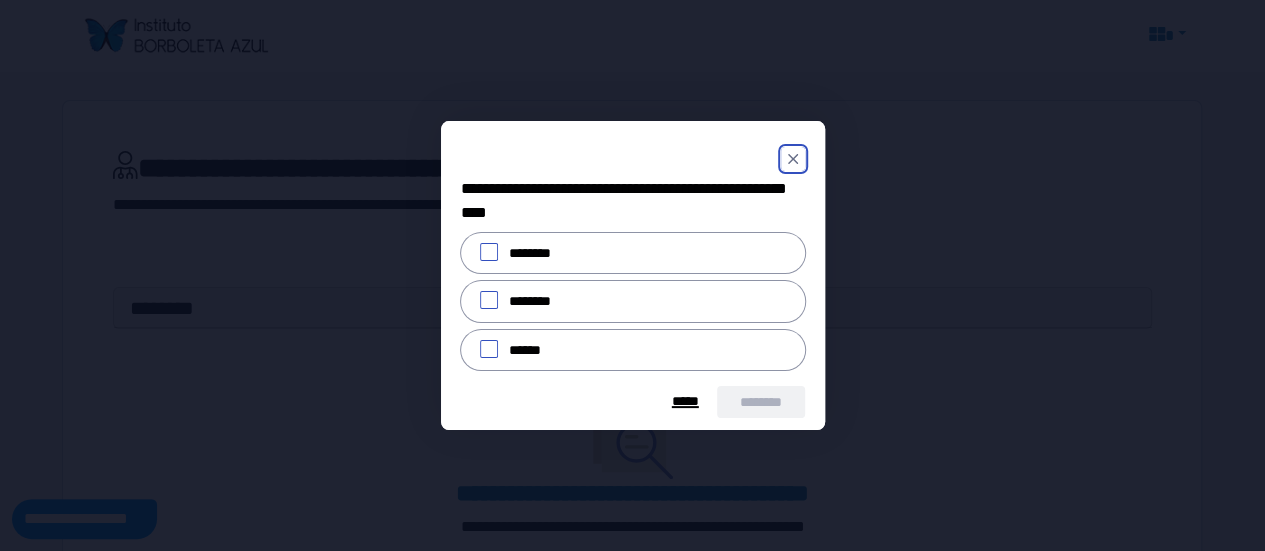 click on "*****" at bounding box center [685, 402] 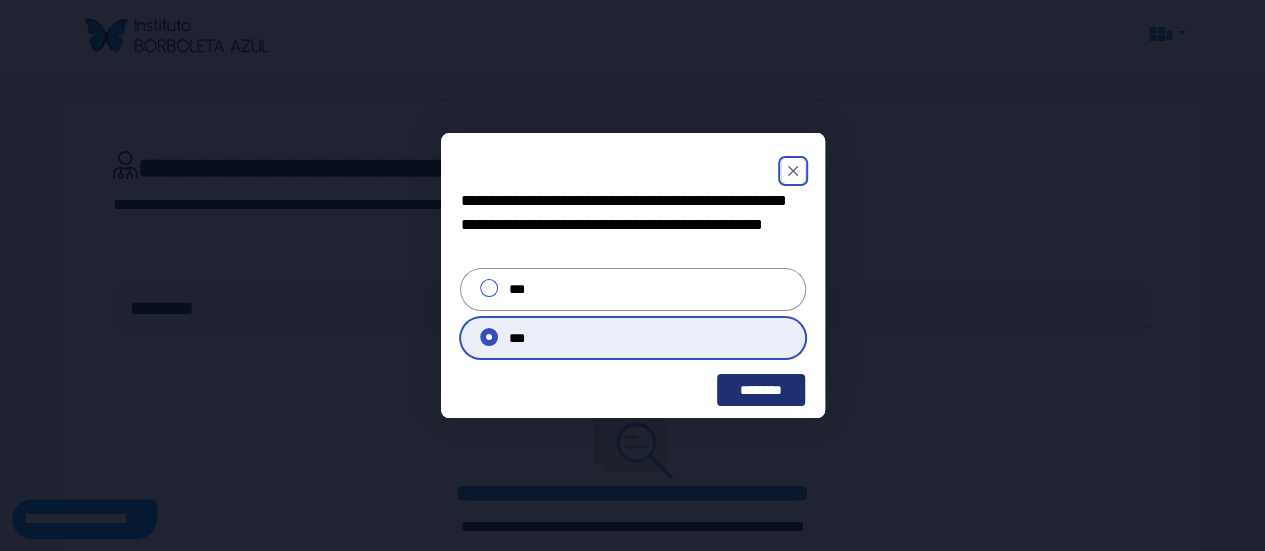 click on "********" at bounding box center [760, 390] 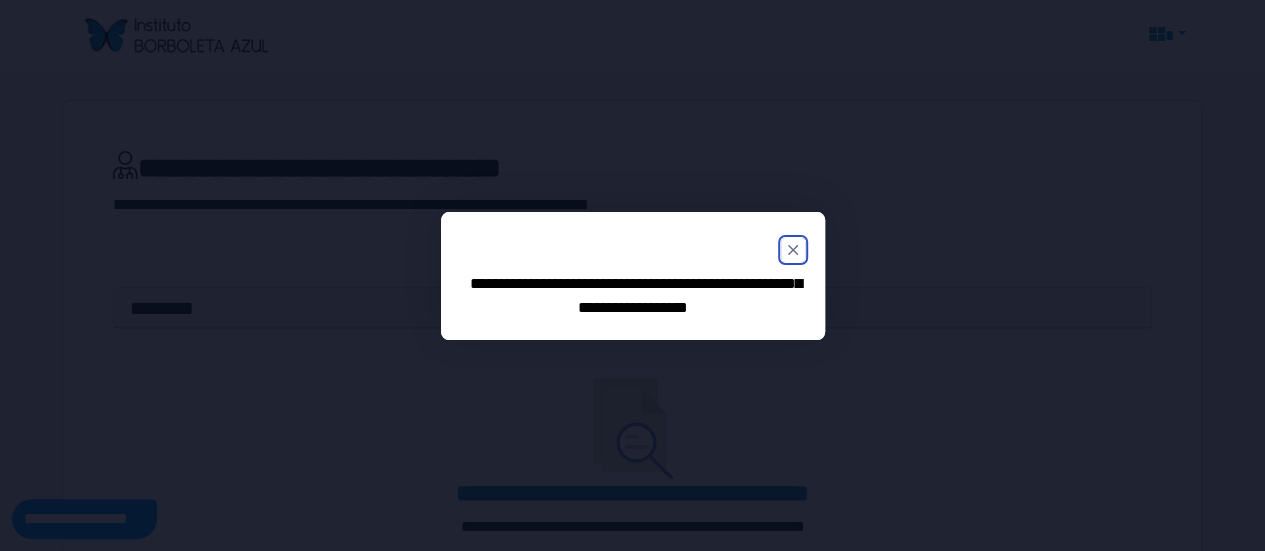 click 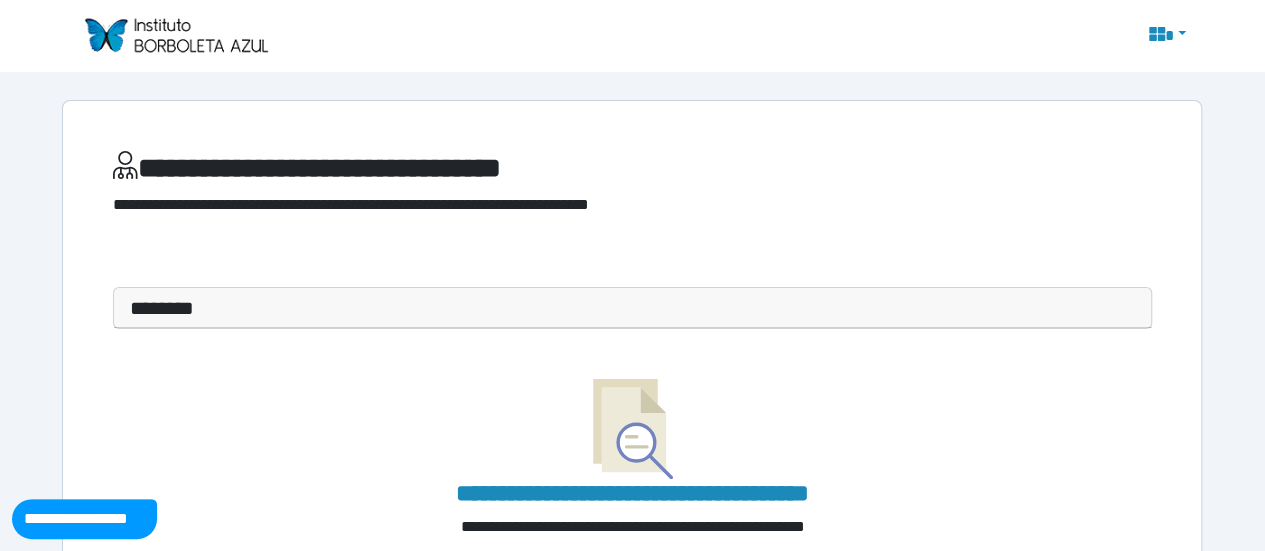 click at bounding box center [175, 35] 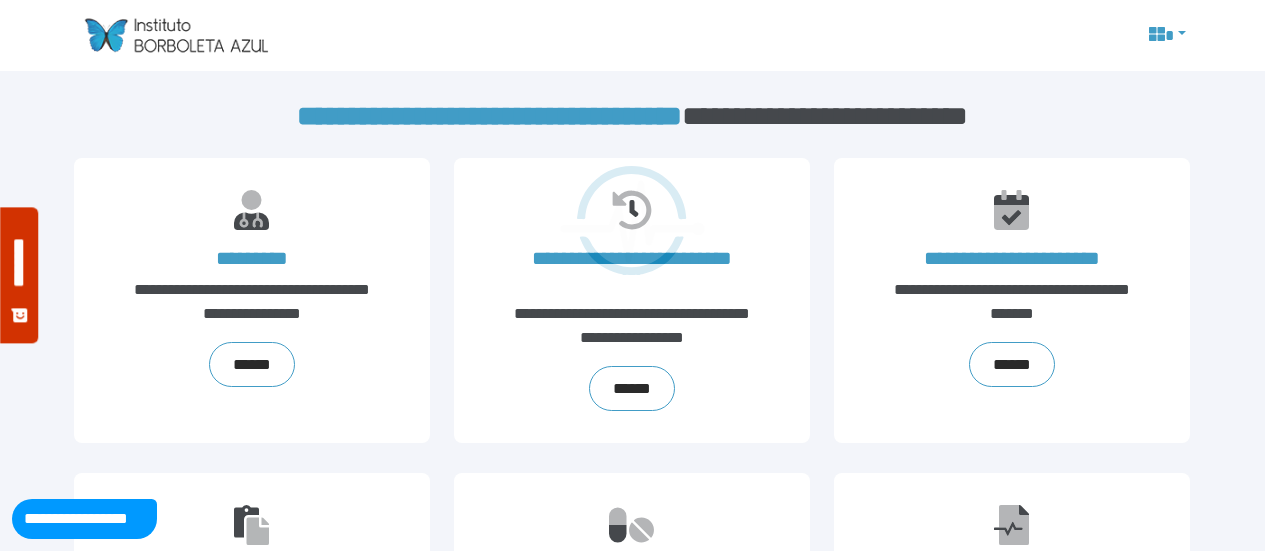 scroll, scrollTop: 0, scrollLeft: 0, axis: both 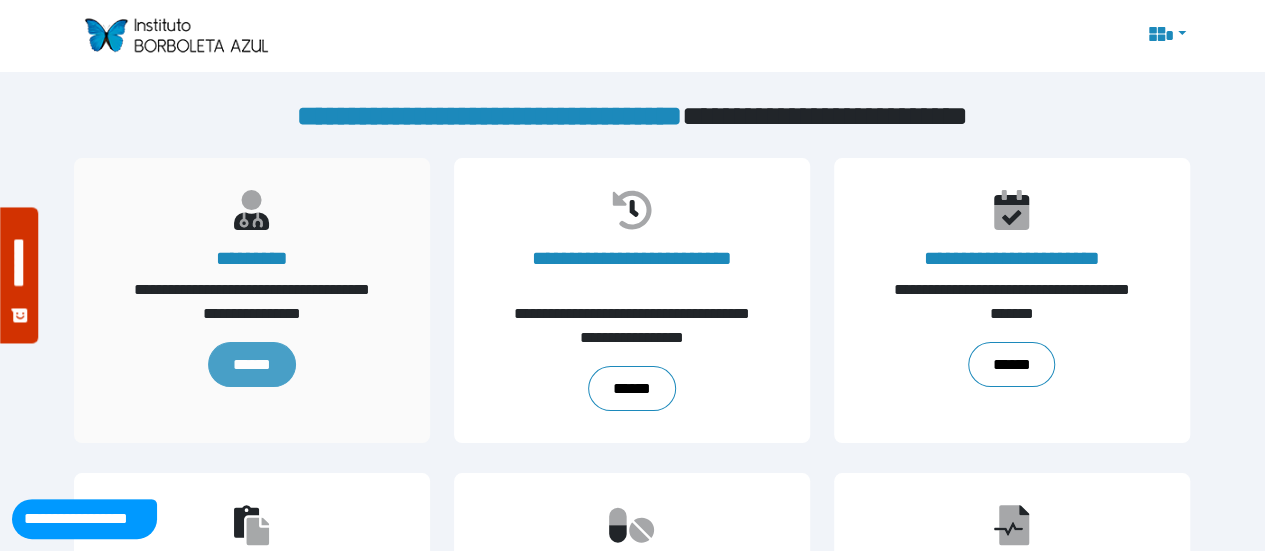 click on "******" at bounding box center (252, 365) 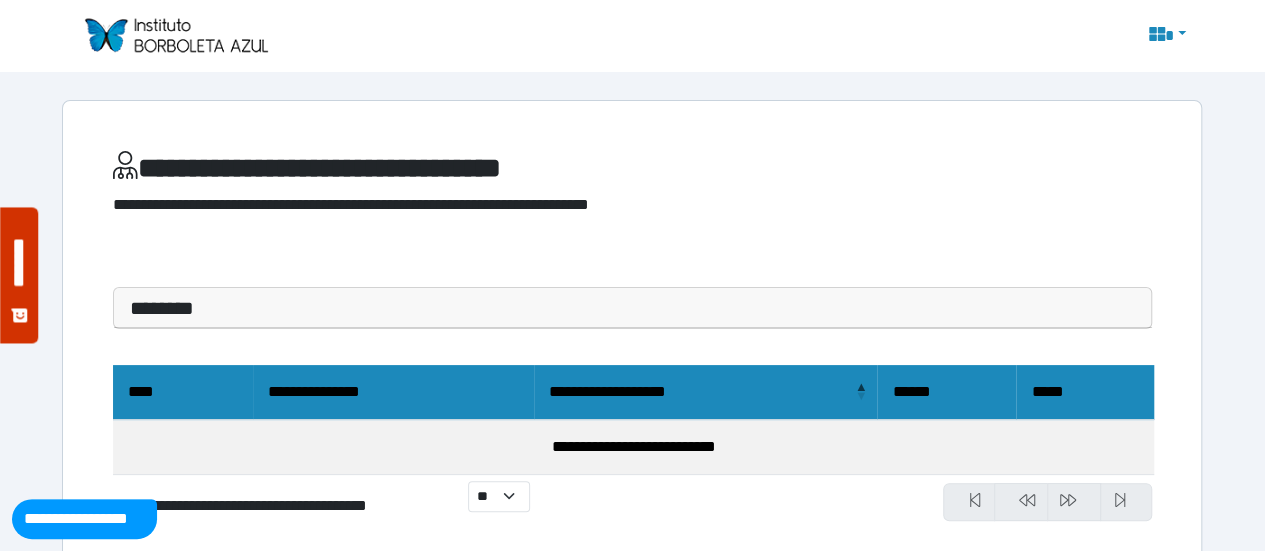 scroll, scrollTop: 40, scrollLeft: 0, axis: vertical 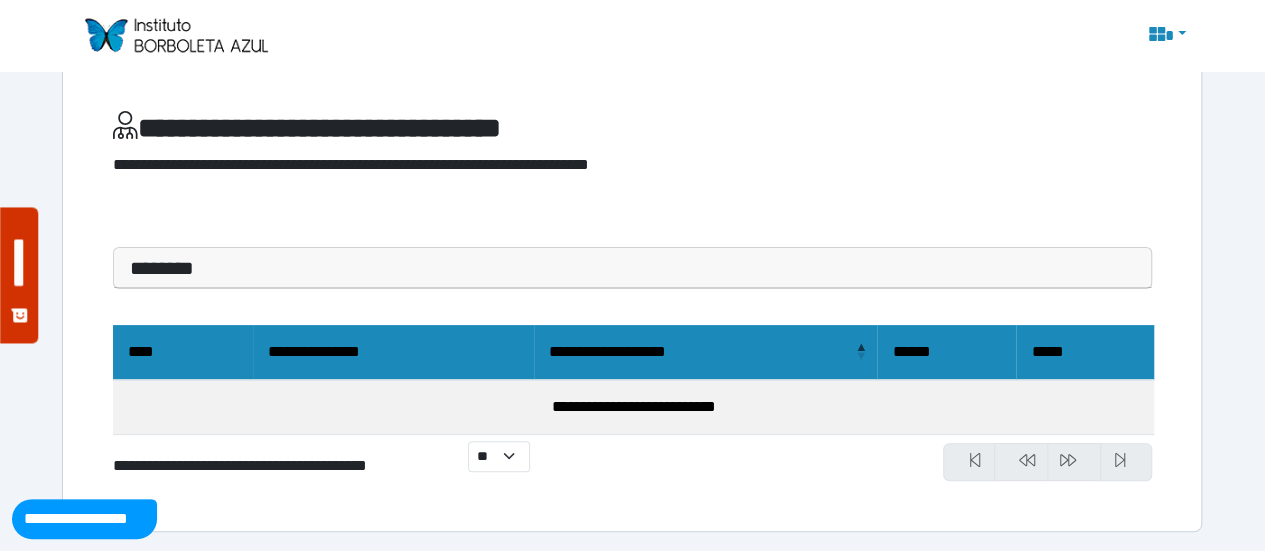 click on "********" at bounding box center (632, 268) 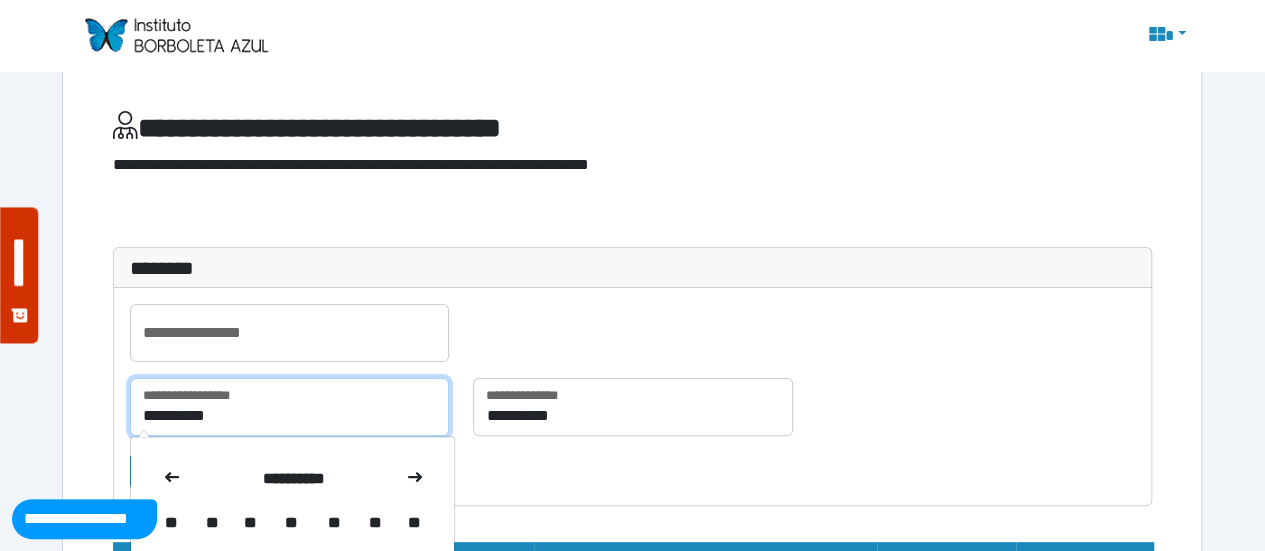 click on "**********" at bounding box center [289, 407] 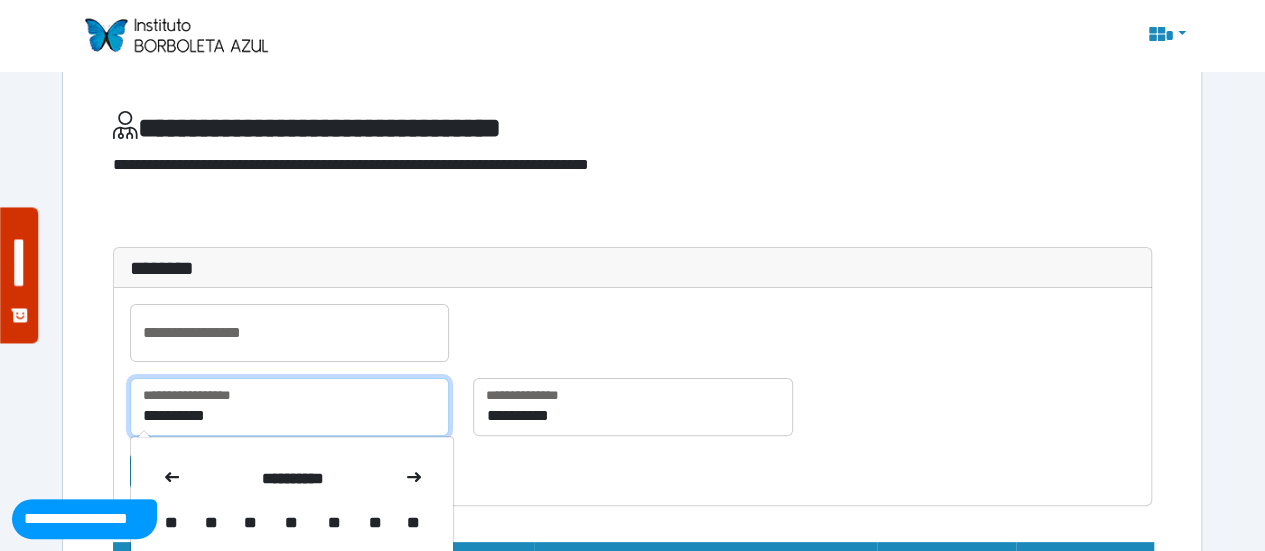 click on "**********" at bounding box center (289, 407) 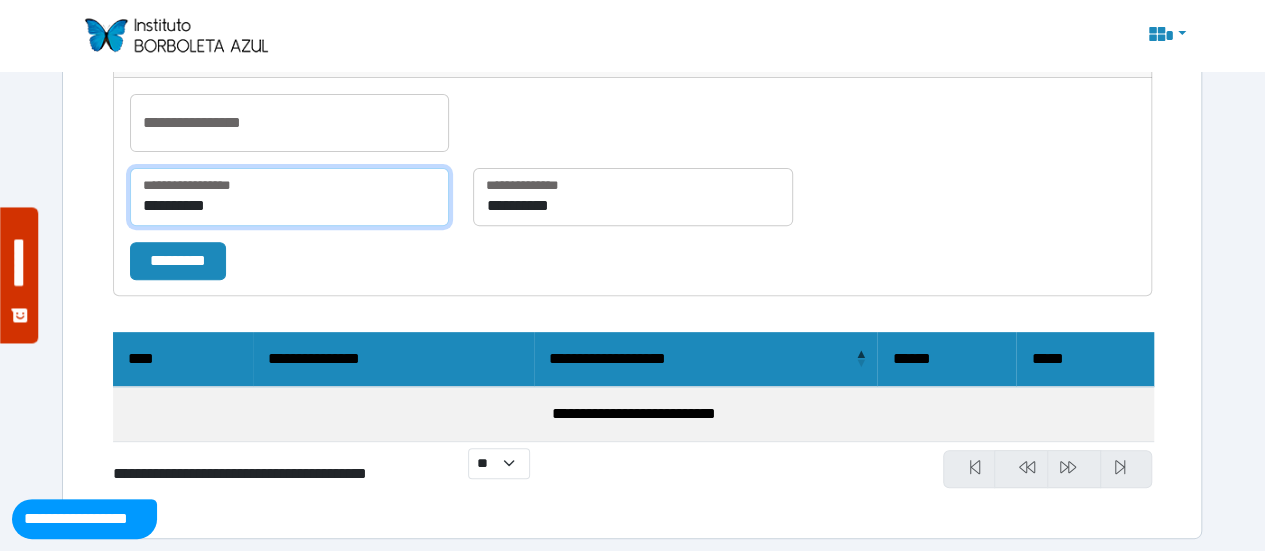 scroll, scrollTop: 257, scrollLeft: 0, axis: vertical 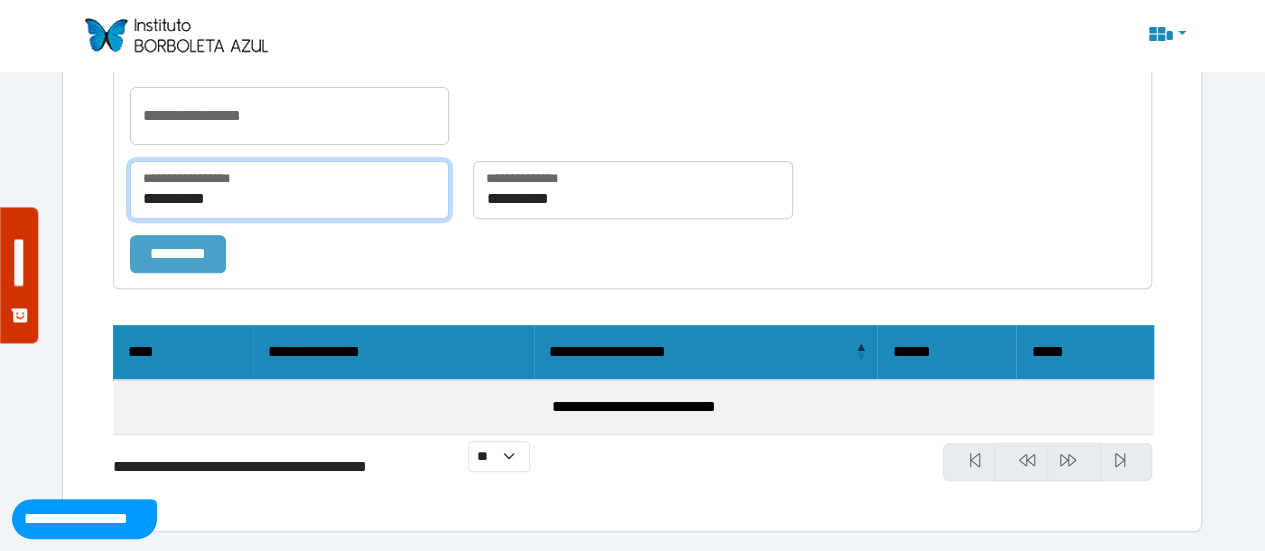 type on "**********" 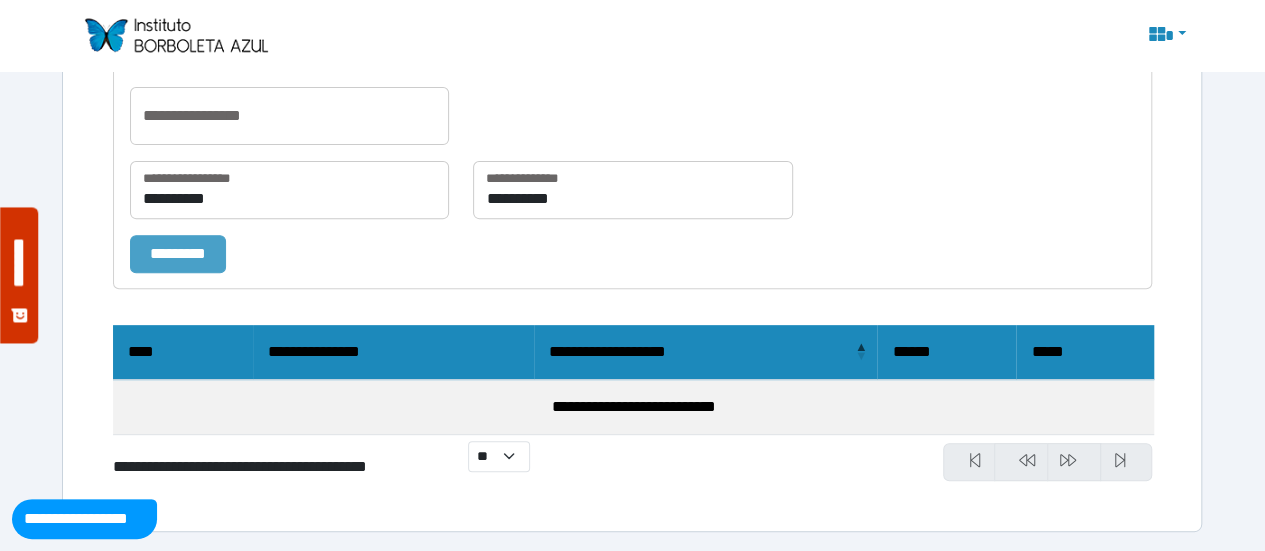 click on "*********" at bounding box center (178, 253) 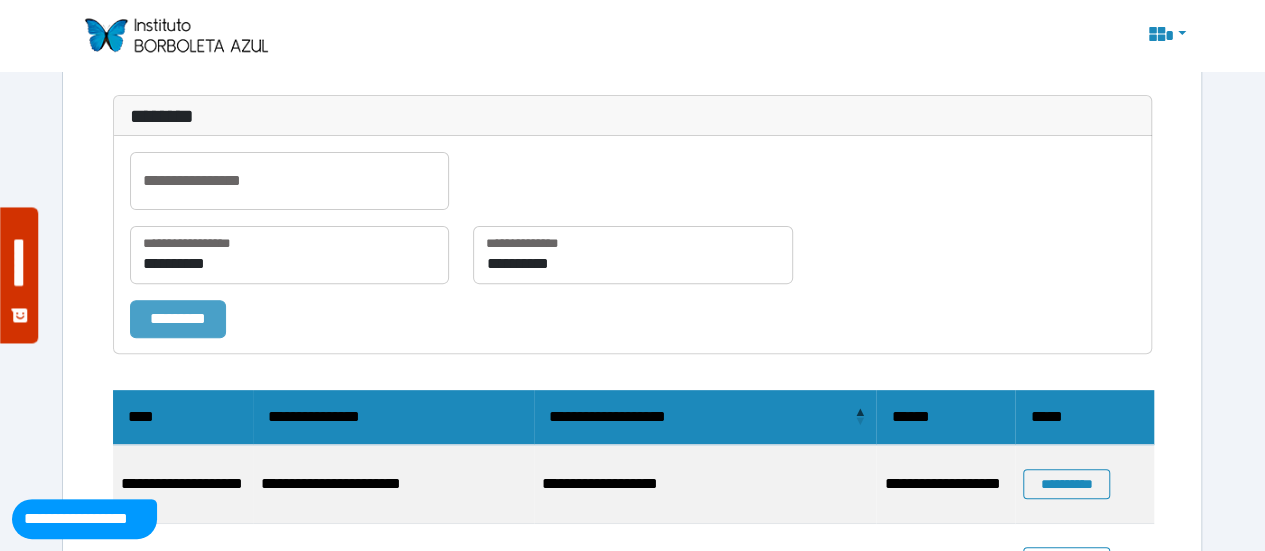 scroll, scrollTop: 257, scrollLeft: 0, axis: vertical 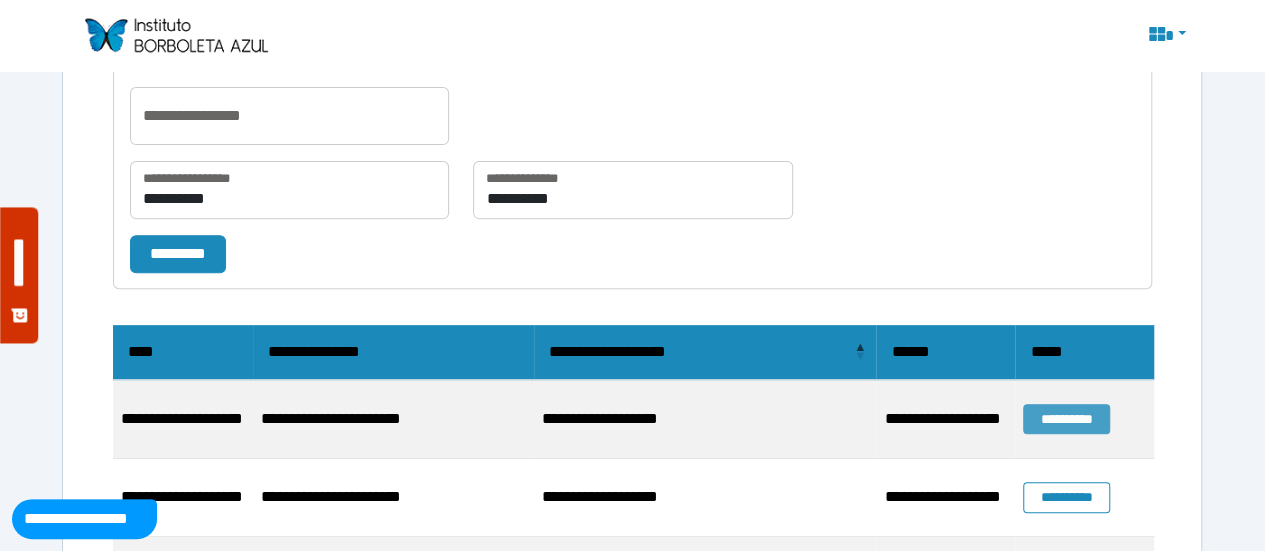 click on "**********" at bounding box center [1066, 419] 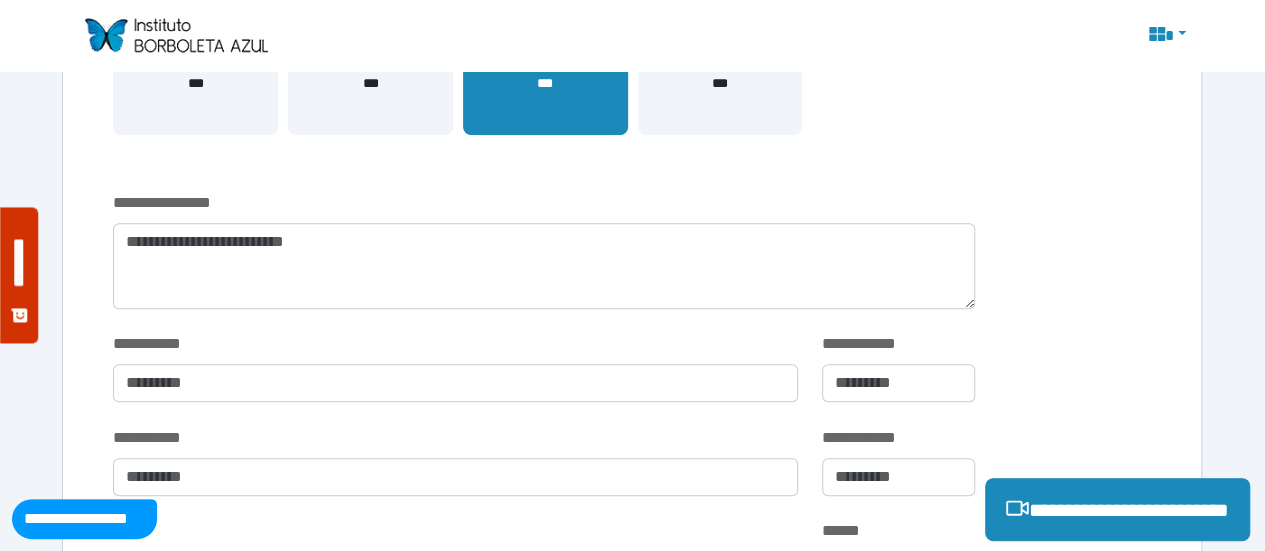 scroll, scrollTop: 580, scrollLeft: 0, axis: vertical 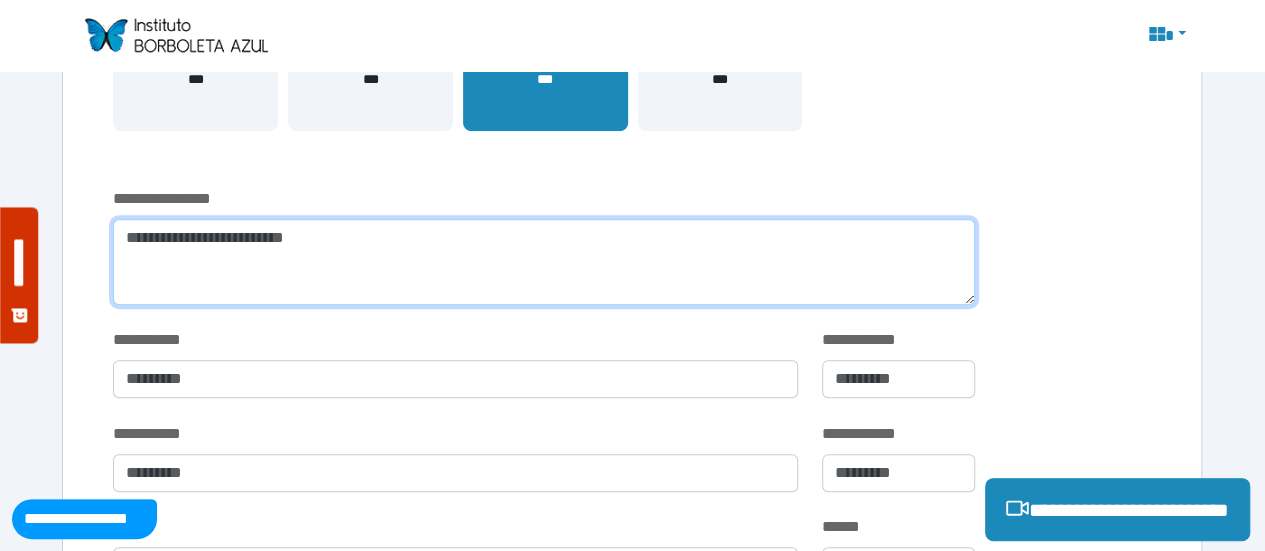 click at bounding box center (544, 262) 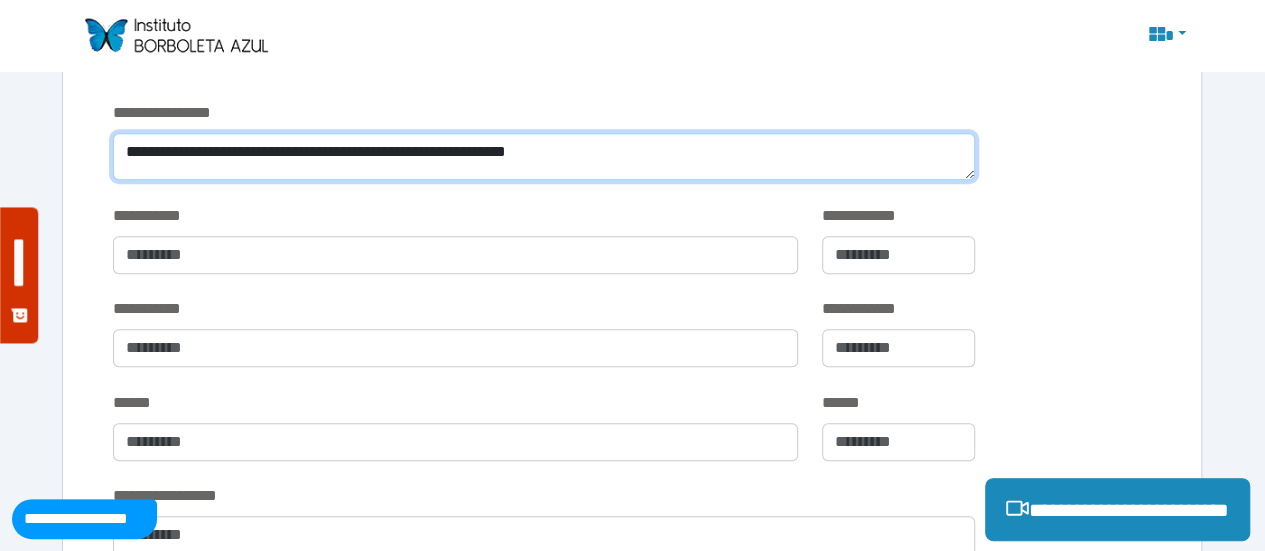 scroll, scrollTop: 672, scrollLeft: 0, axis: vertical 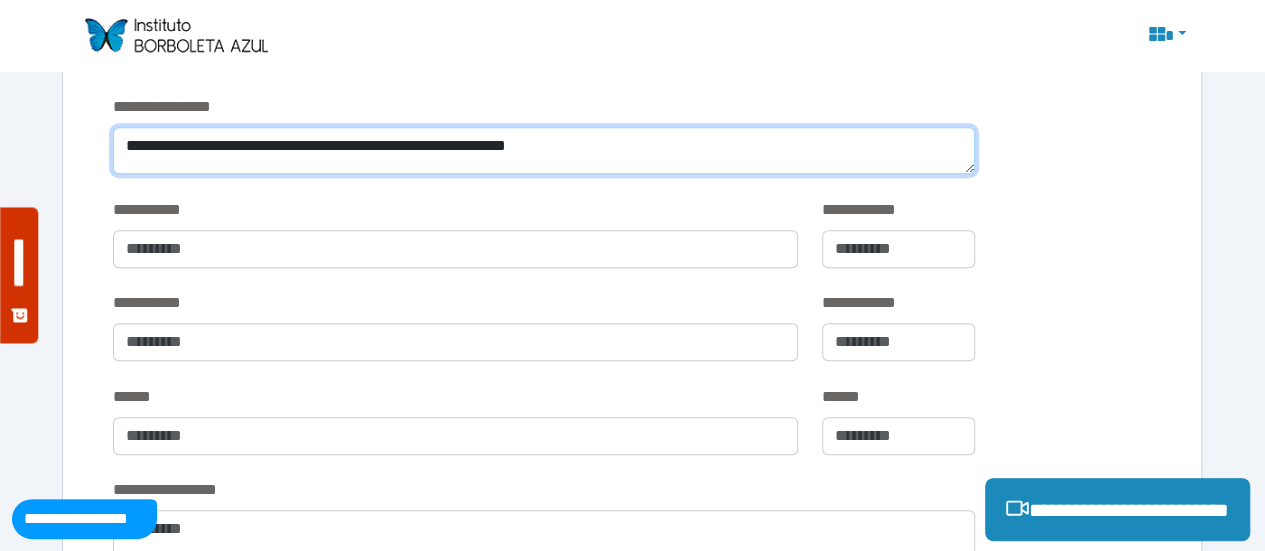 type on "**********" 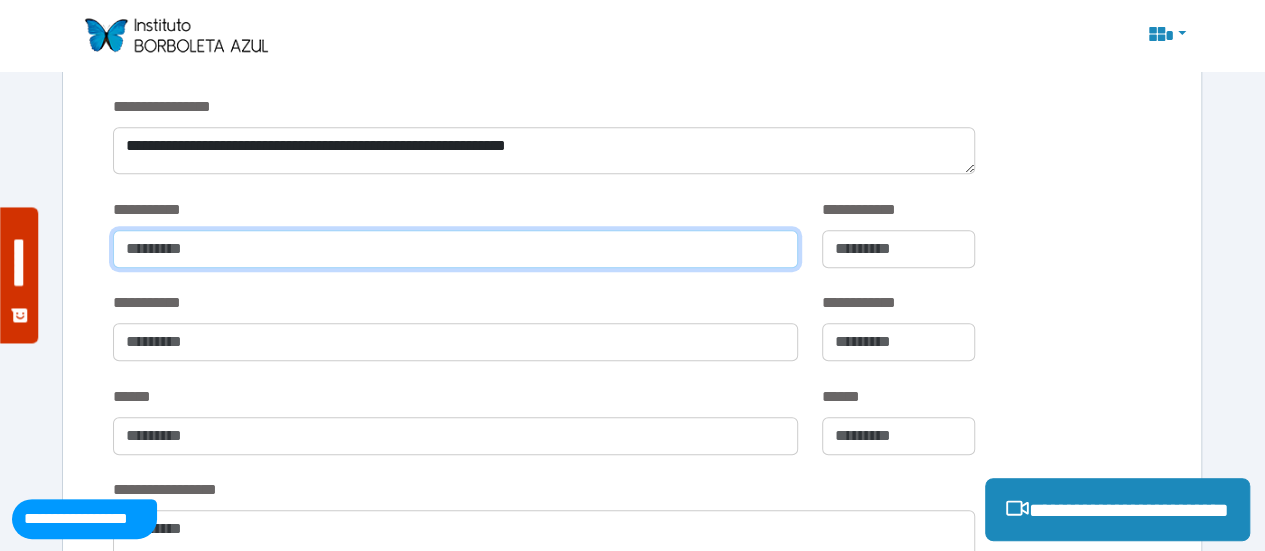 click at bounding box center (455, 249) 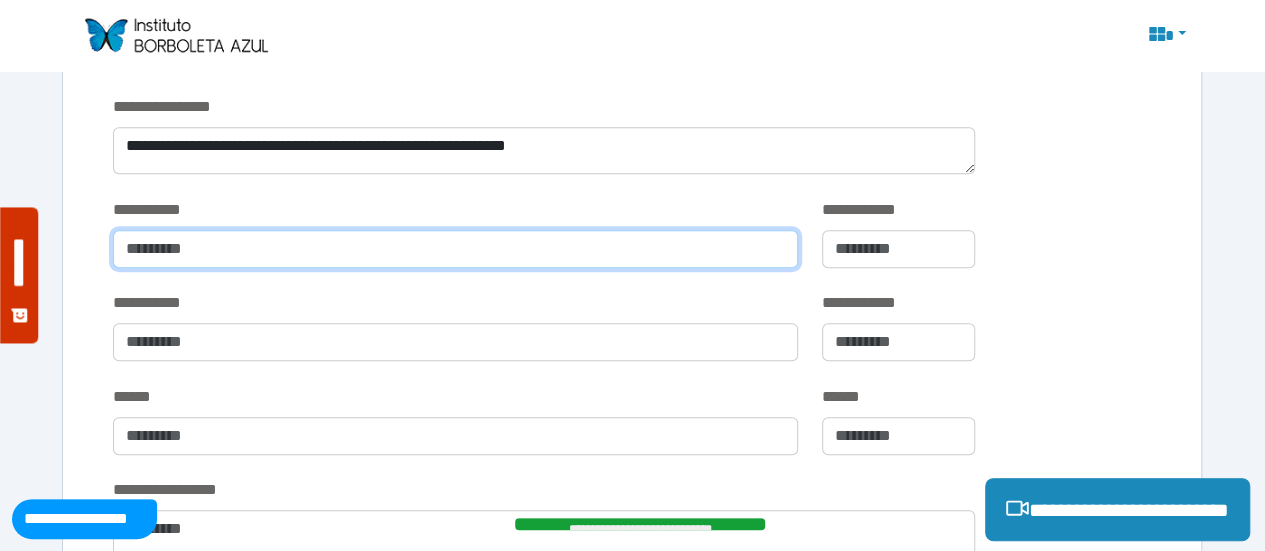 type on "**********" 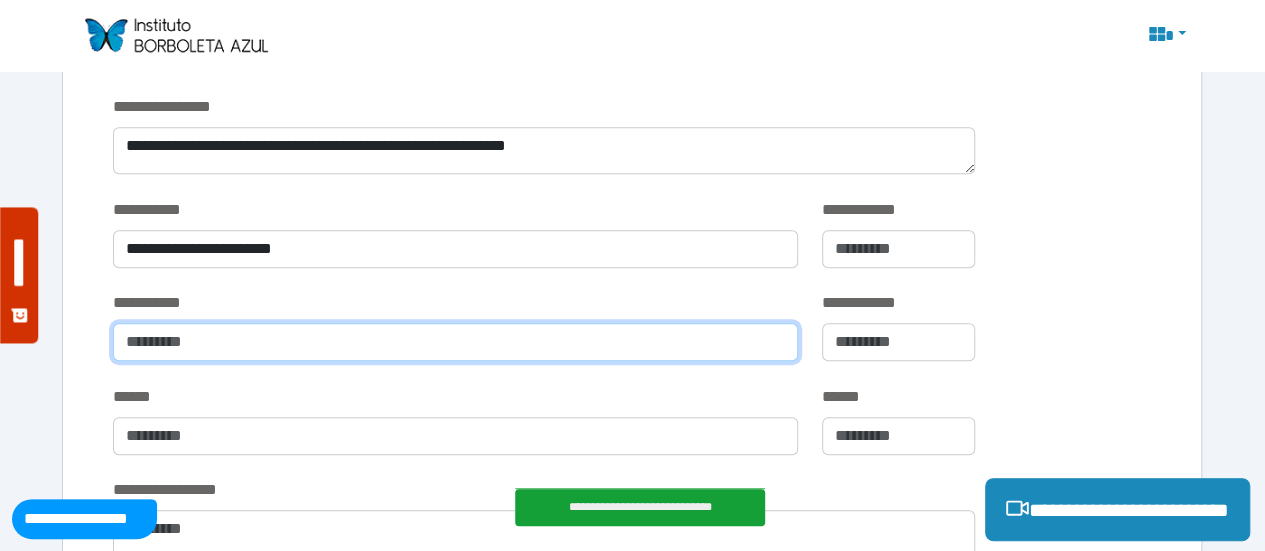 click at bounding box center [455, 342] 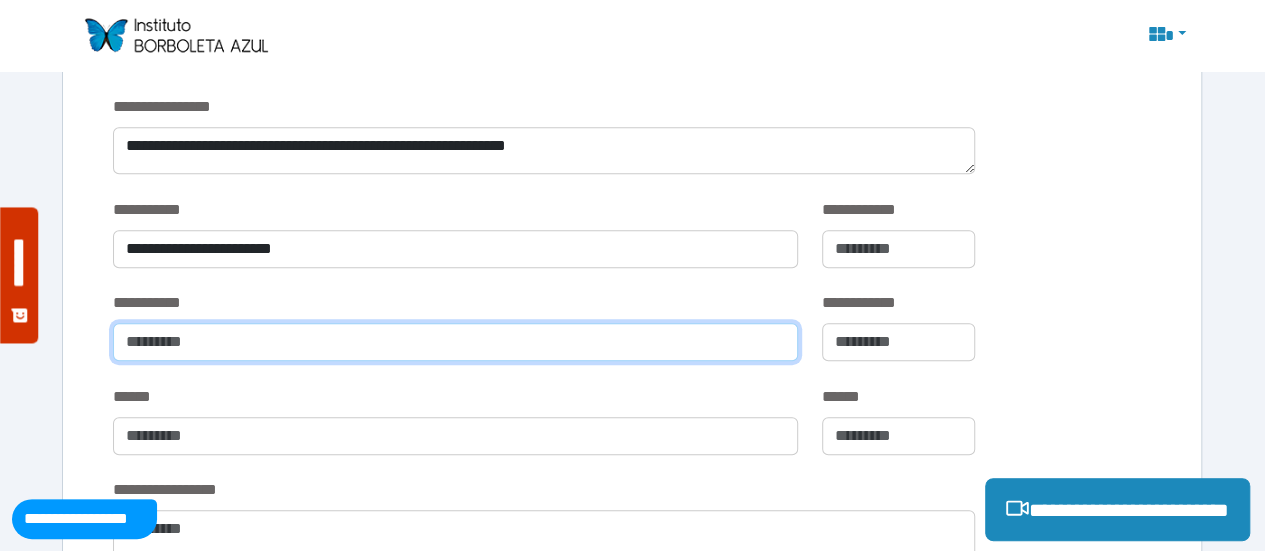 type on "**********" 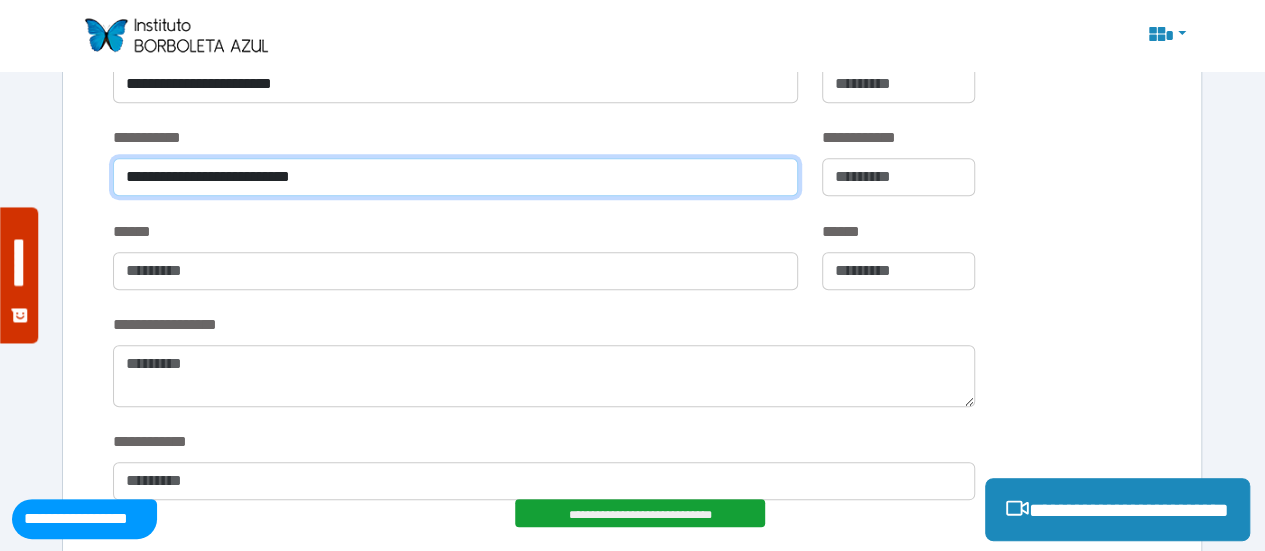 scroll, scrollTop: 838, scrollLeft: 0, axis: vertical 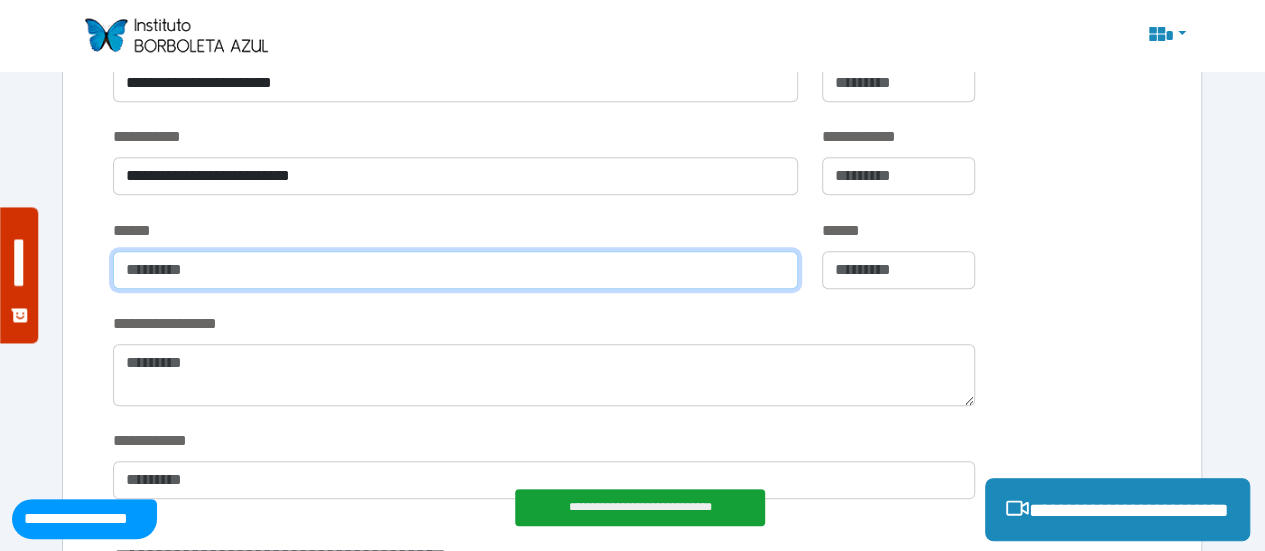 click at bounding box center [455, 270] 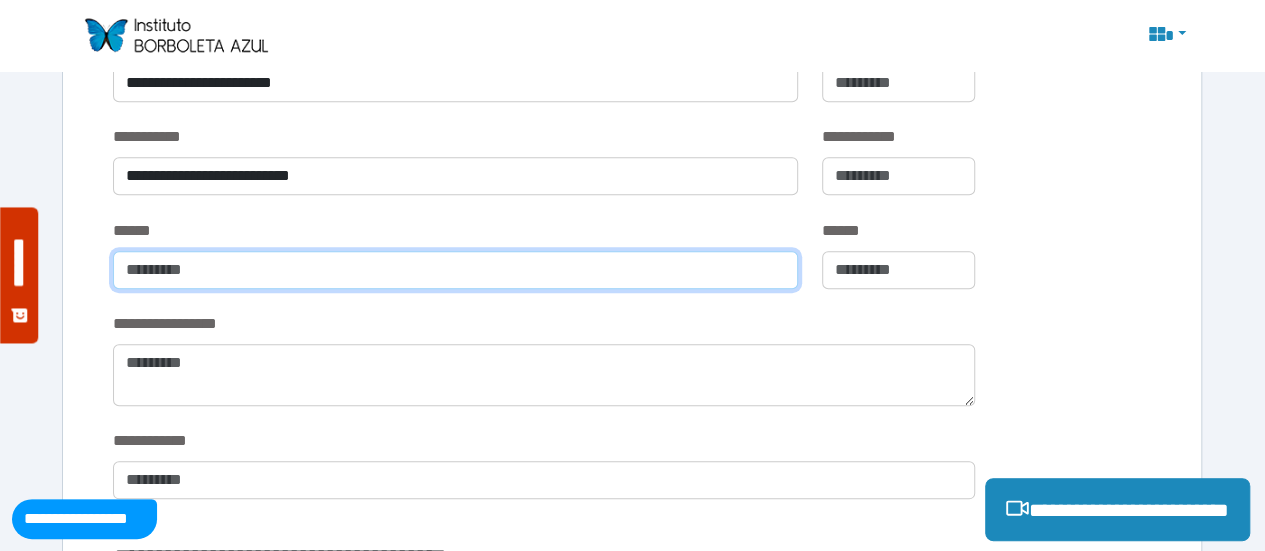 type on "*******" 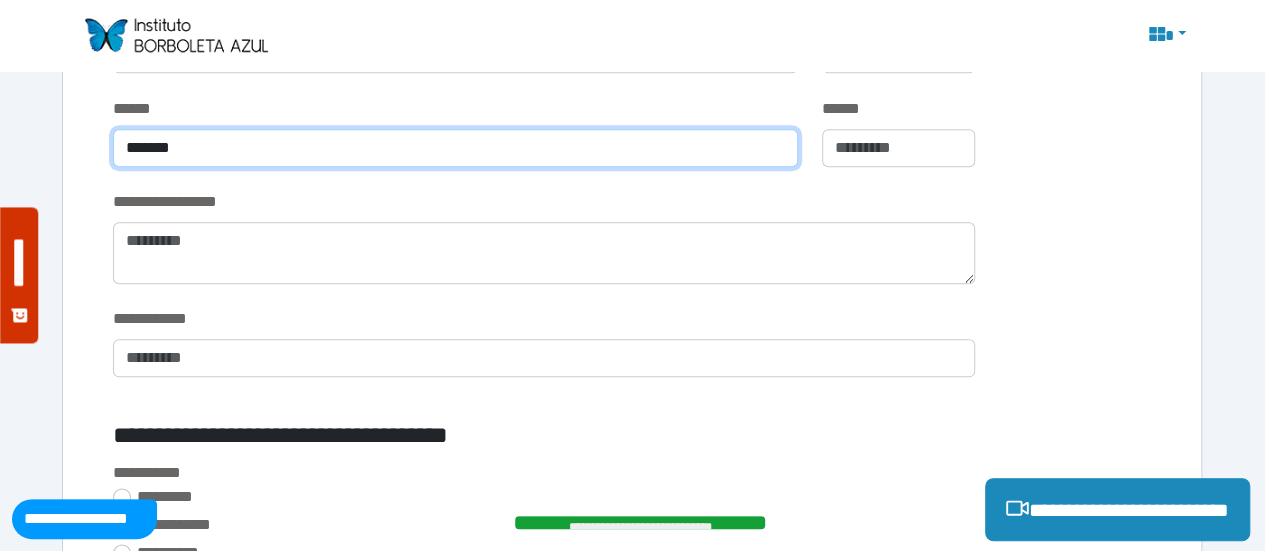 scroll, scrollTop: 961, scrollLeft: 0, axis: vertical 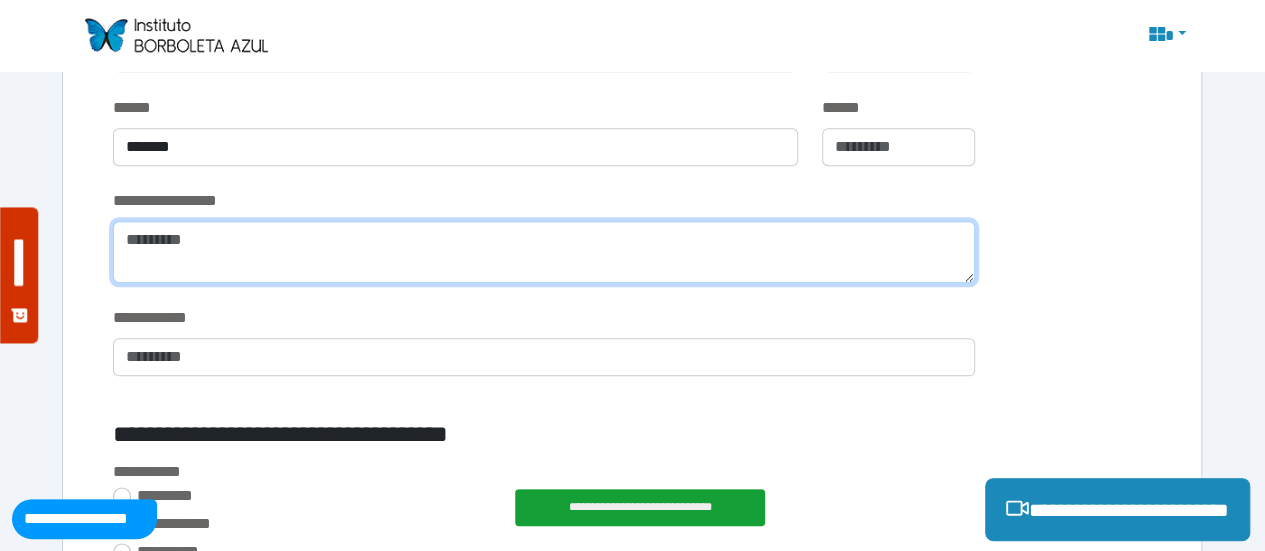 click at bounding box center (544, 252) 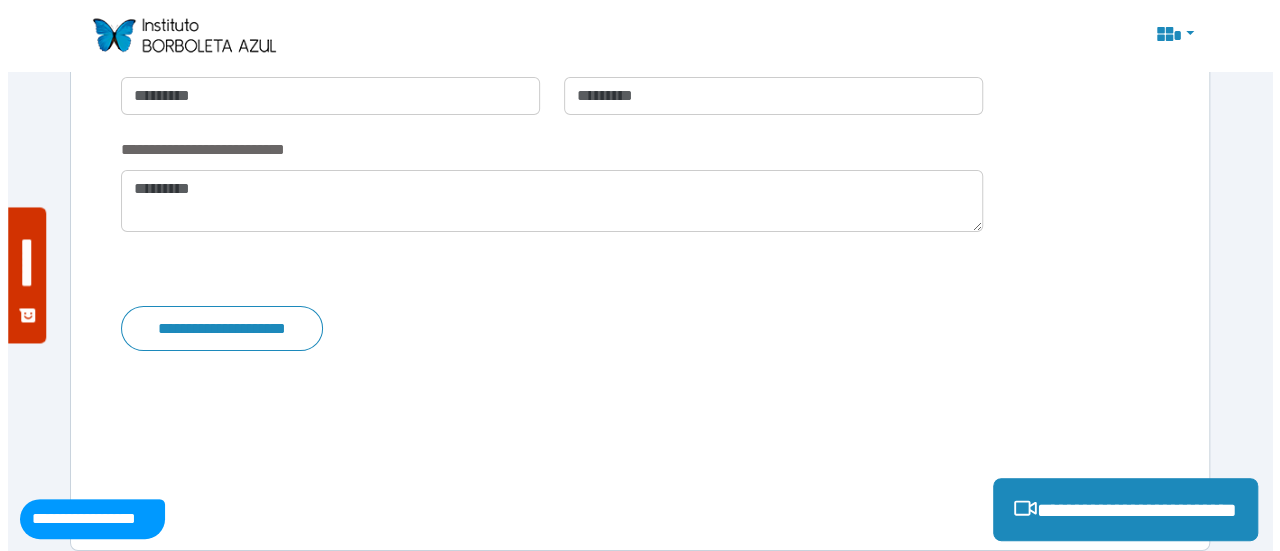 scroll, scrollTop: 3488, scrollLeft: 0, axis: vertical 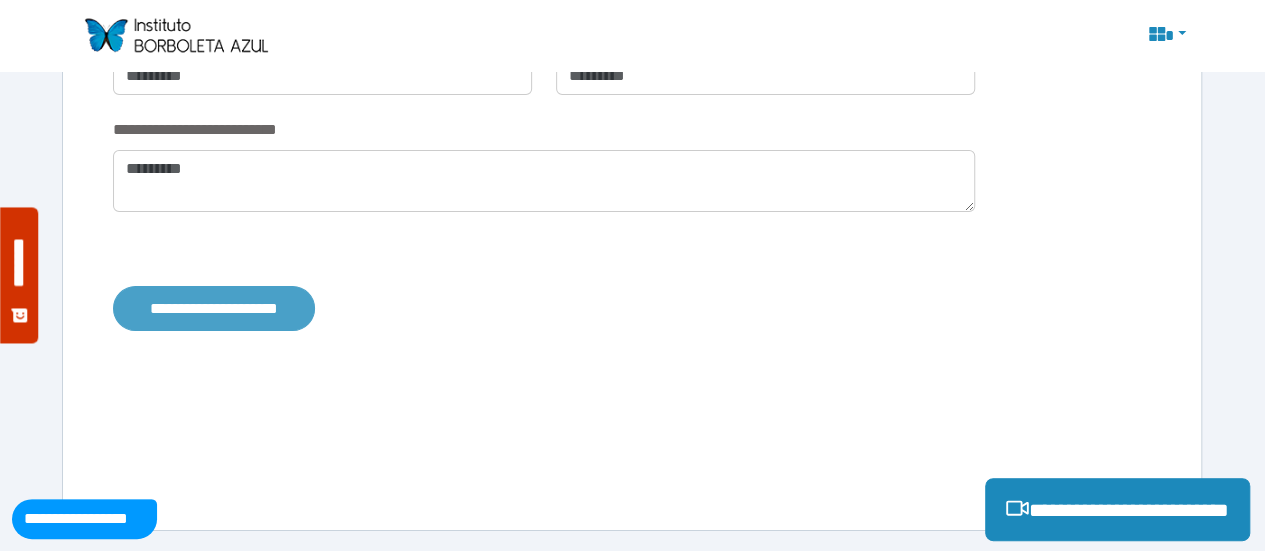 click on "**********" at bounding box center (214, 308) 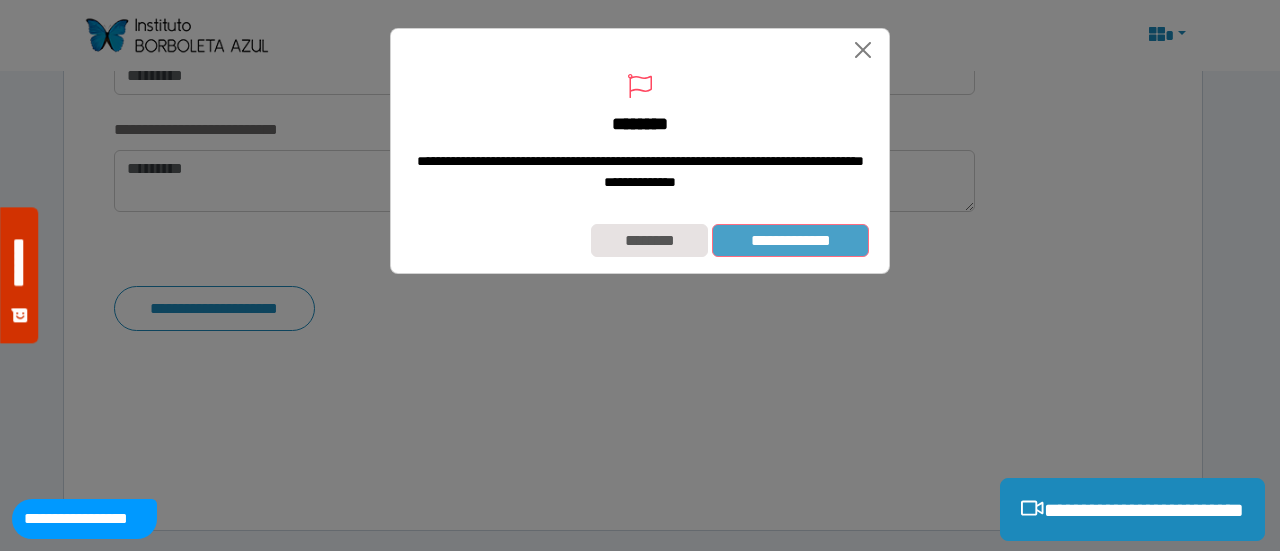 click on "**********" at bounding box center [790, 240] 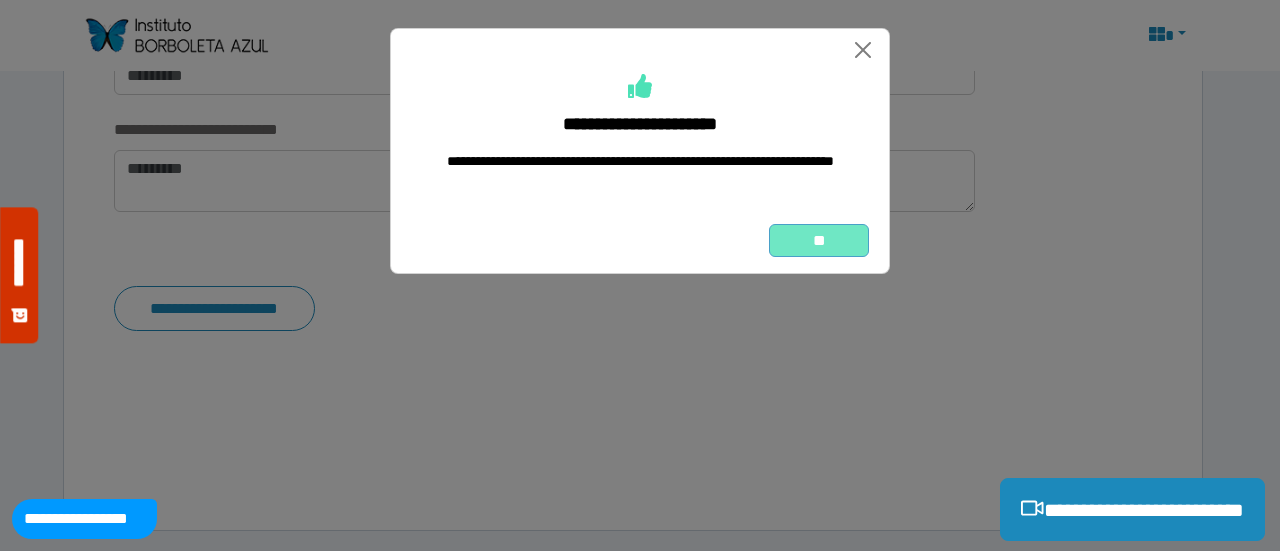 click on "**" at bounding box center [819, 240] 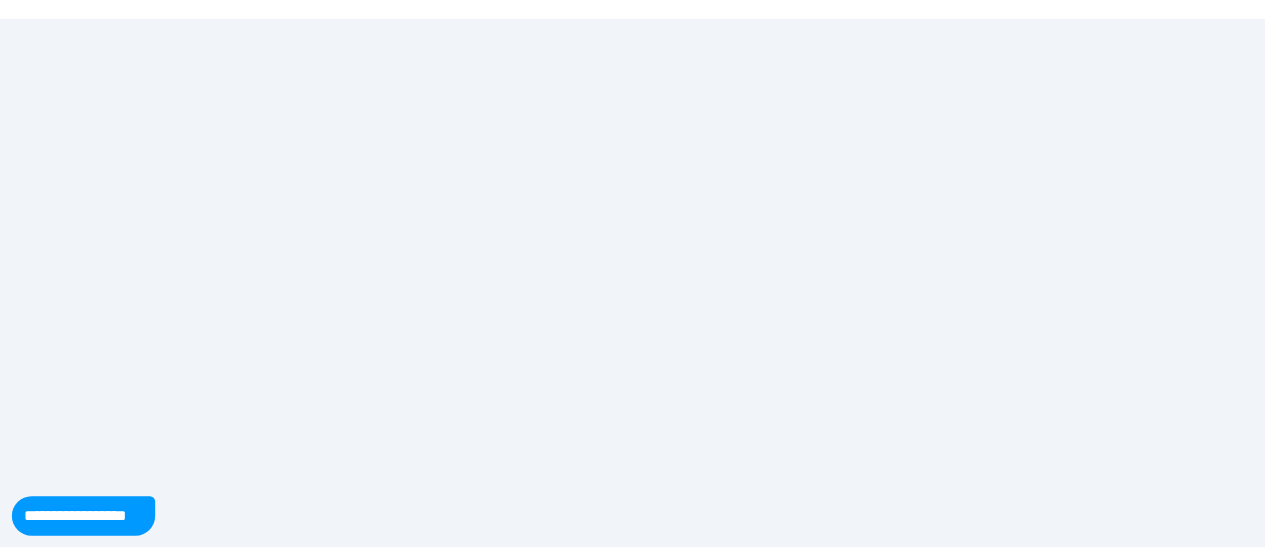 scroll, scrollTop: 0, scrollLeft: 0, axis: both 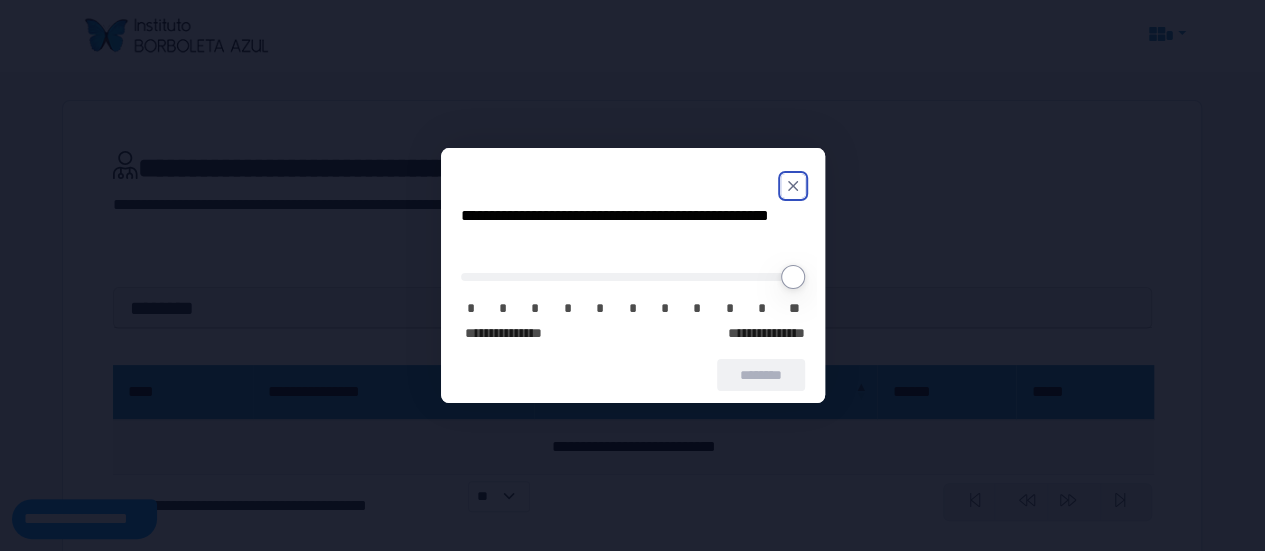 click 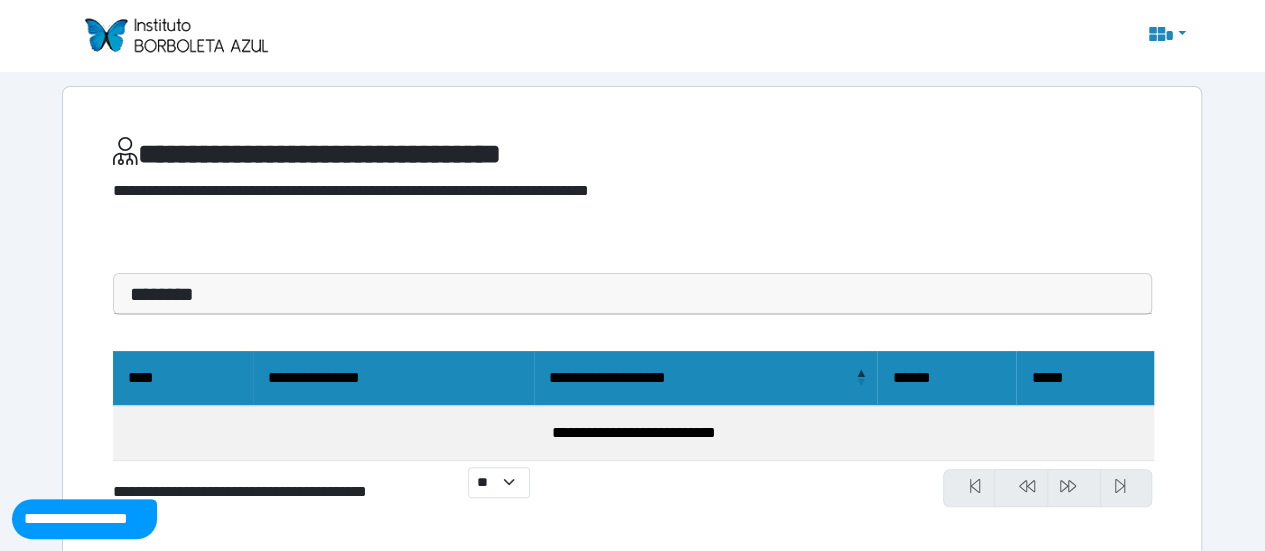 scroll, scrollTop: 40, scrollLeft: 0, axis: vertical 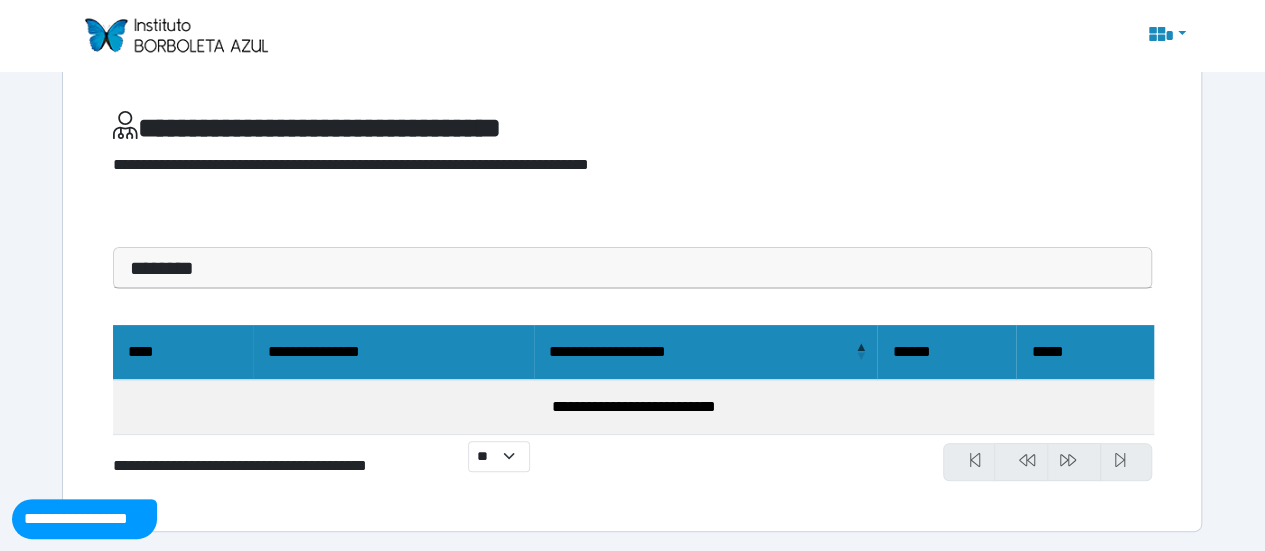 click on "********" at bounding box center [632, 268] 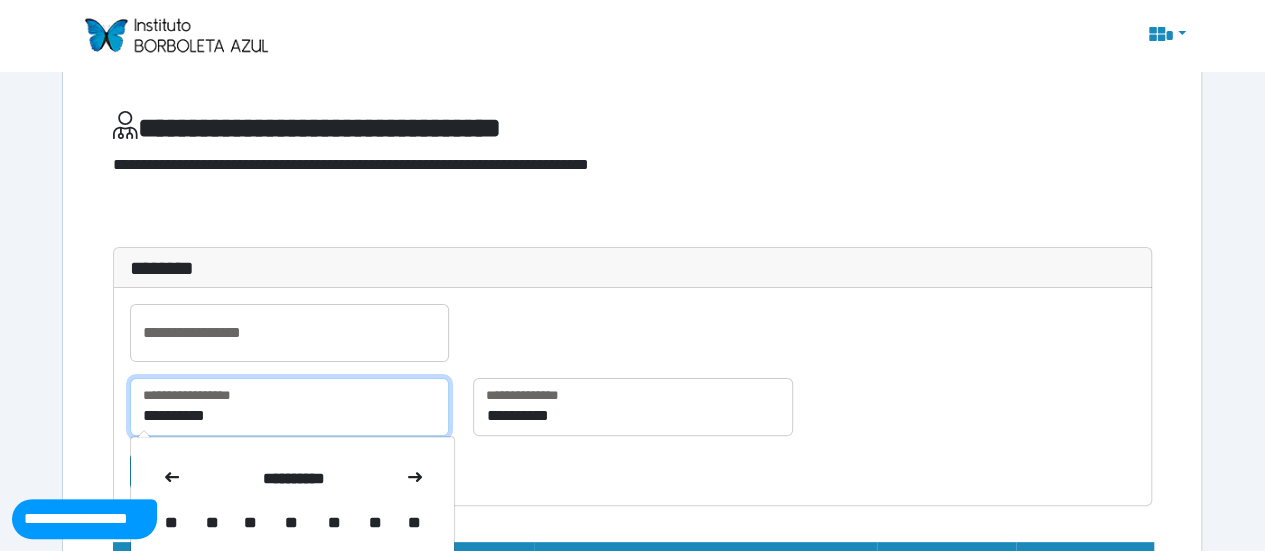 click on "**********" at bounding box center (289, 407) 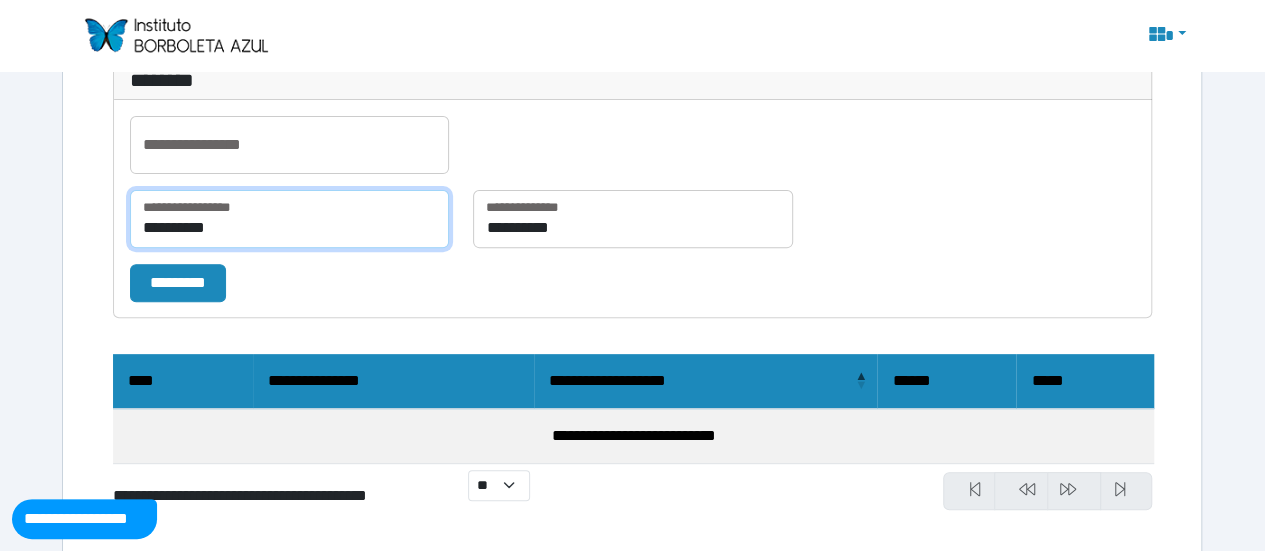 scroll, scrollTop: 233, scrollLeft: 0, axis: vertical 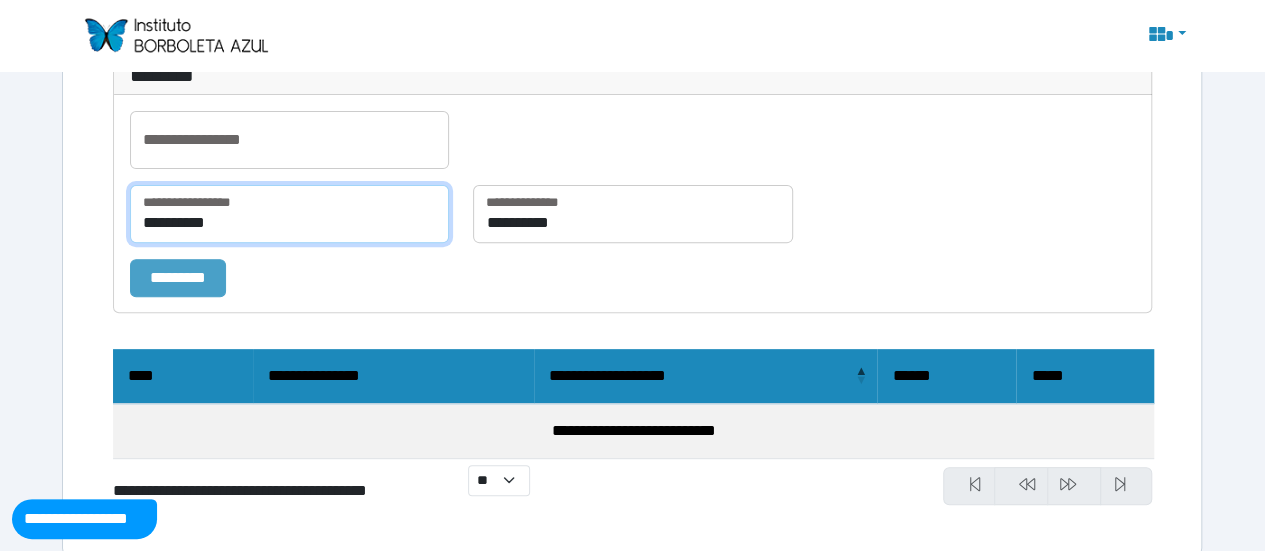type on "**********" 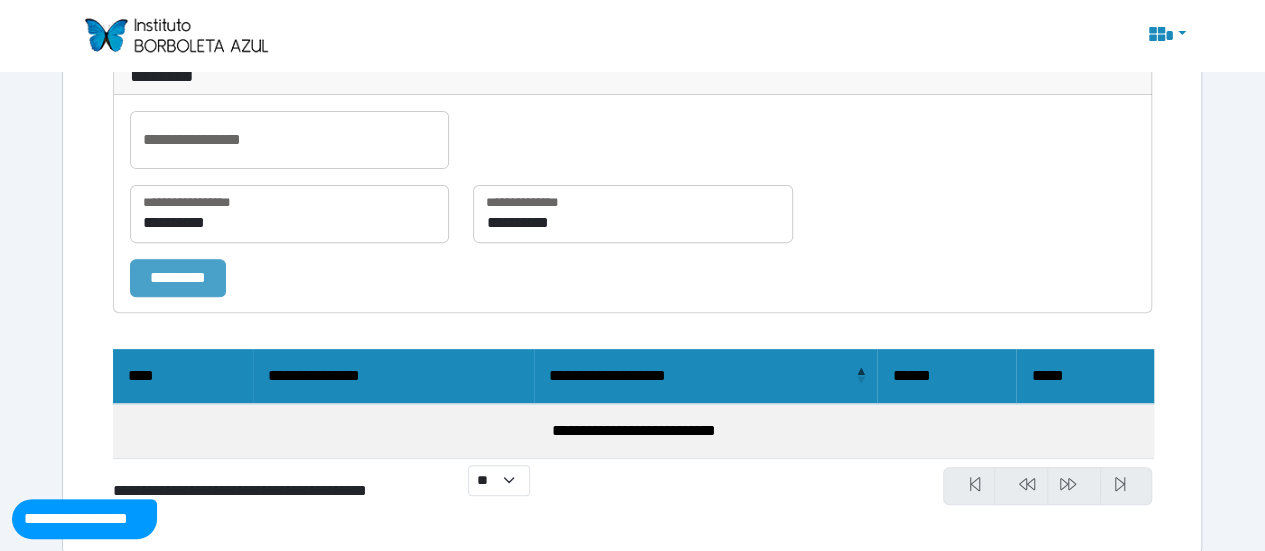 click on "*********" at bounding box center (178, 277) 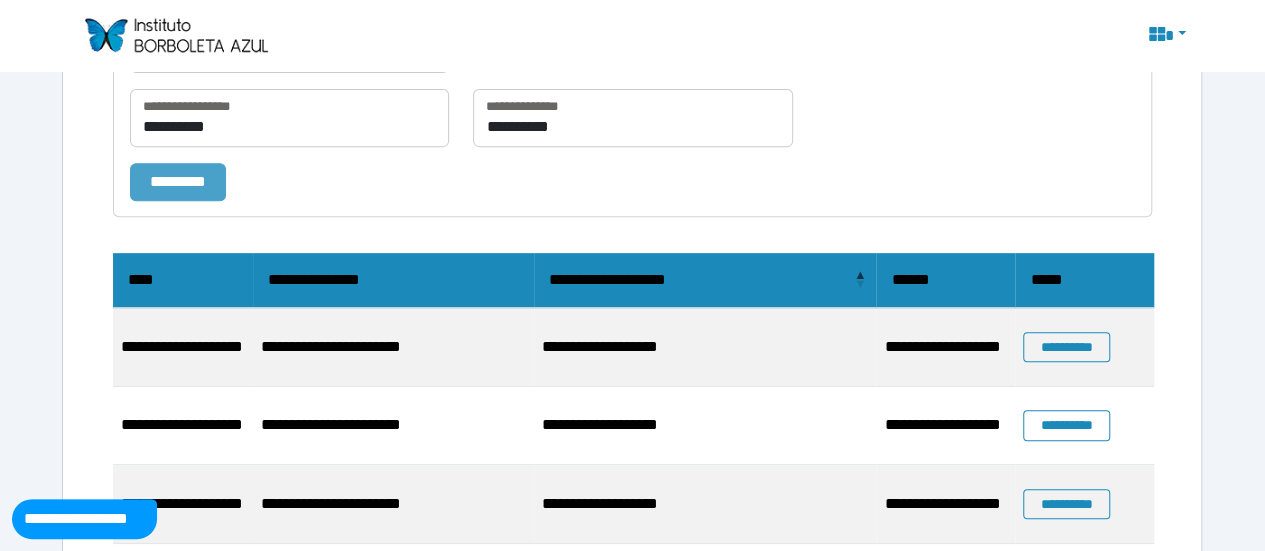 scroll, scrollTop: 331, scrollLeft: 0, axis: vertical 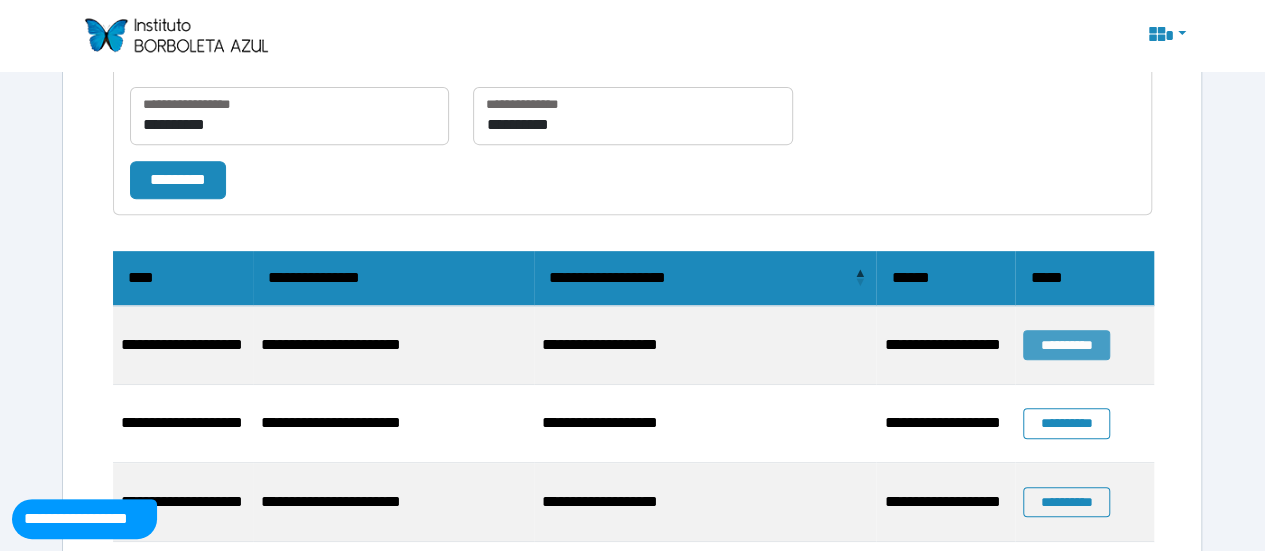 click on "**********" at bounding box center (1066, 345) 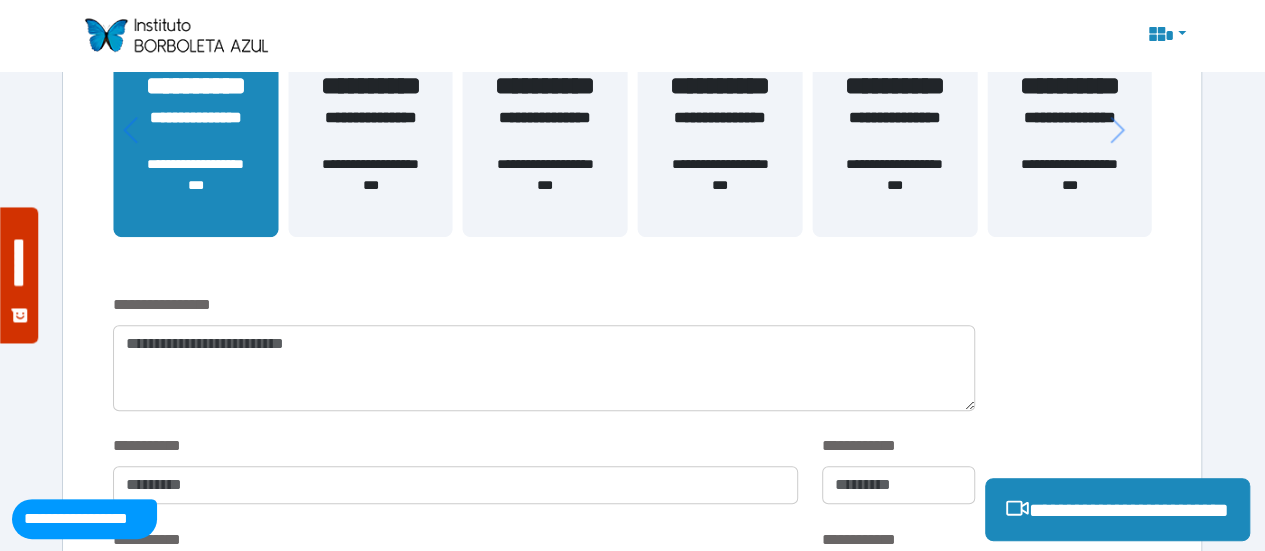scroll, scrollTop: 476, scrollLeft: 0, axis: vertical 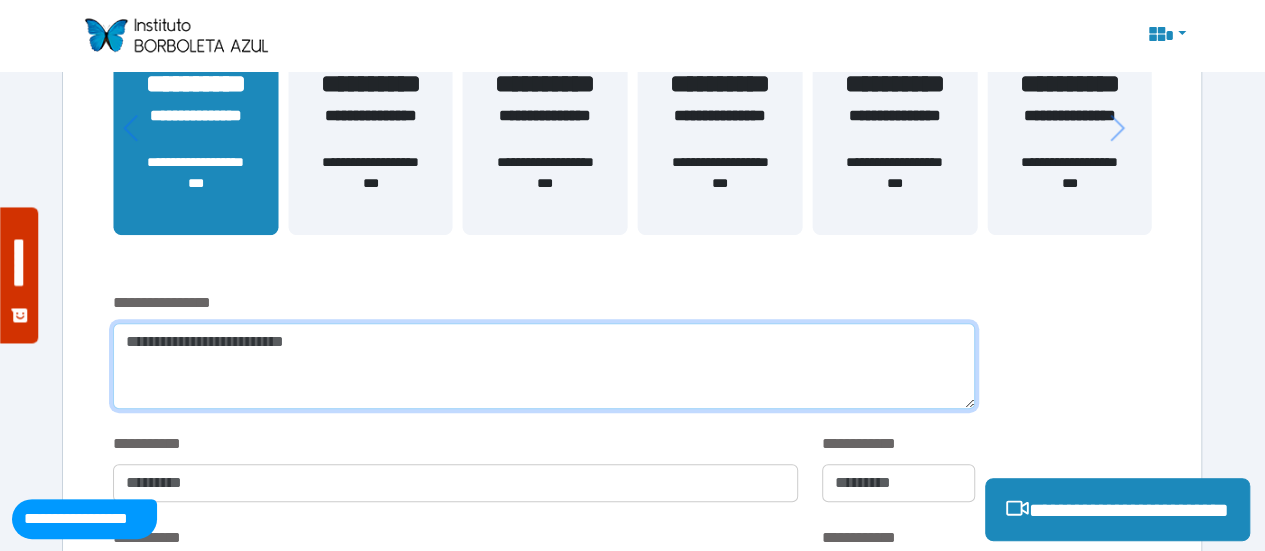 click at bounding box center [544, 366] 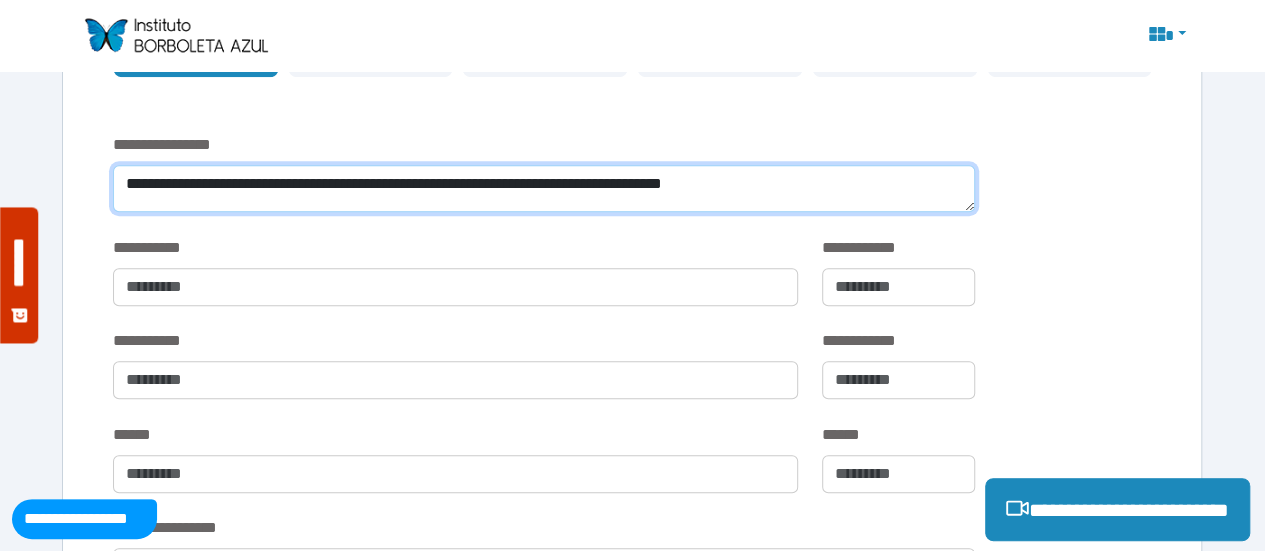 scroll, scrollTop: 641, scrollLeft: 0, axis: vertical 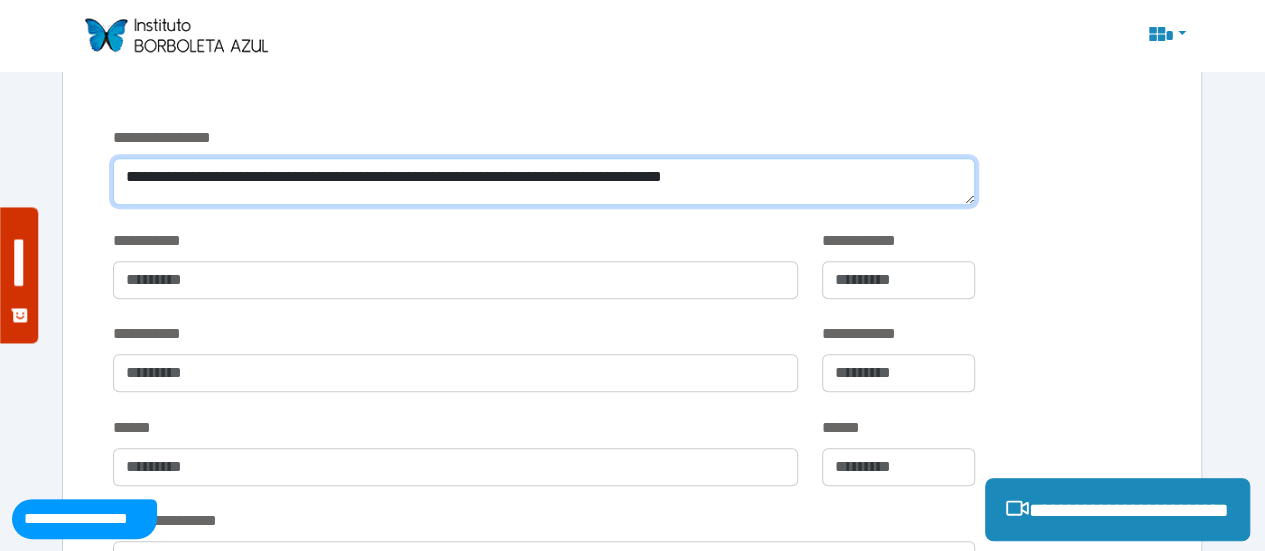 type on "**********" 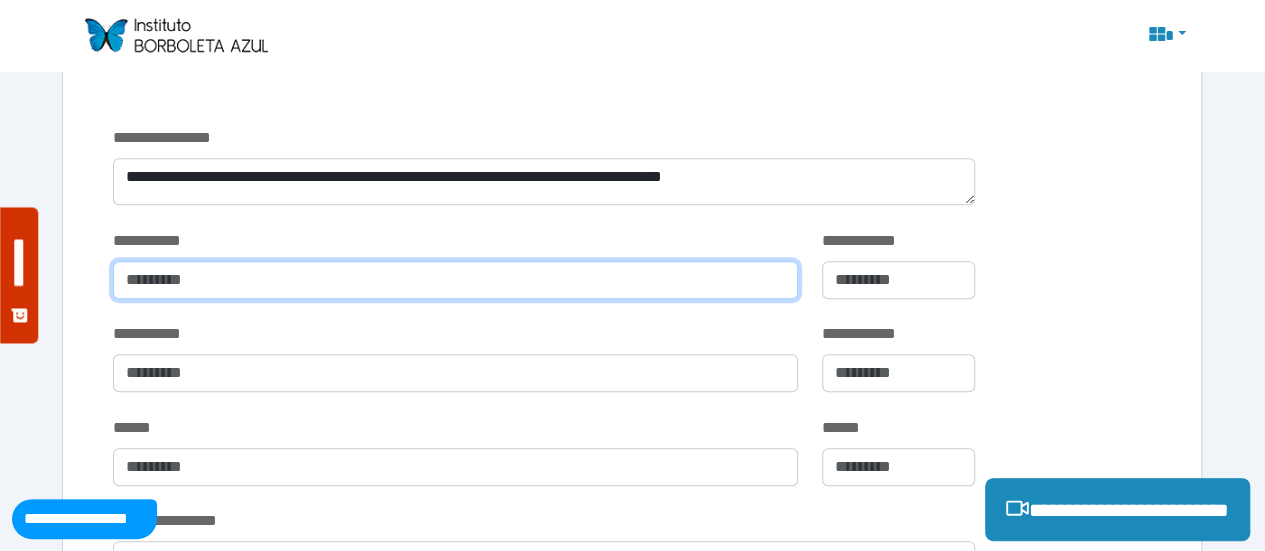 click at bounding box center (455, 280) 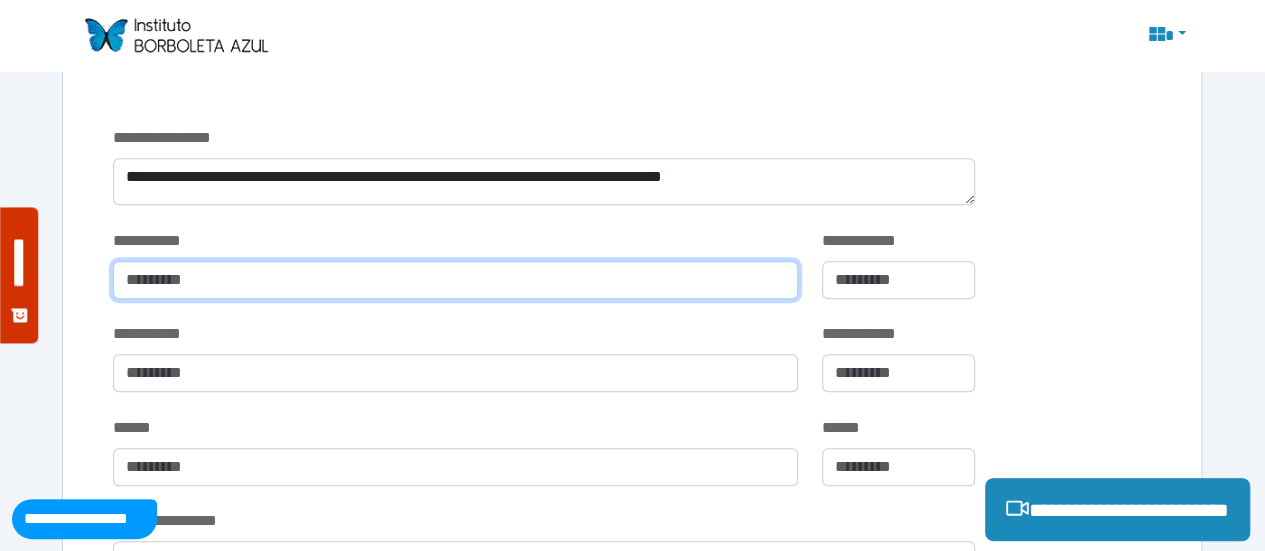 type on "**********" 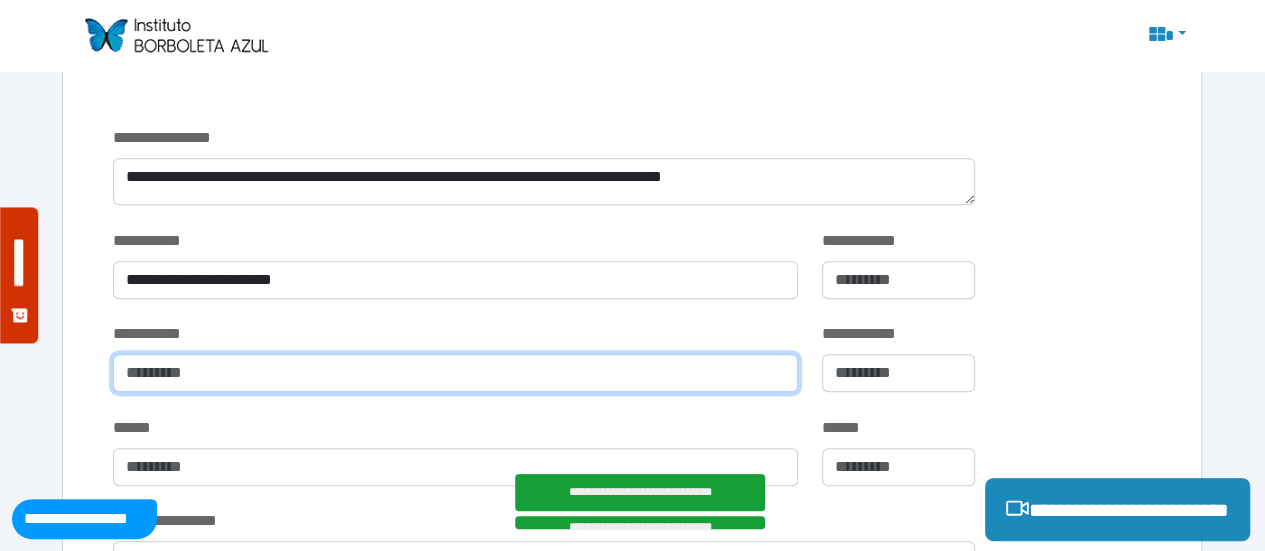 click at bounding box center [455, 373] 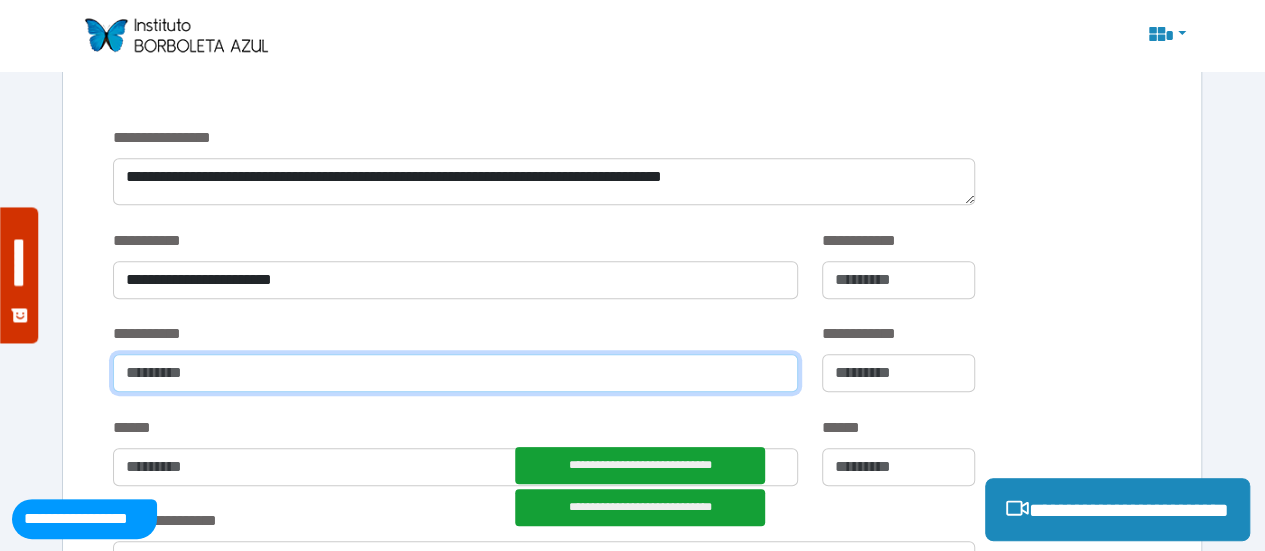 type on "**********" 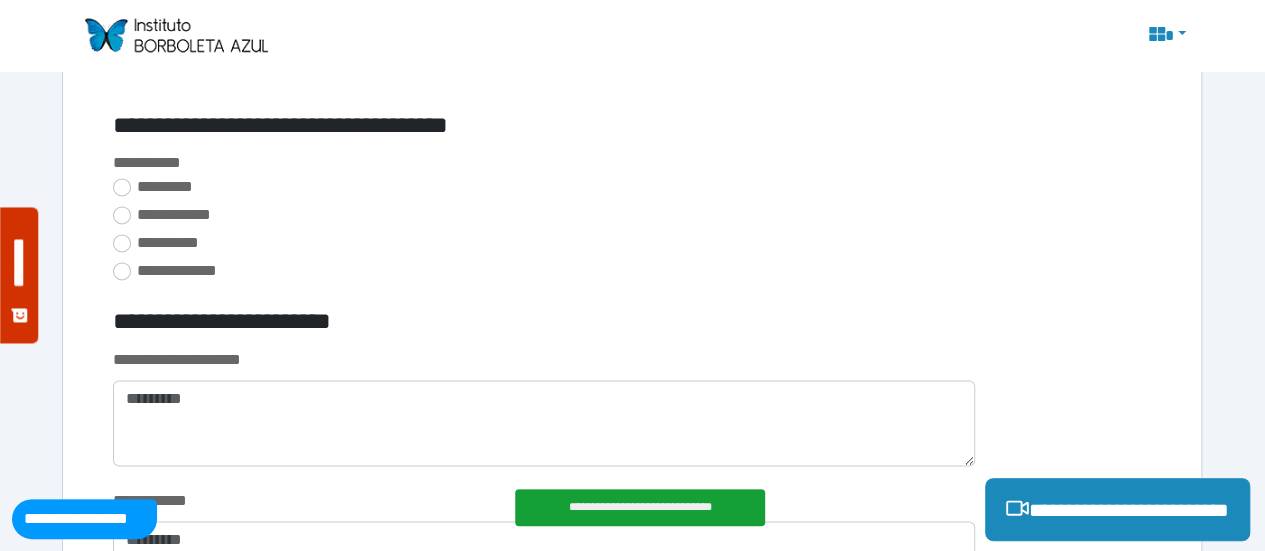 scroll, scrollTop: 1278, scrollLeft: 0, axis: vertical 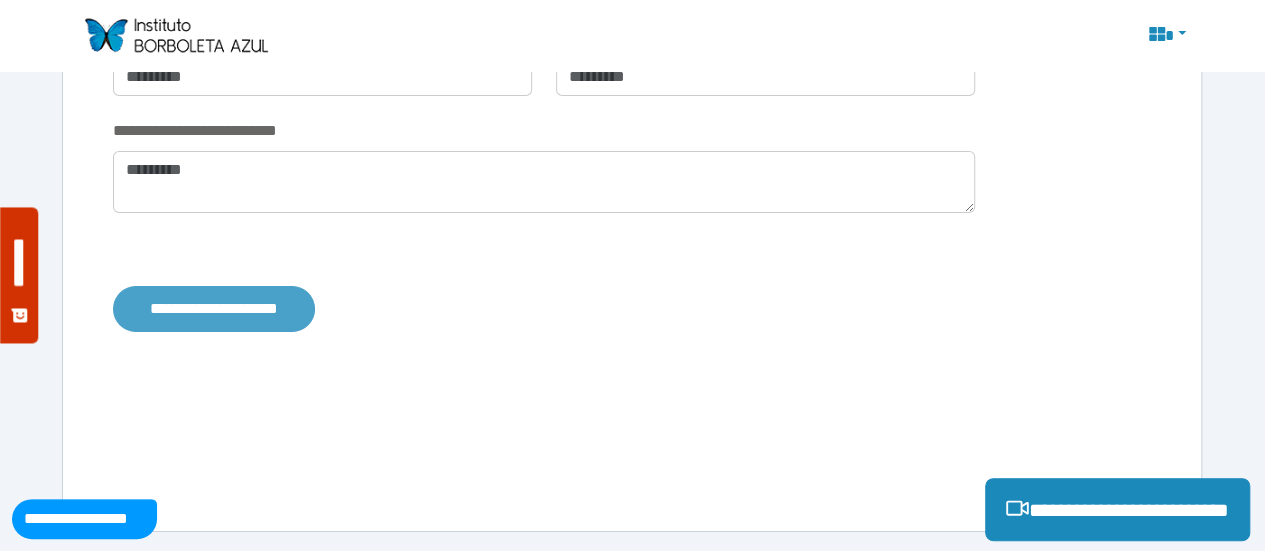 click on "**********" at bounding box center [214, 308] 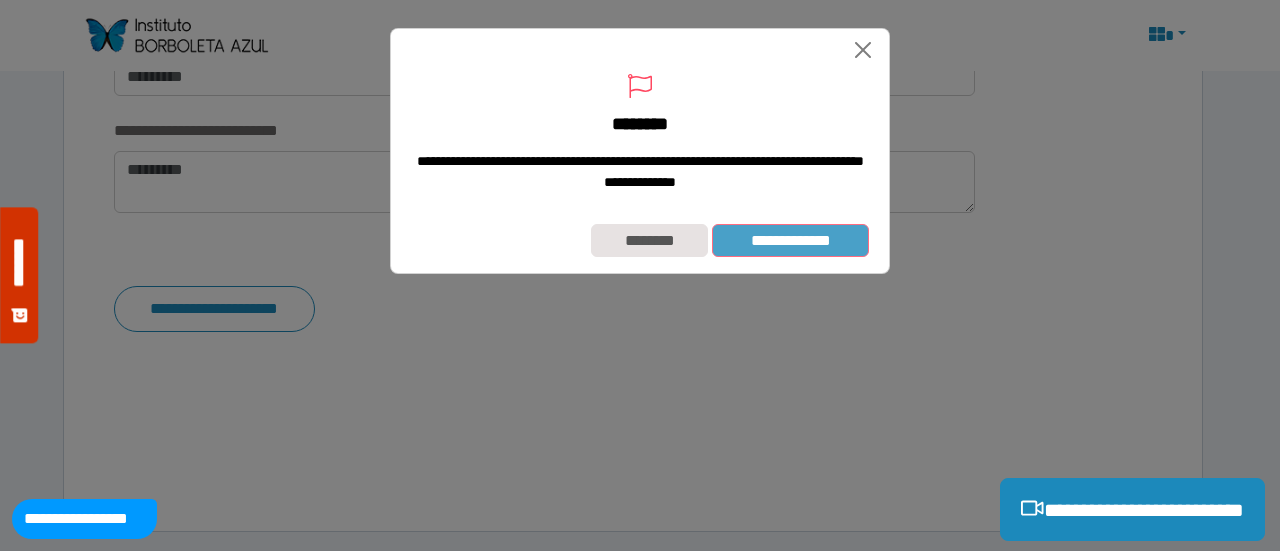 click on "**********" at bounding box center (790, 240) 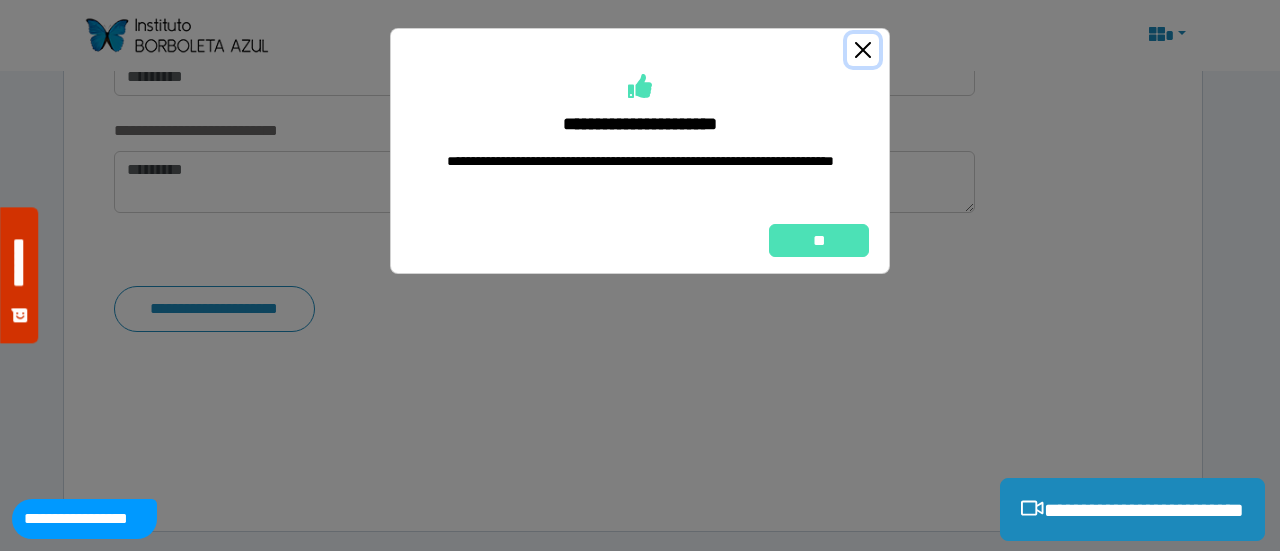 click at bounding box center [863, 50] 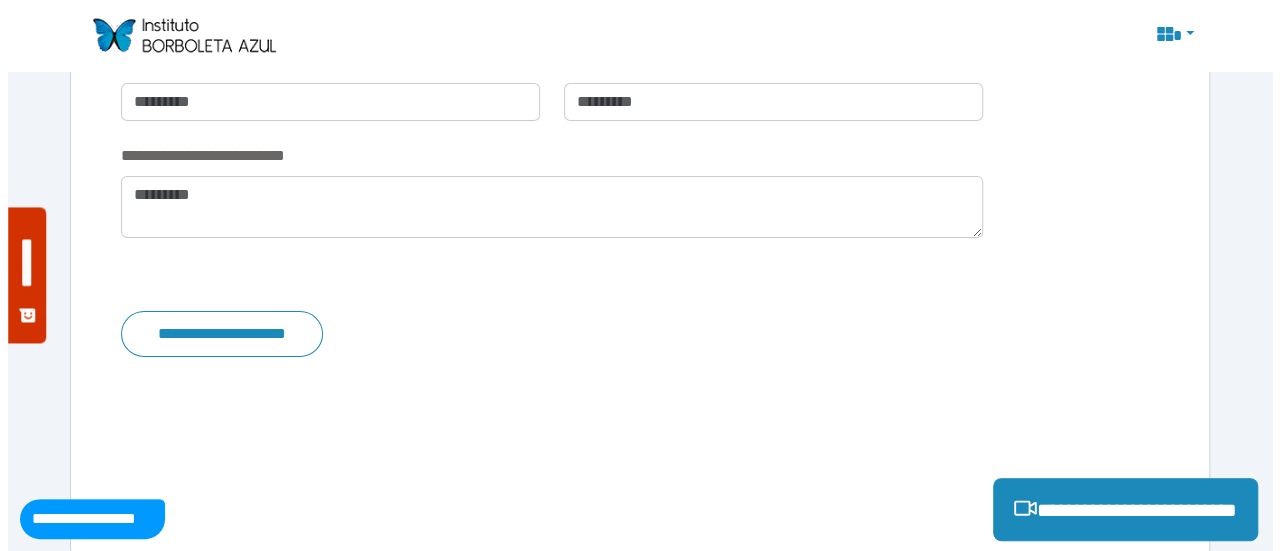 scroll, scrollTop: 3464, scrollLeft: 0, axis: vertical 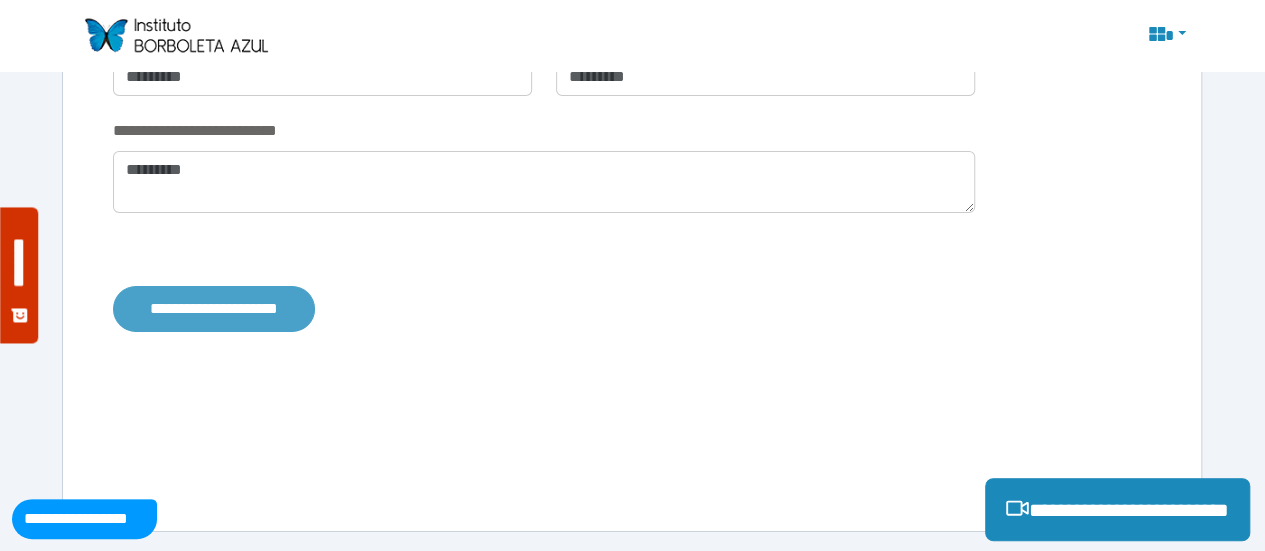 click on "**********" at bounding box center (214, 308) 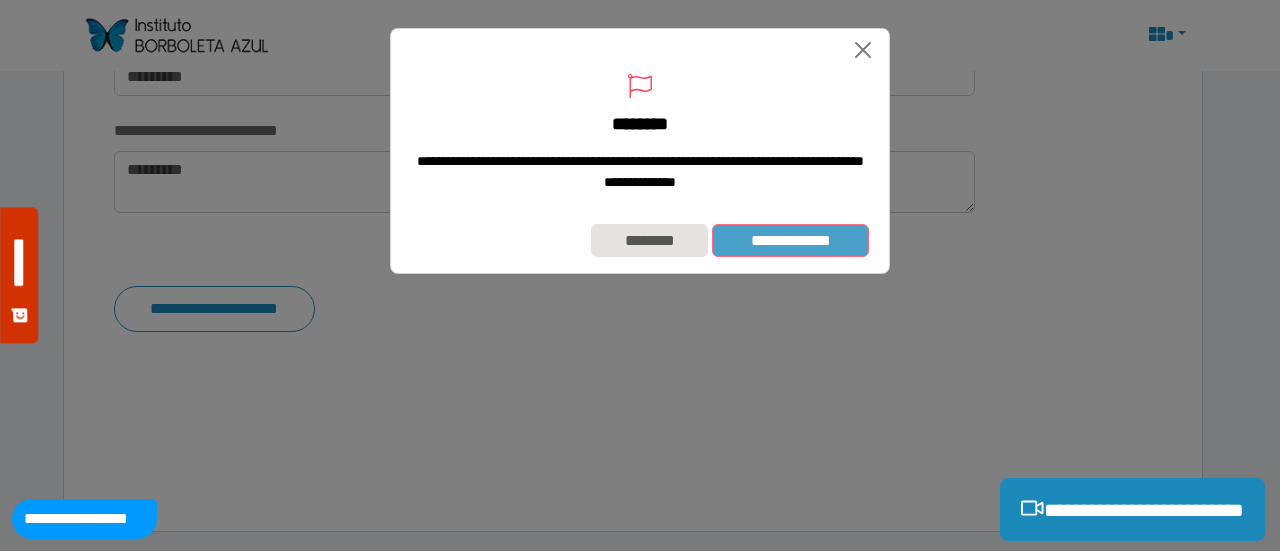 click on "**********" at bounding box center [790, 240] 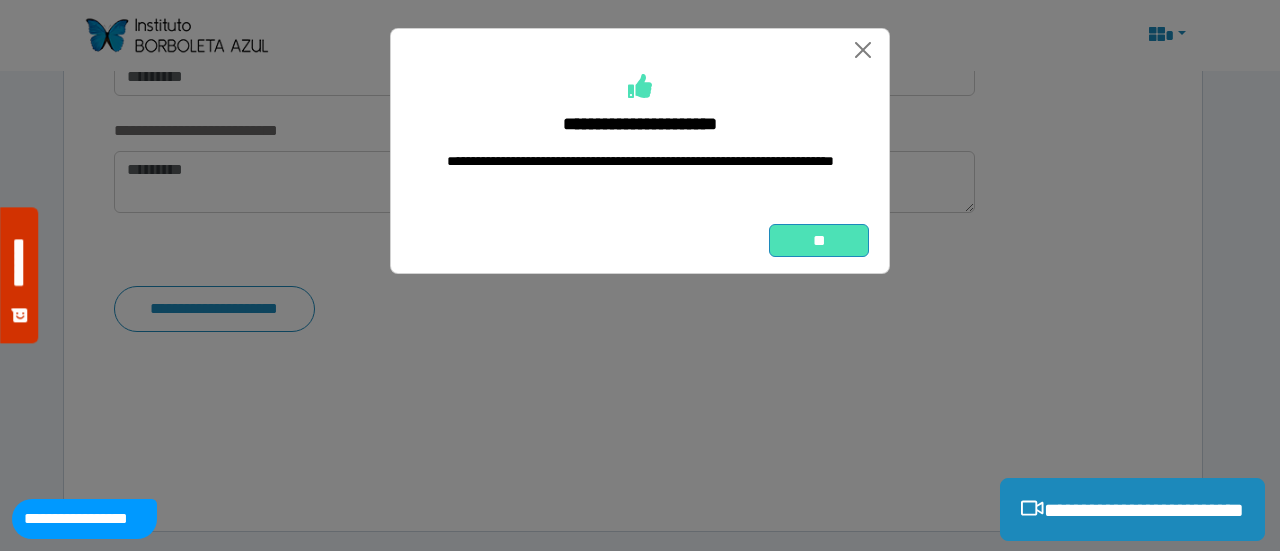 click on "**" at bounding box center [819, 240] 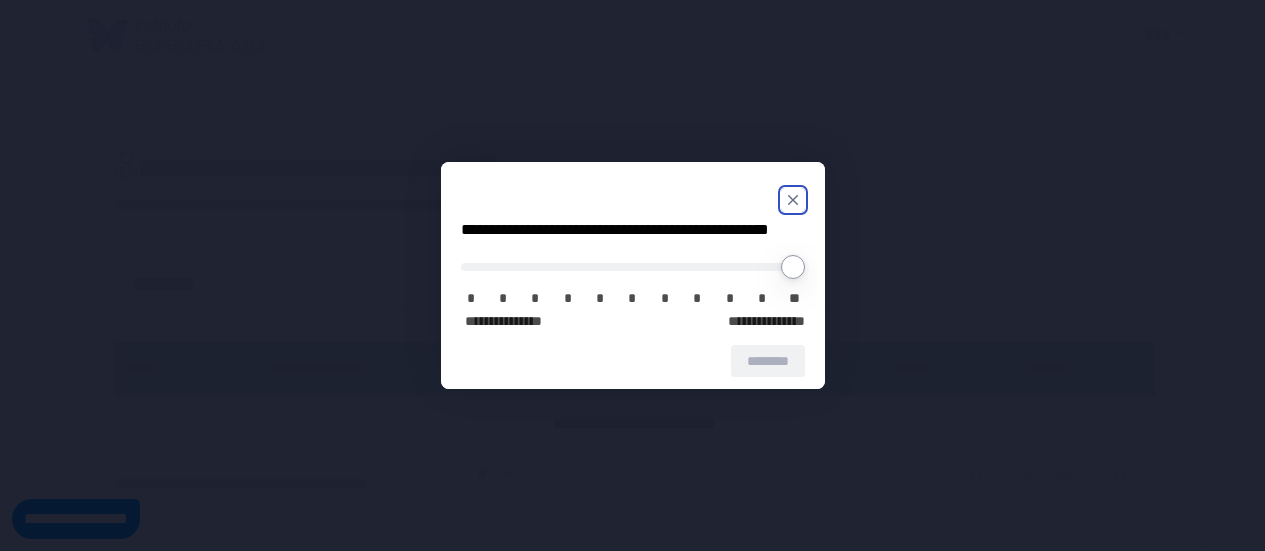 scroll, scrollTop: 0, scrollLeft: 0, axis: both 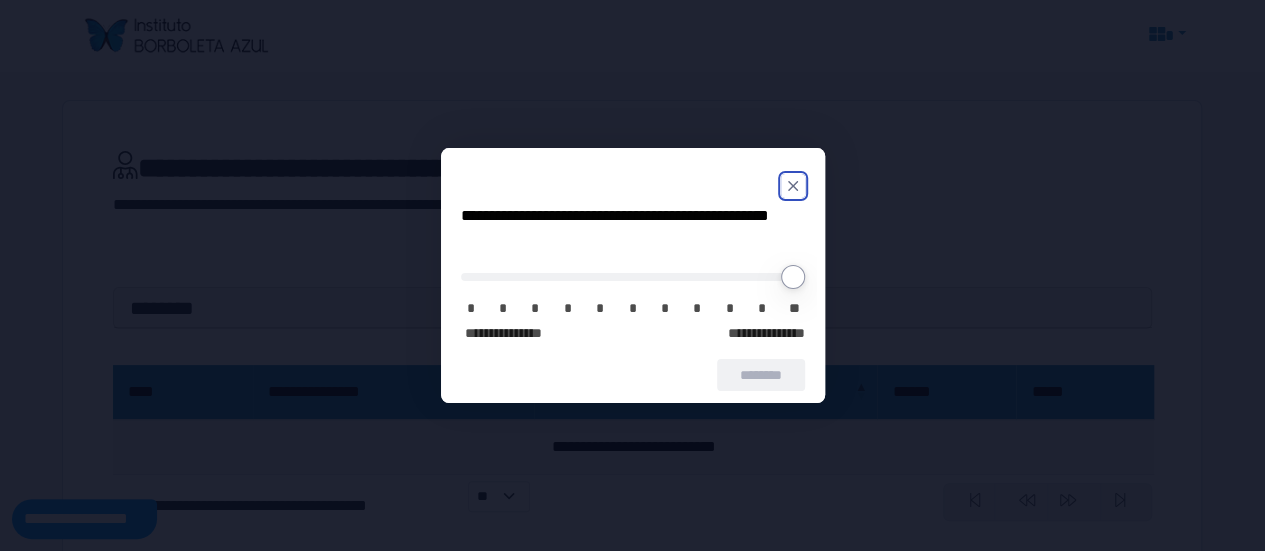 click 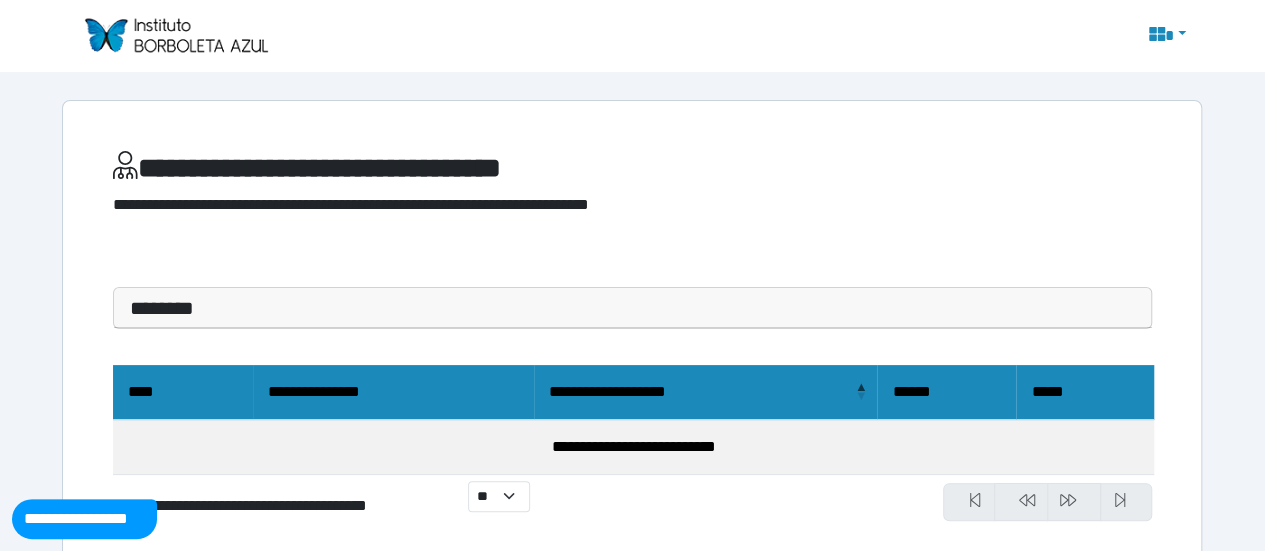 click on "********" at bounding box center [632, 308] 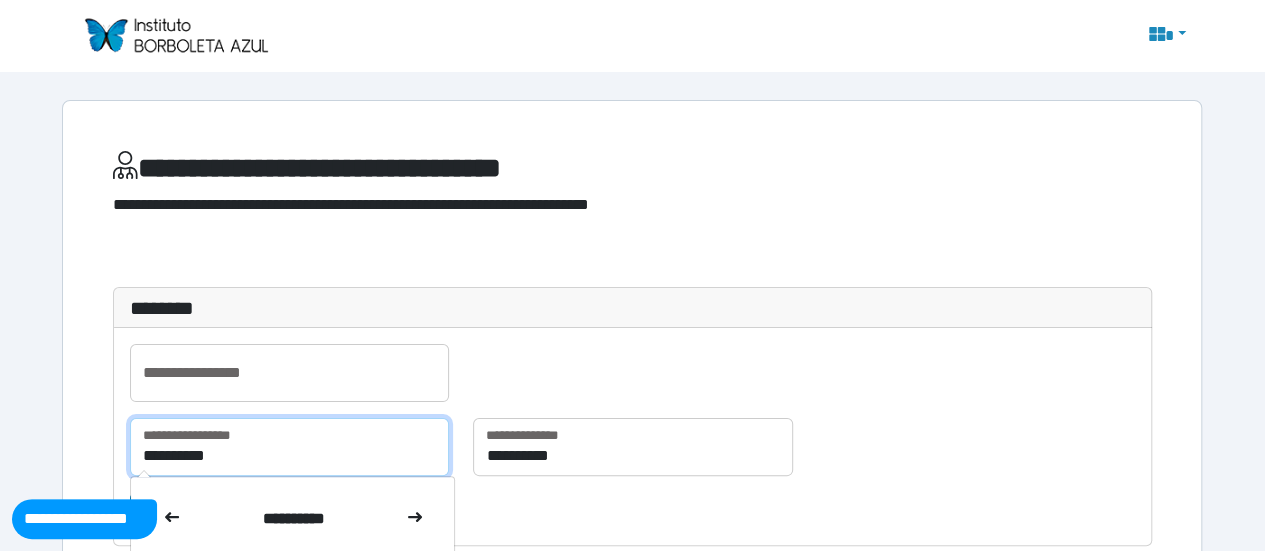 click on "**********" at bounding box center [289, 447] 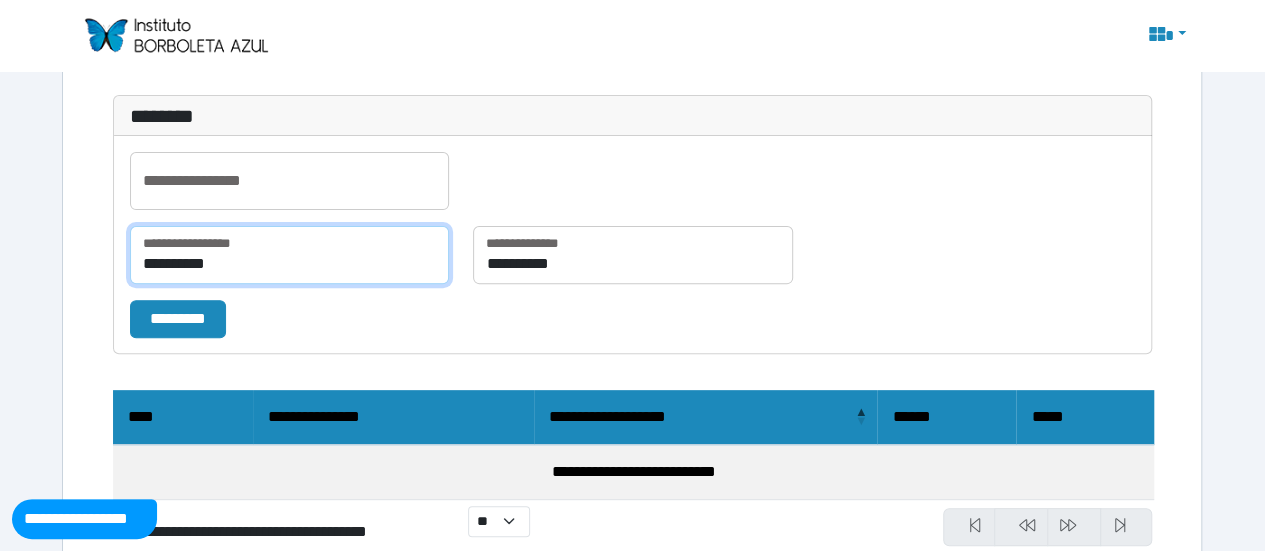 scroll, scrollTop: 196, scrollLeft: 0, axis: vertical 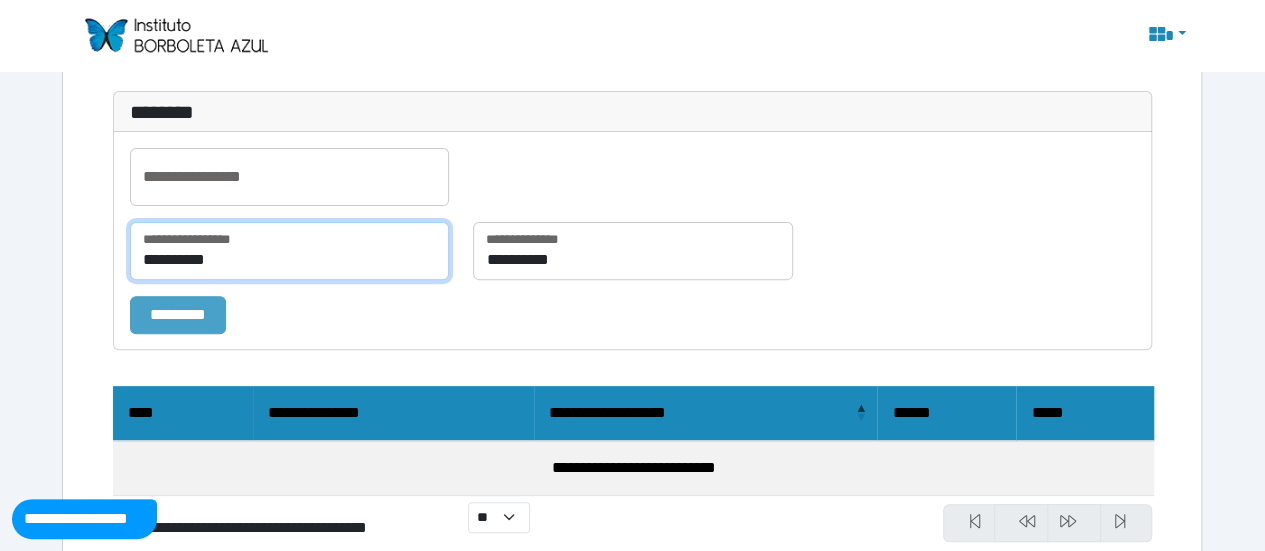 type on "**********" 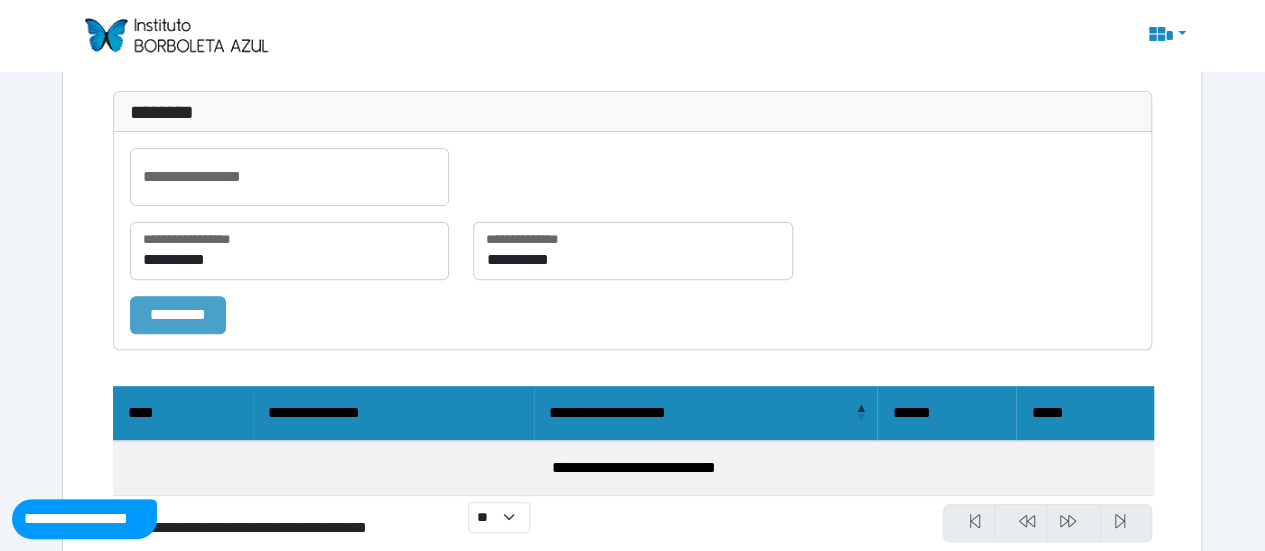 click on "*********" at bounding box center (178, 314) 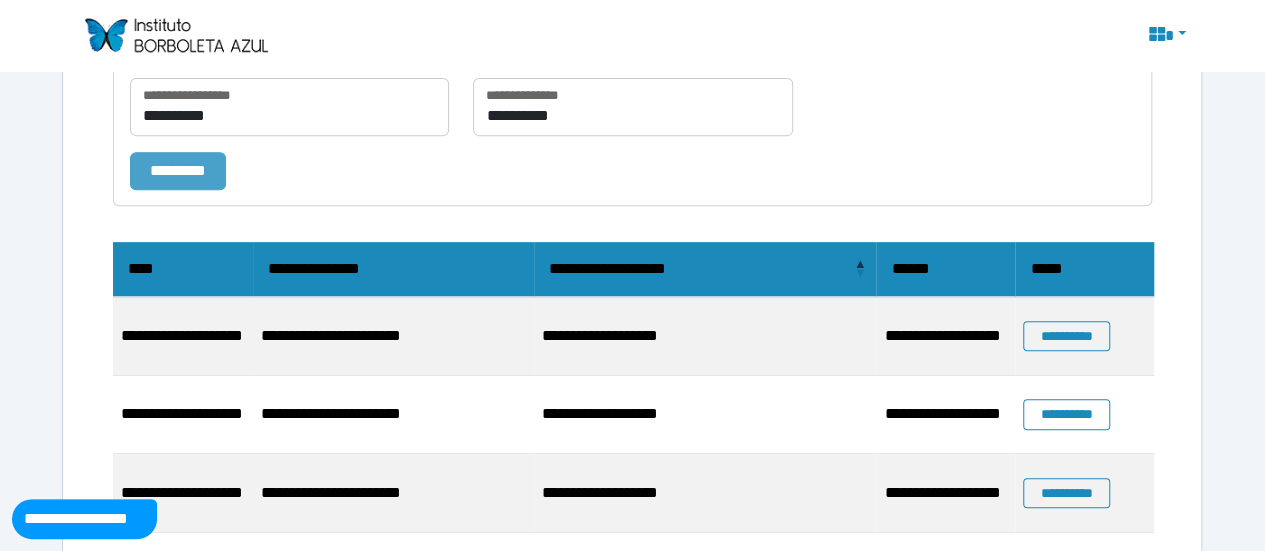 scroll, scrollTop: 348, scrollLeft: 0, axis: vertical 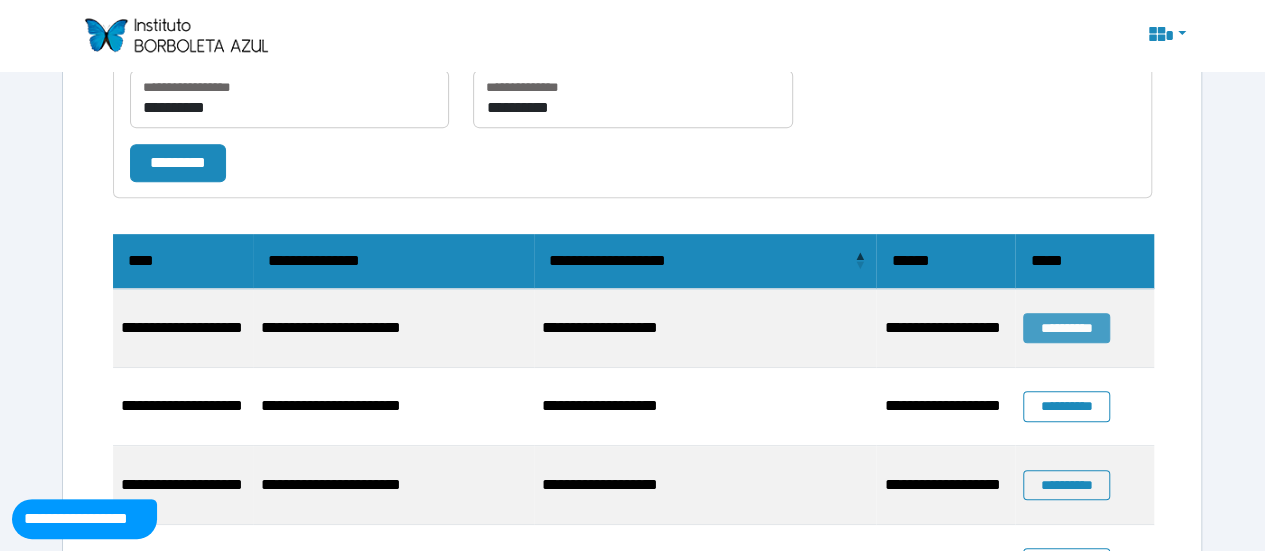 click on "**********" at bounding box center [1066, 328] 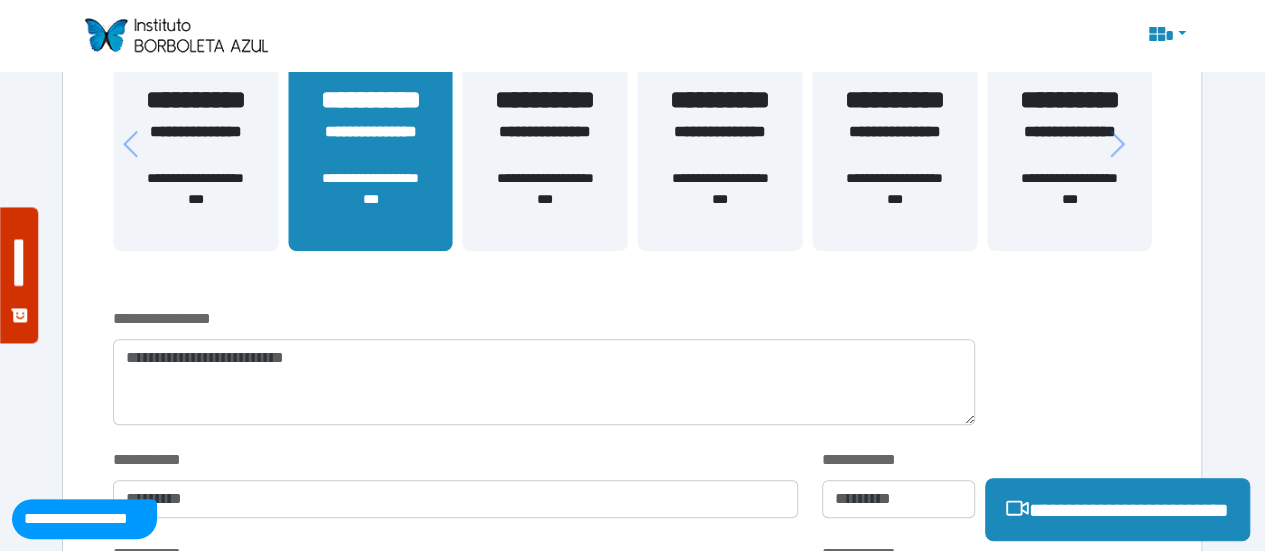 scroll, scrollTop: 474, scrollLeft: 0, axis: vertical 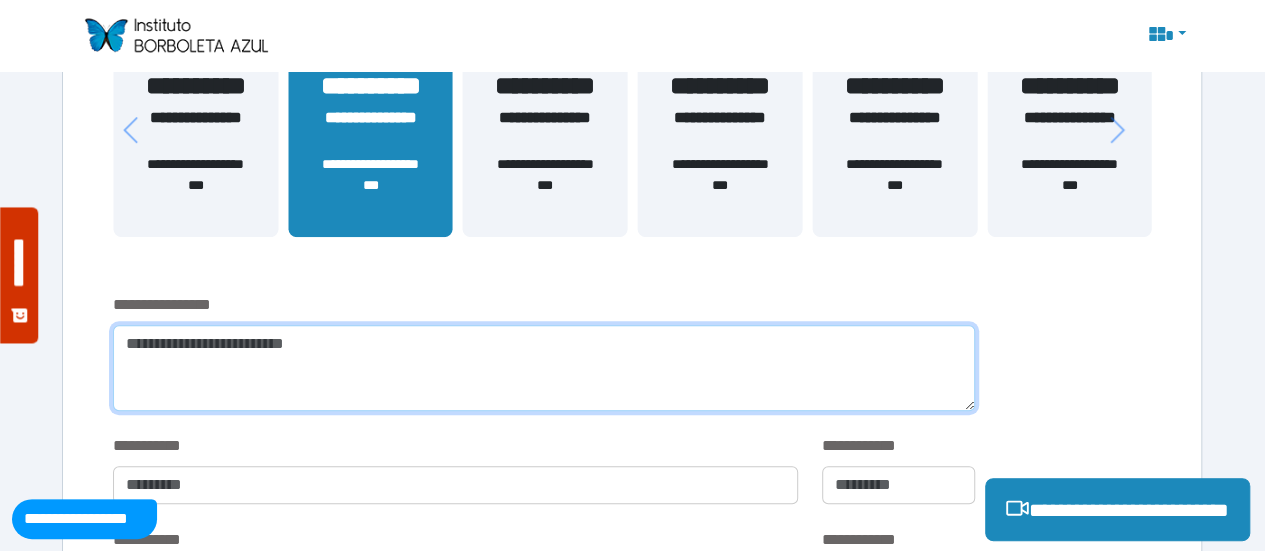 click at bounding box center (544, 368) 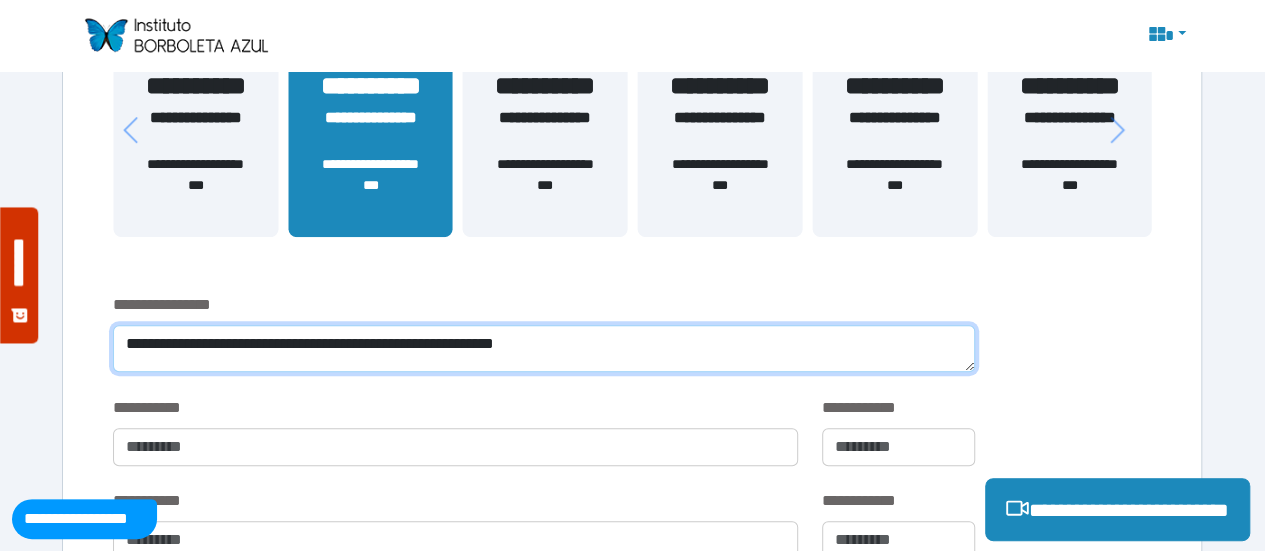 click on "**********" at bounding box center (544, 348) 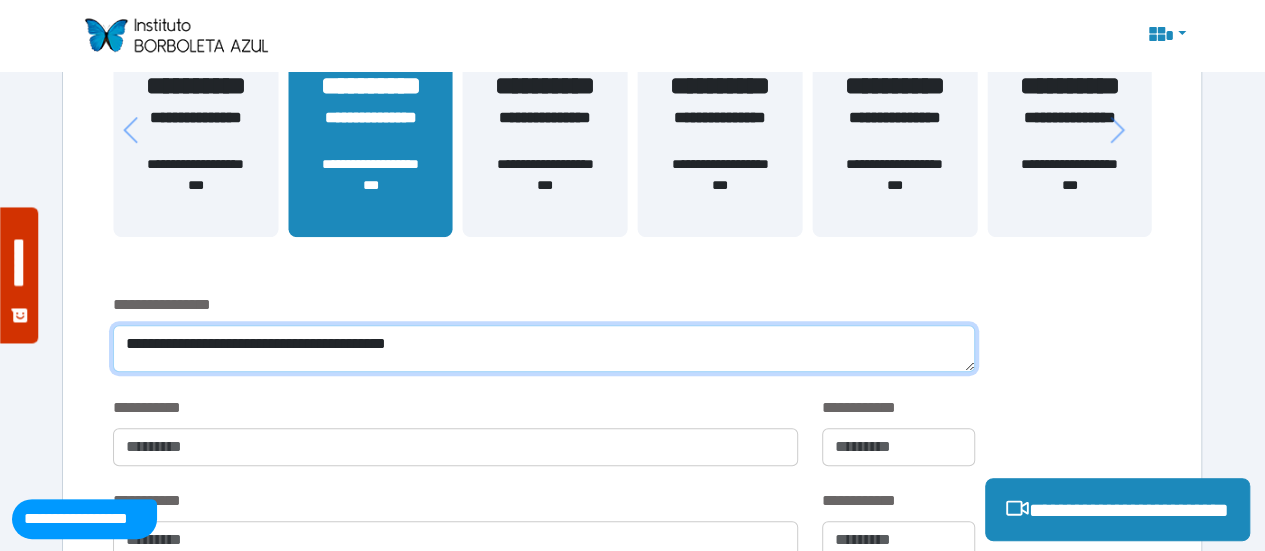drag, startPoint x: 478, startPoint y: 340, endPoint x: 466, endPoint y: 337, distance: 12.369317 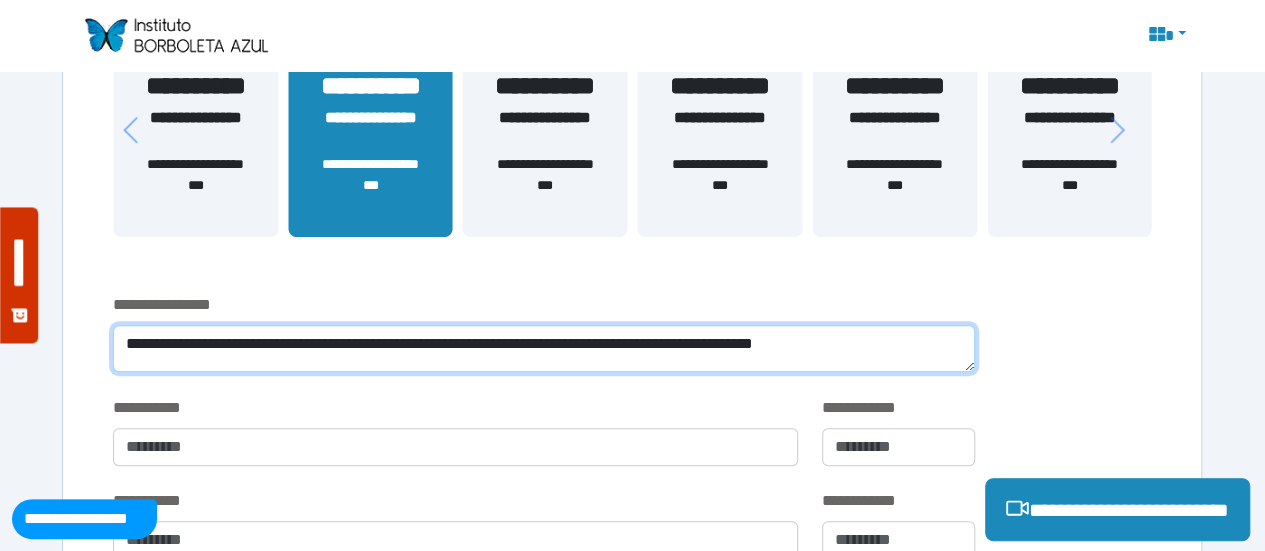 scroll, scrollTop: 0, scrollLeft: 0, axis: both 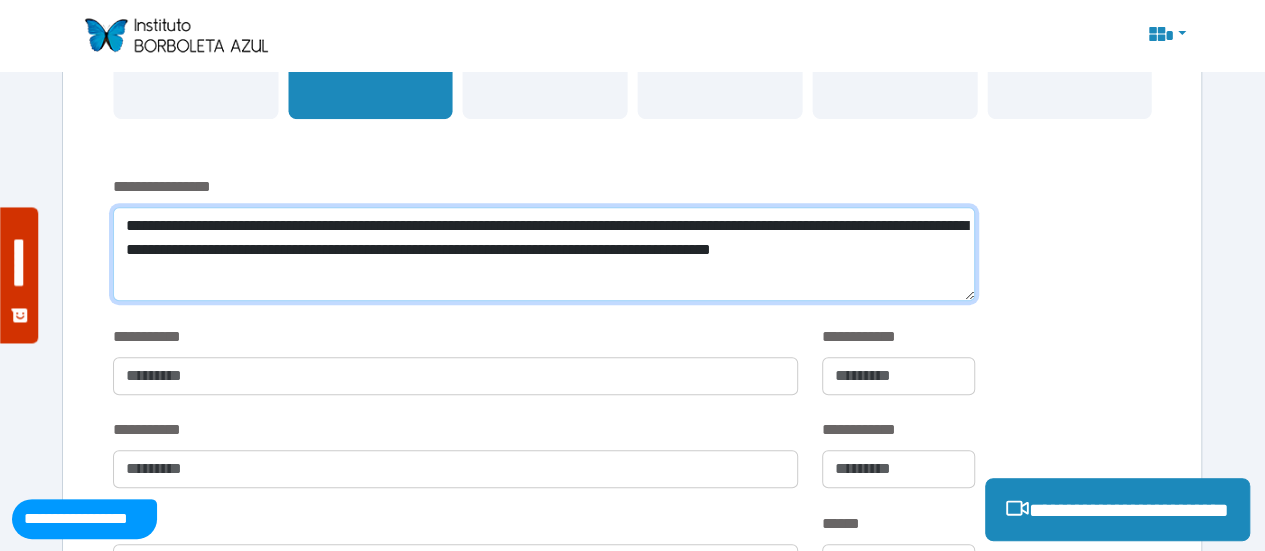 type on "**********" 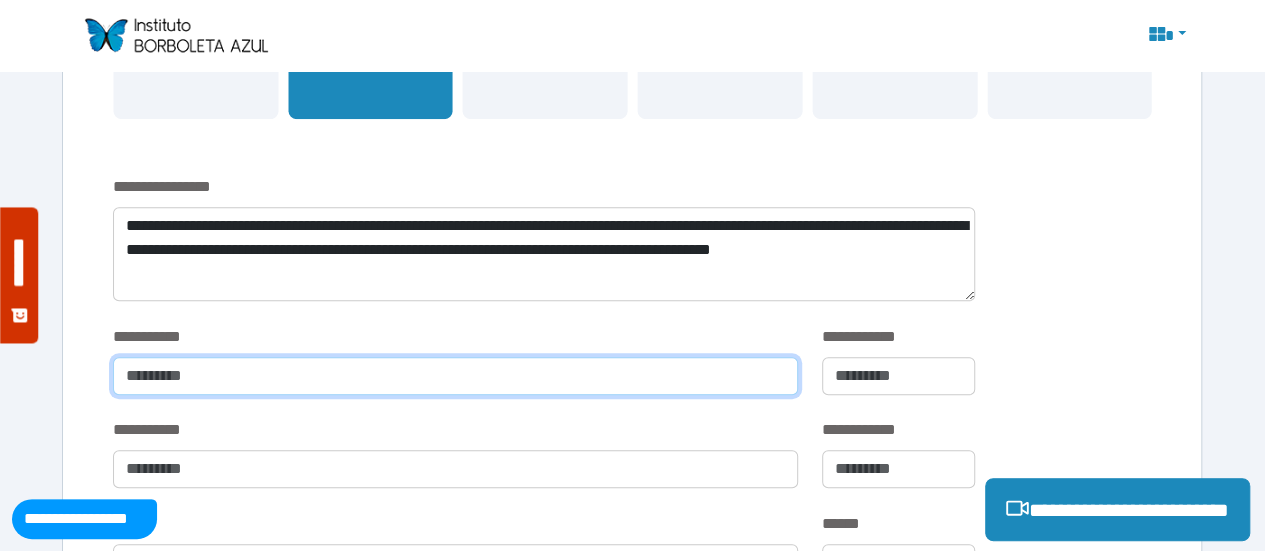 click at bounding box center (455, 376) 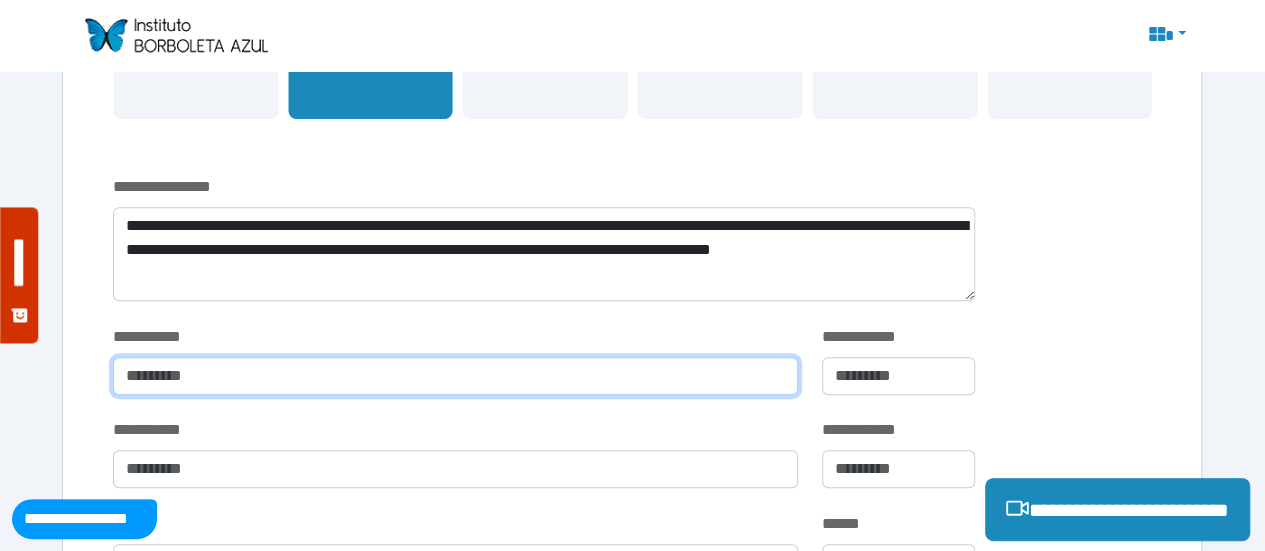 type on "**********" 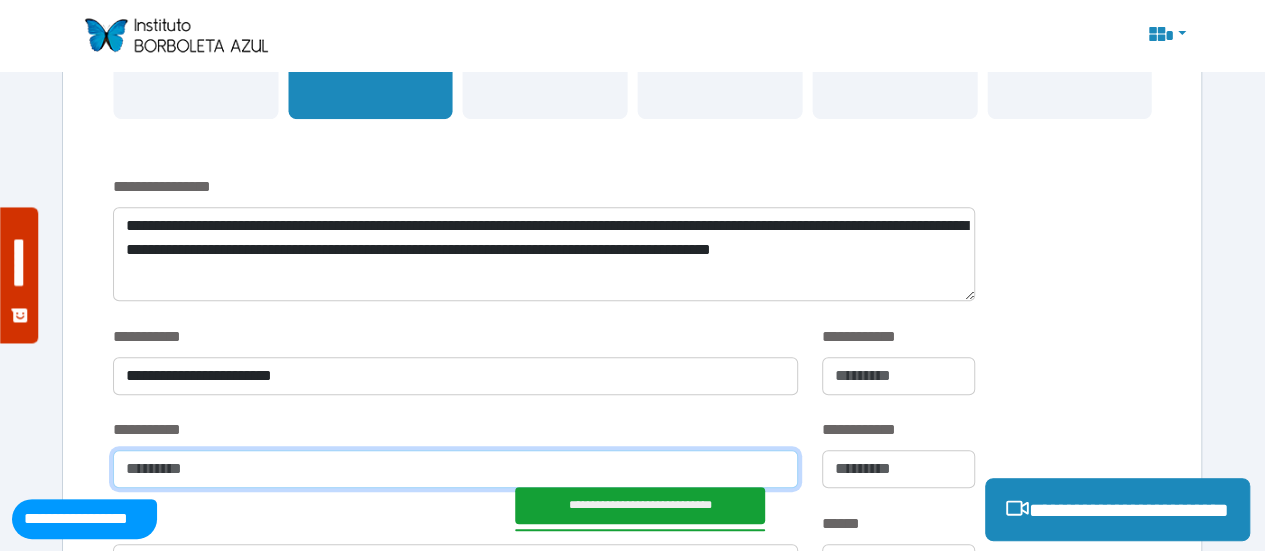 click at bounding box center [455, 469] 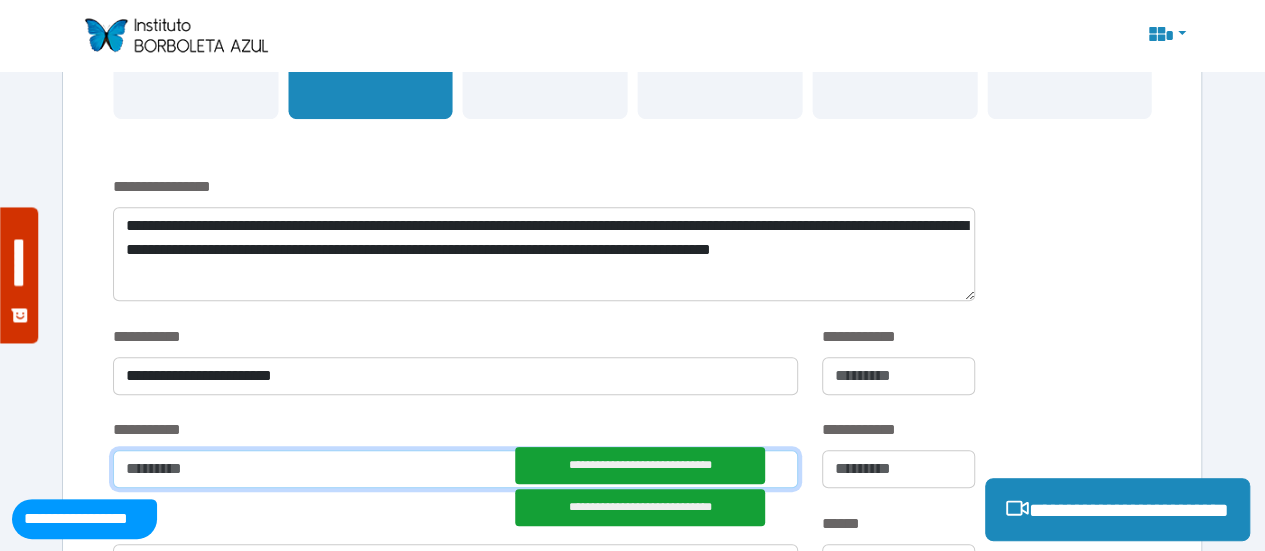 type on "**********" 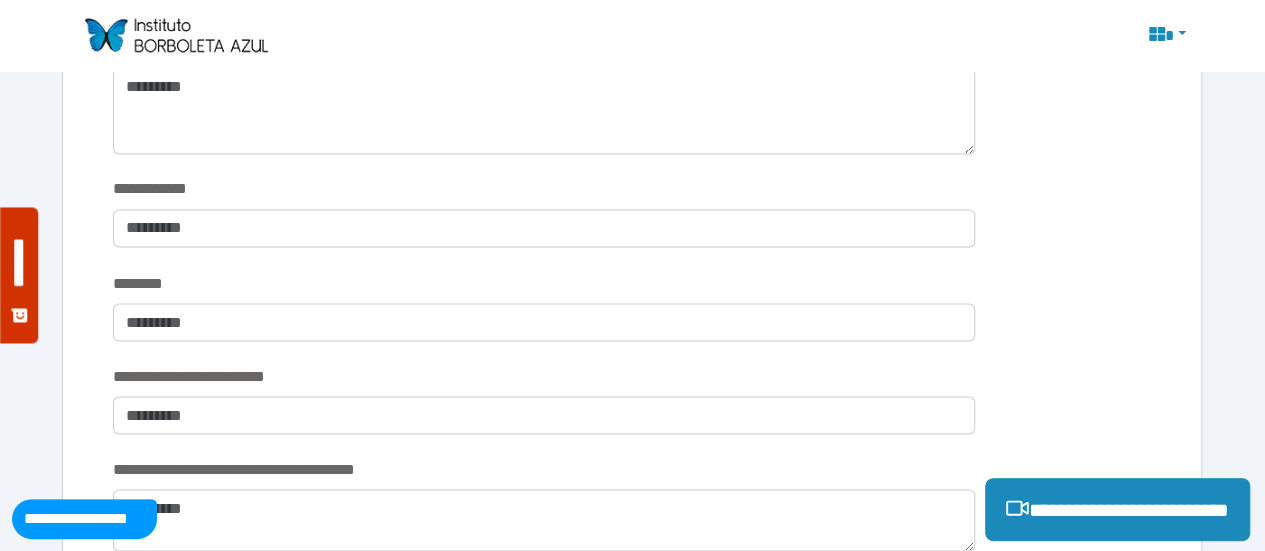 click on "**********" at bounding box center [632, 410] 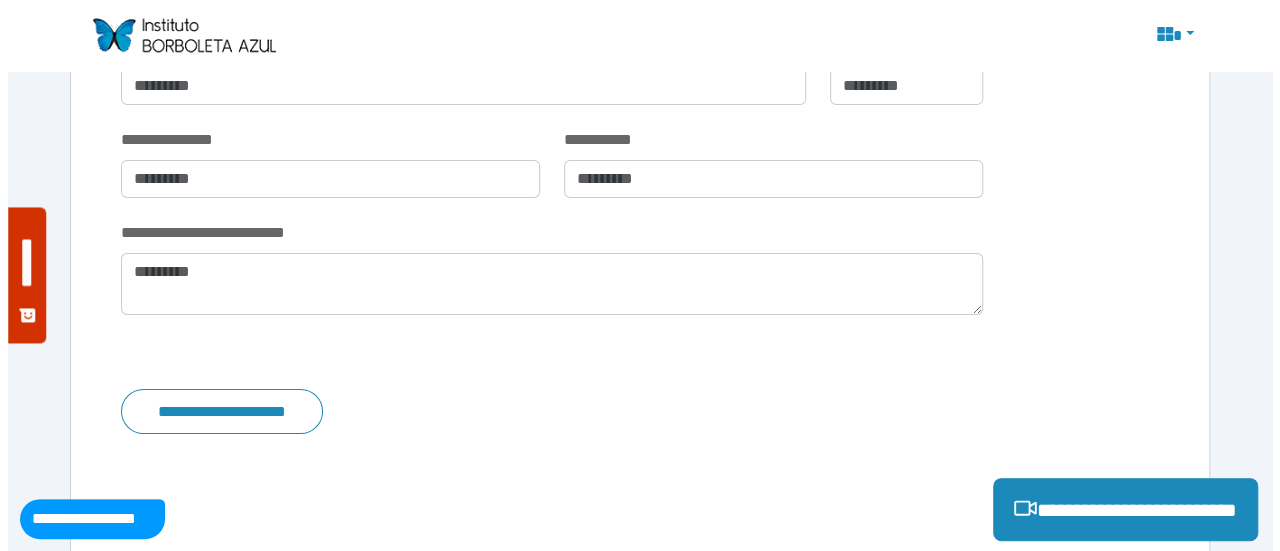 scroll, scrollTop: 3535, scrollLeft: 0, axis: vertical 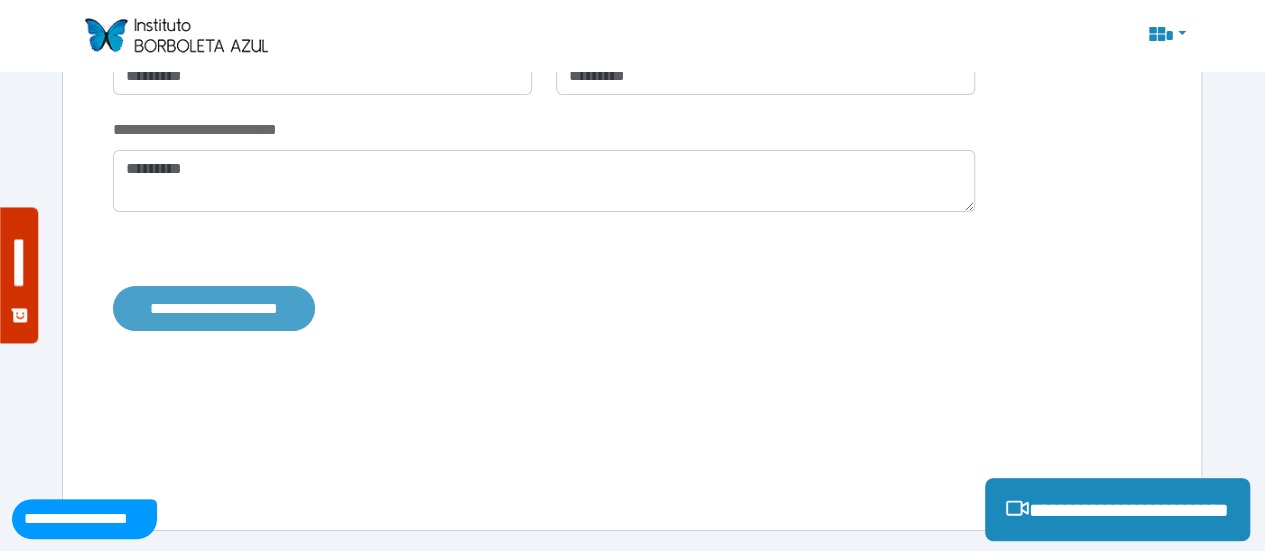 click on "**********" at bounding box center [214, 308] 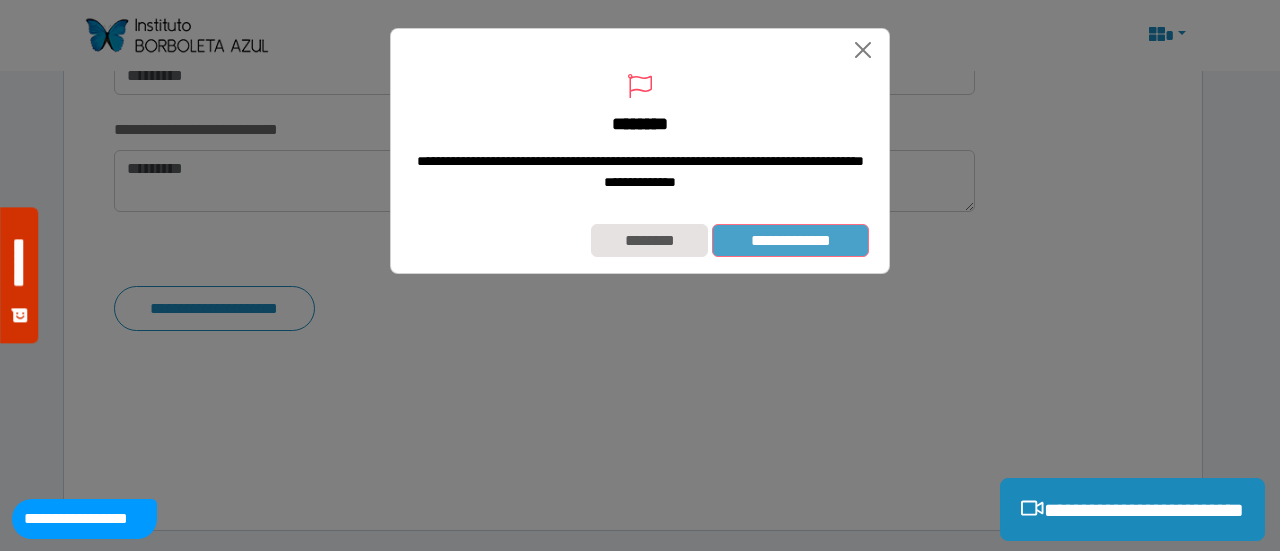 click on "**********" at bounding box center [790, 240] 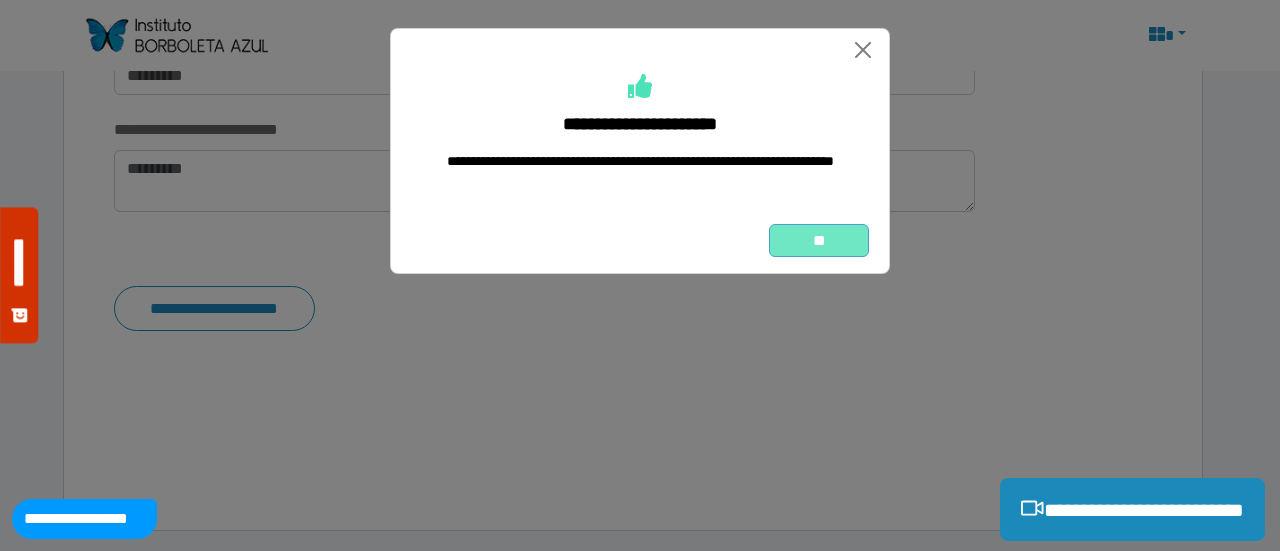 click on "**" at bounding box center [819, 240] 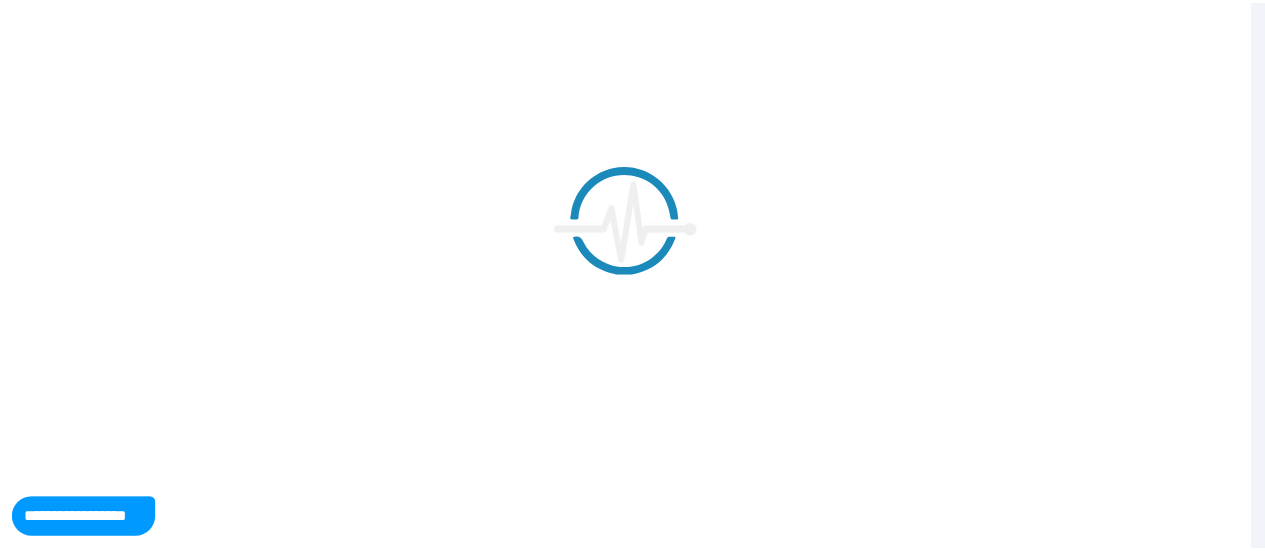scroll, scrollTop: 0, scrollLeft: 0, axis: both 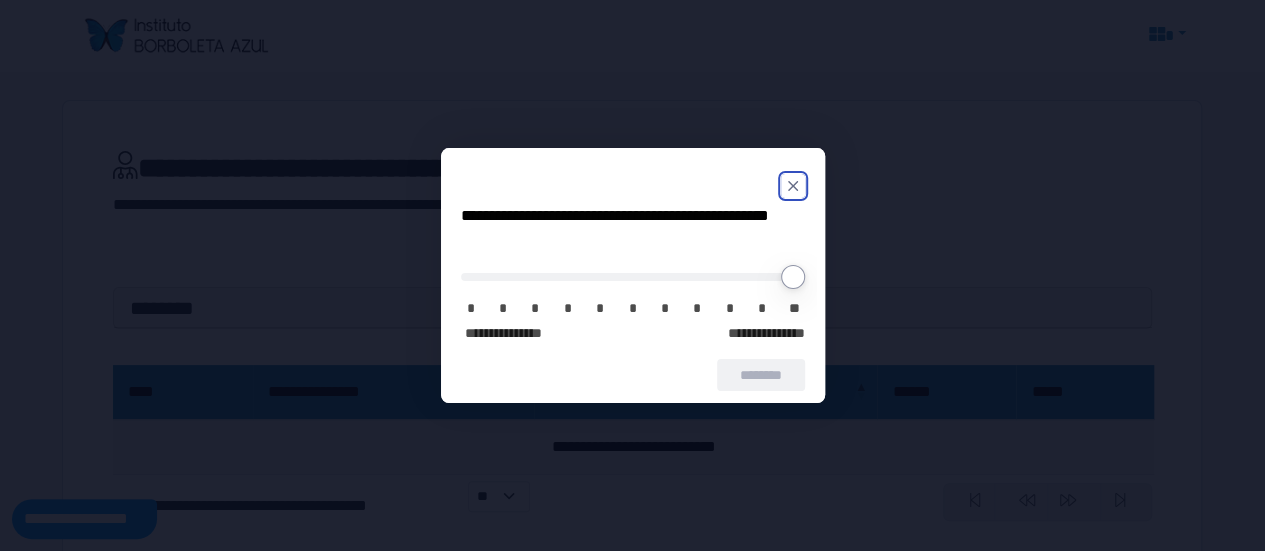 click 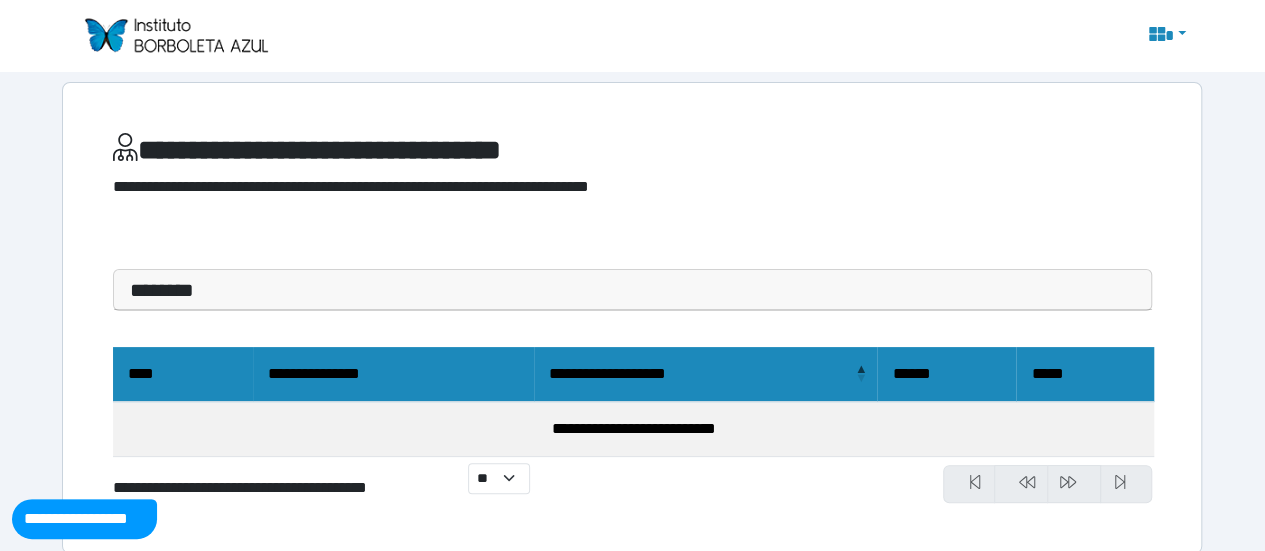 scroll, scrollTop: 40, scrollLeft: 0, axis: vertical 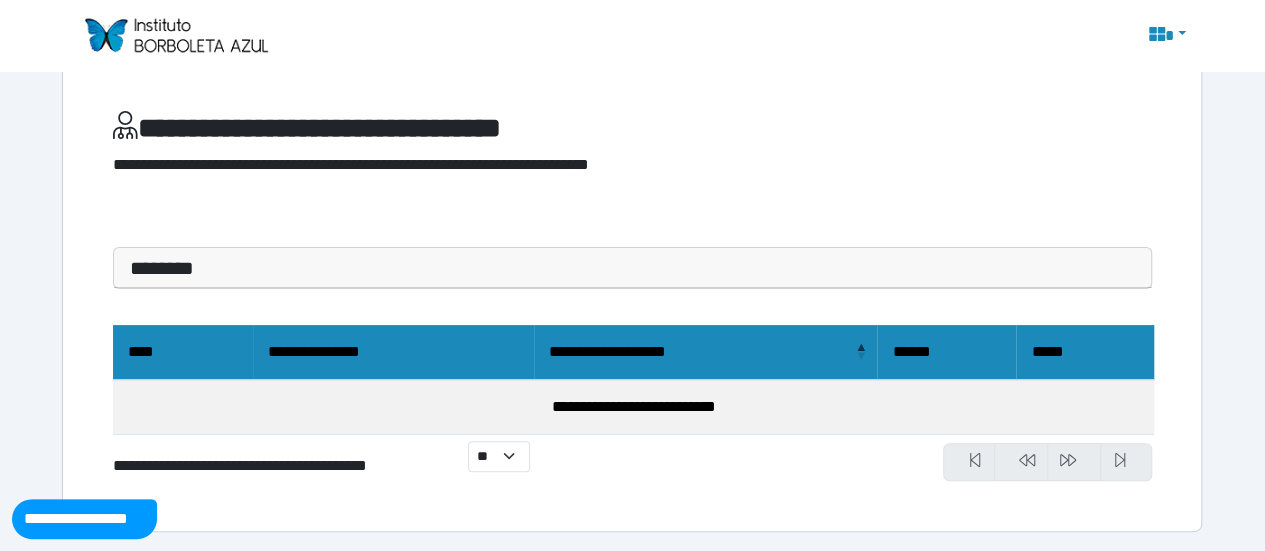 click on "********" at bounding box center [632, 268] 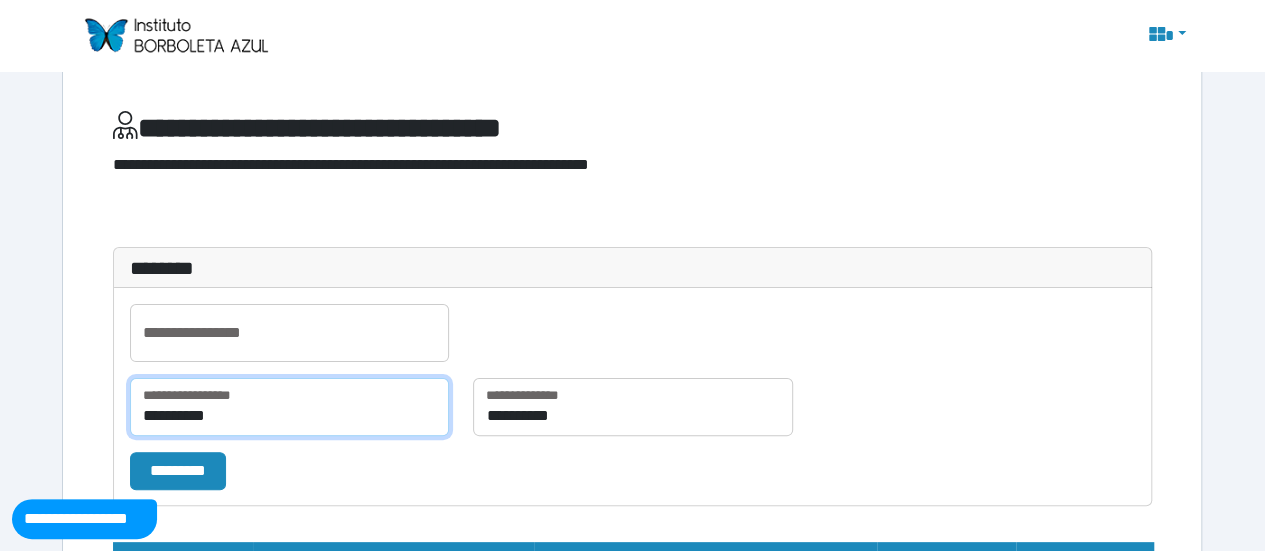 click on "**********" at bounding box center [289, 407] 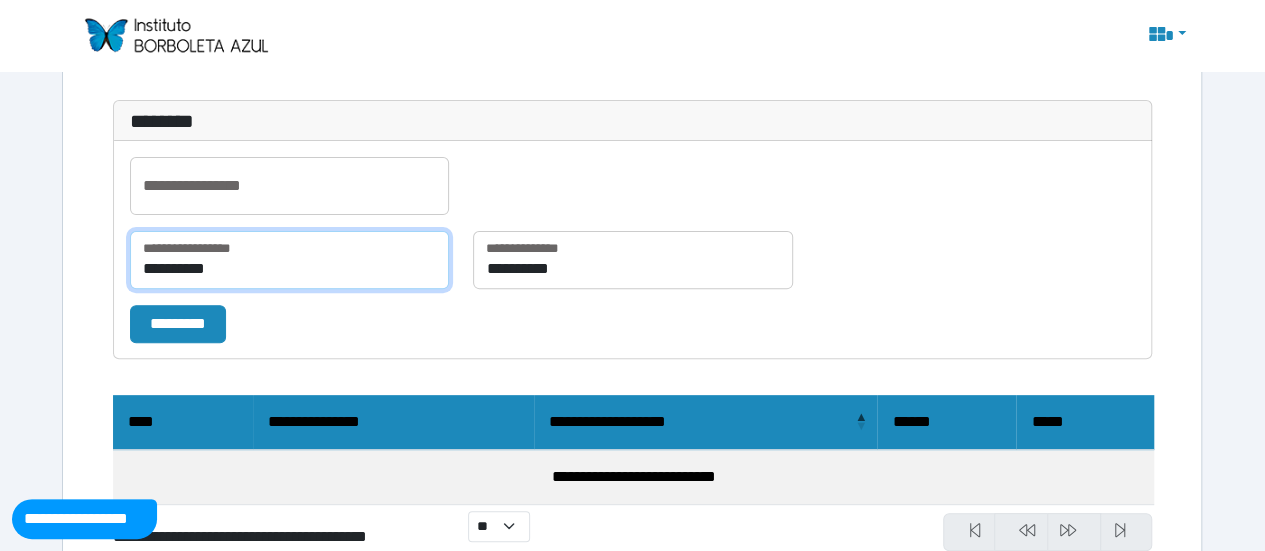 scroll, scrollTop: 192, scrollLeft: 0, axis: vertical 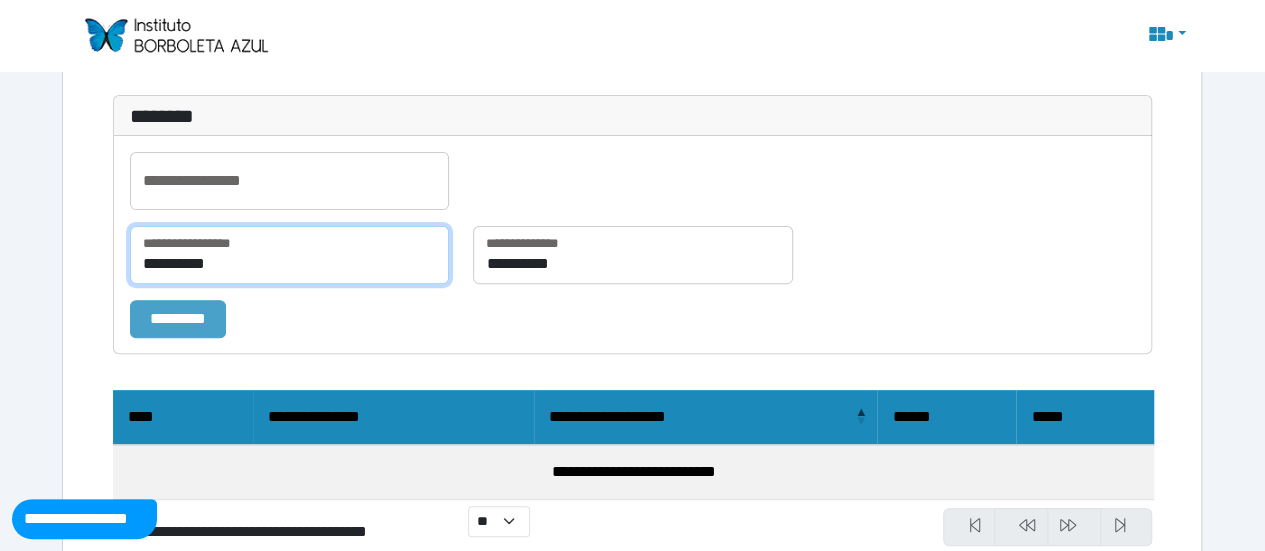 type on "**********" 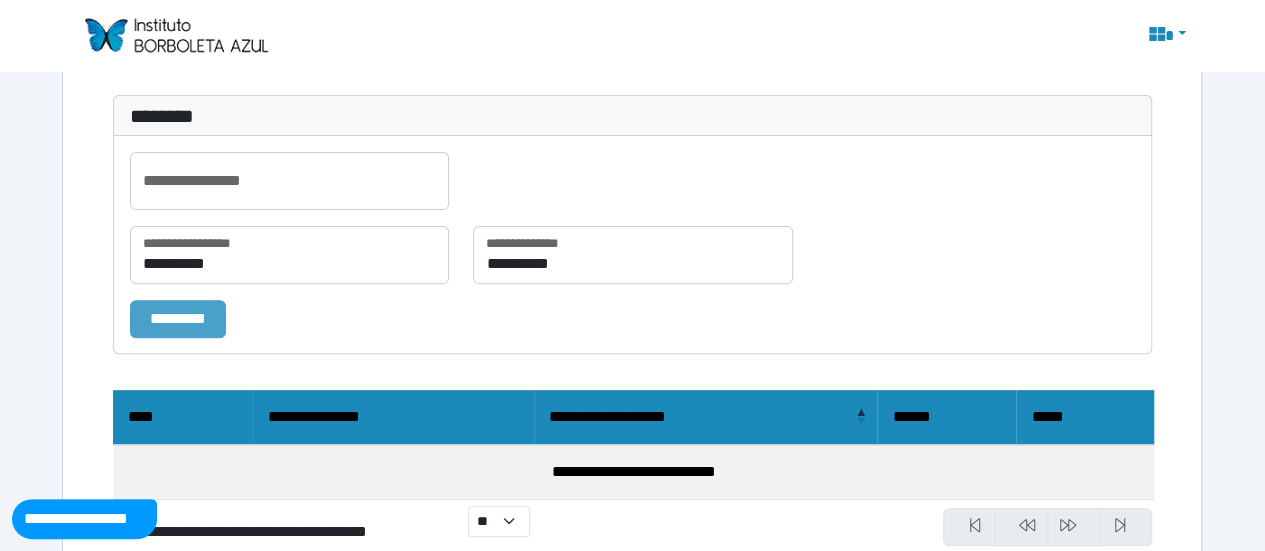 click on "*********" at bounding box center [178, 318] 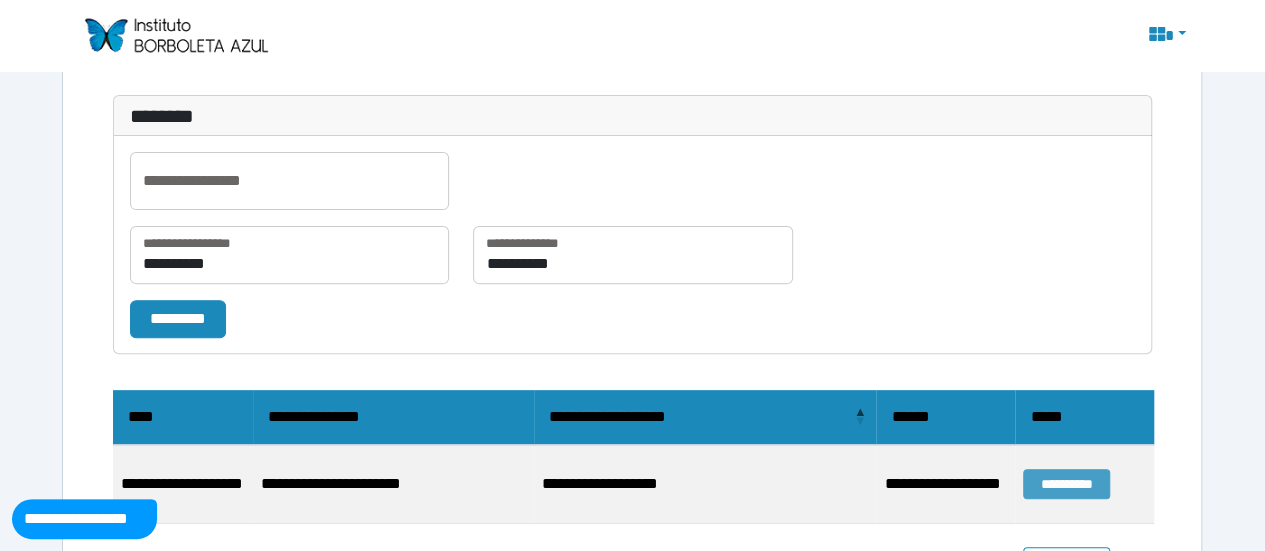 click on "**********" at bounding box center (1066, 484) 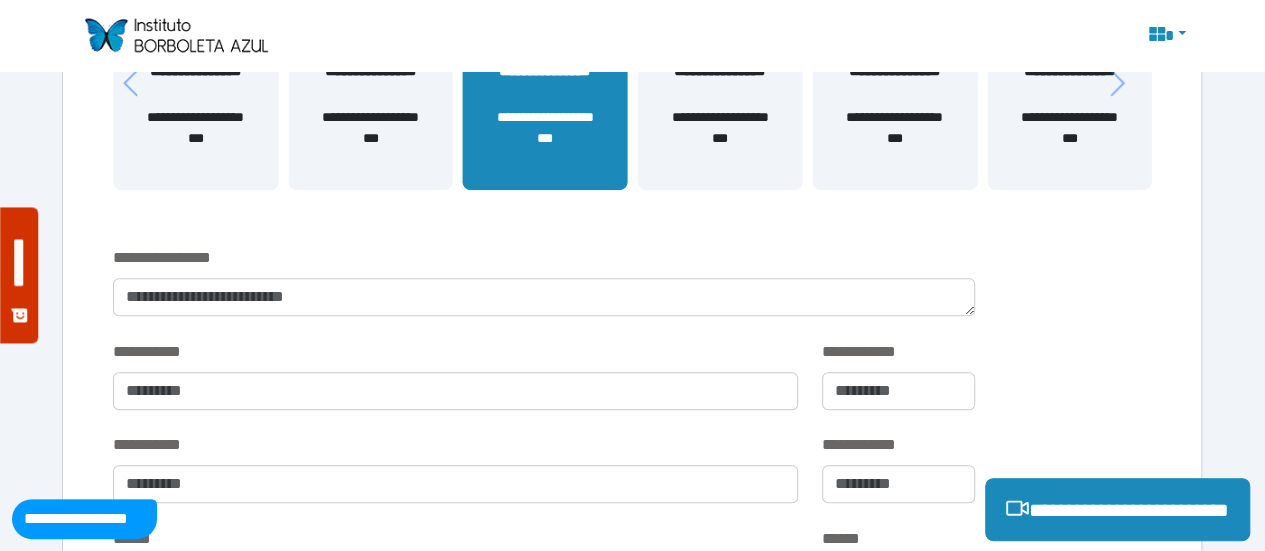 scroll, scrollTop: 524, scrollLeft: 0, axis: vertical 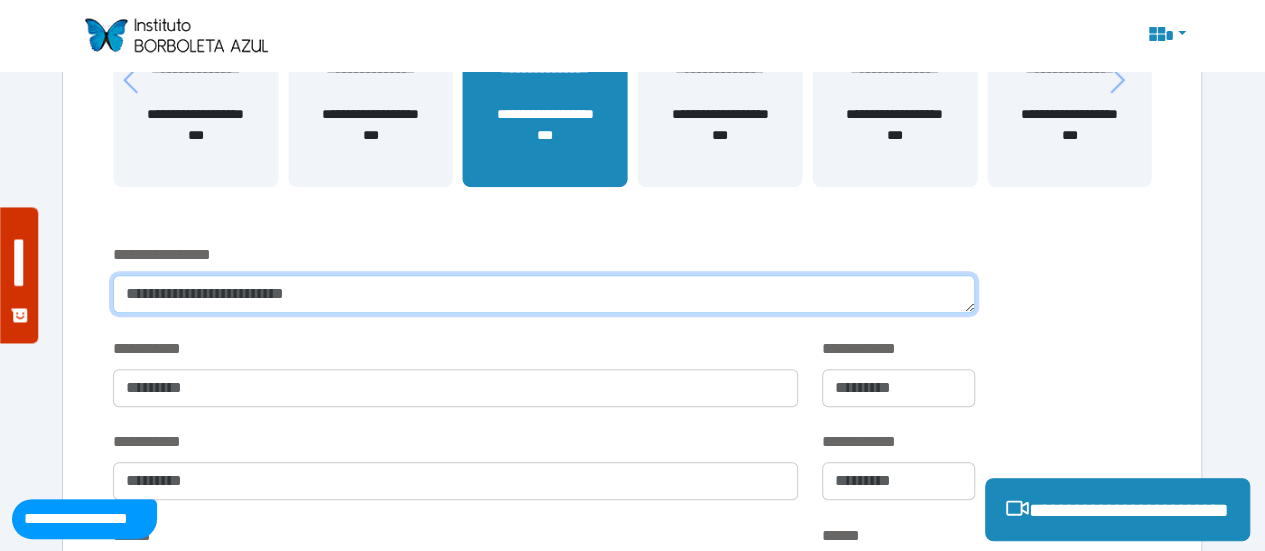 click at bounding box center (544, 294) 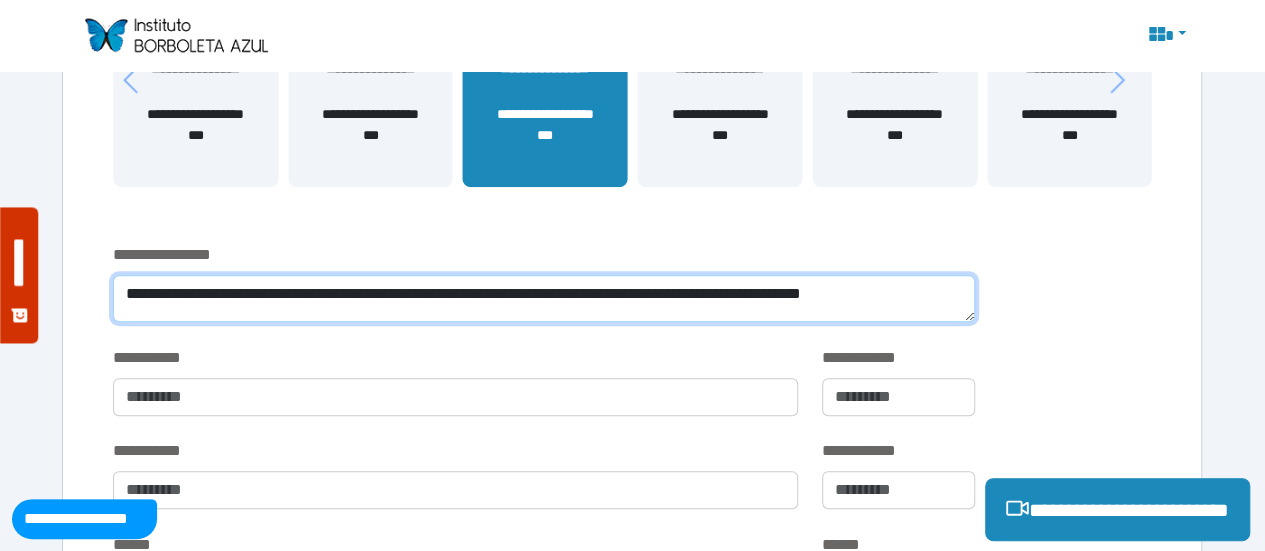 scroll, scrollTop: 0, scrollLeft: 0, axis: both 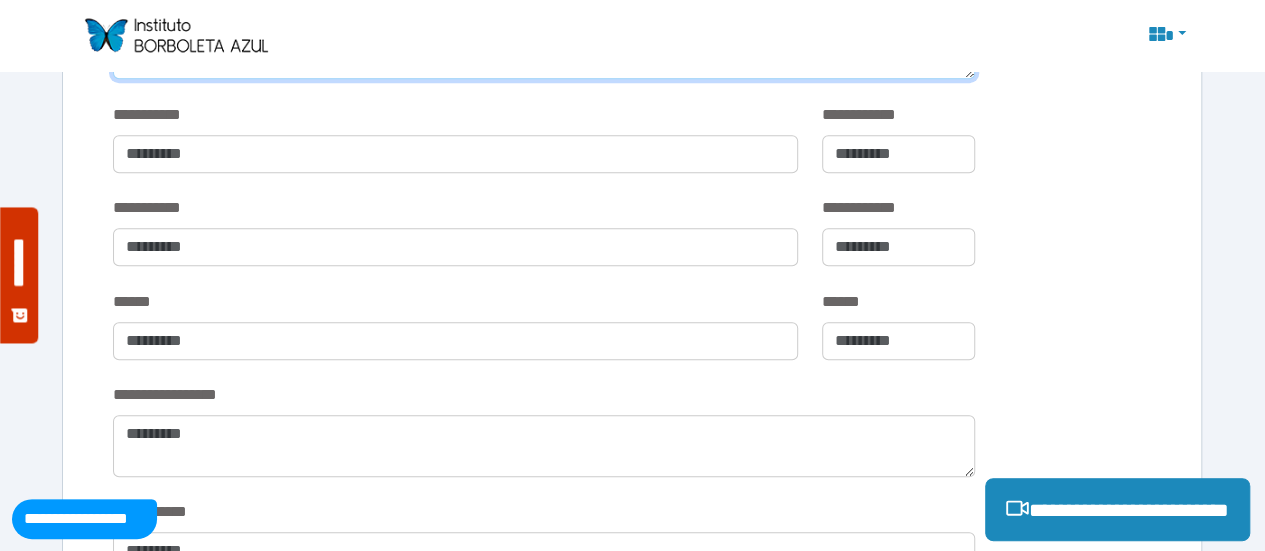 type on "**********" 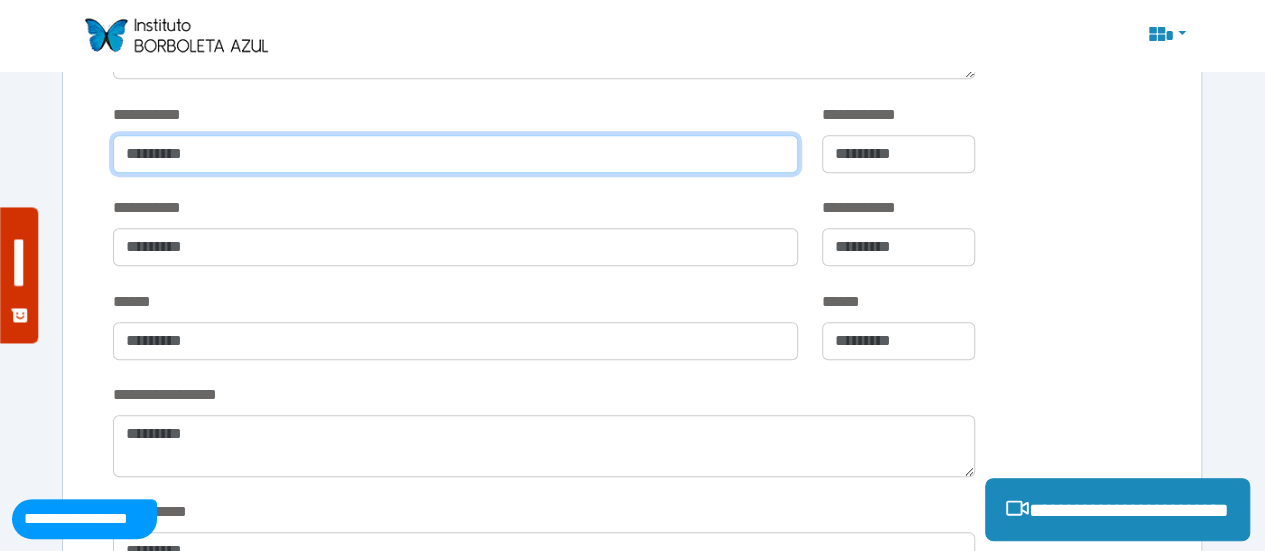 click at bounding box center (455, 154) 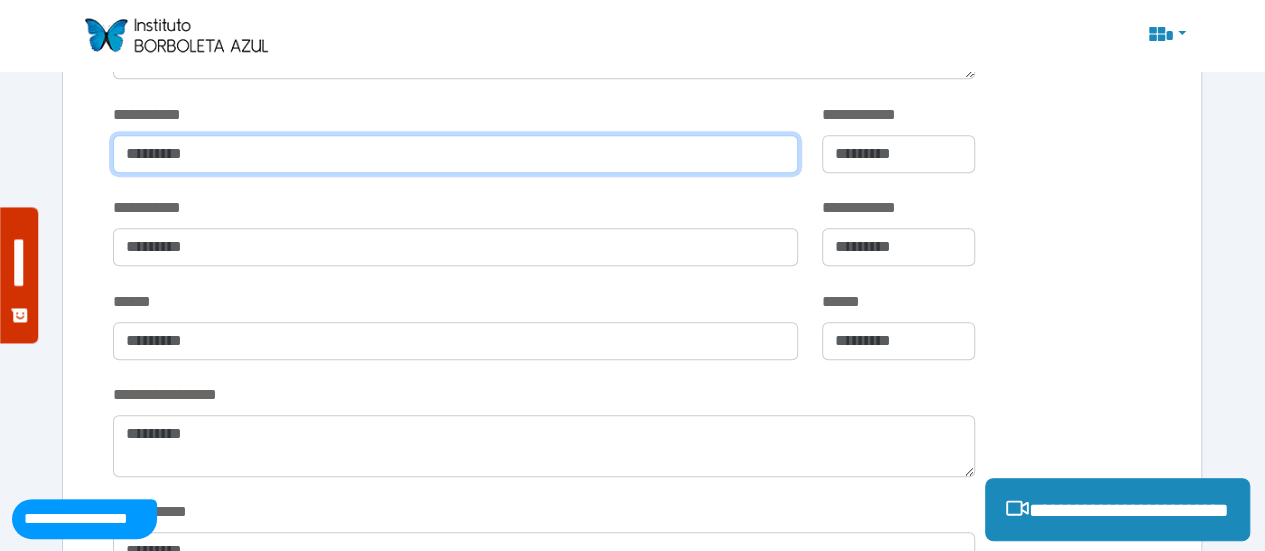 type on "**********" 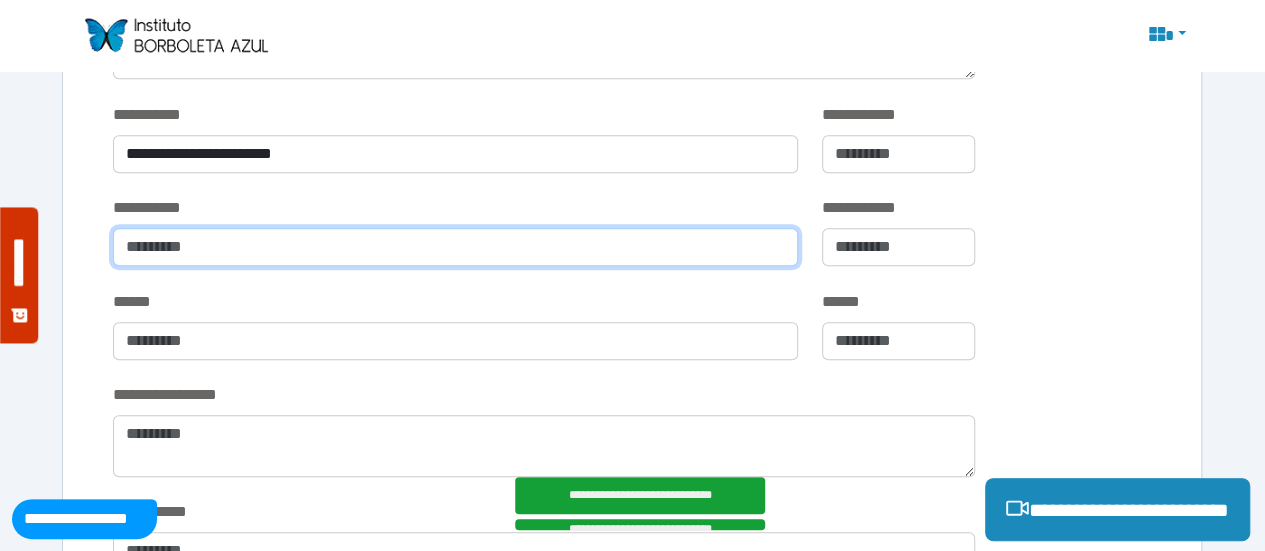 click at bounding box center [455, 247] 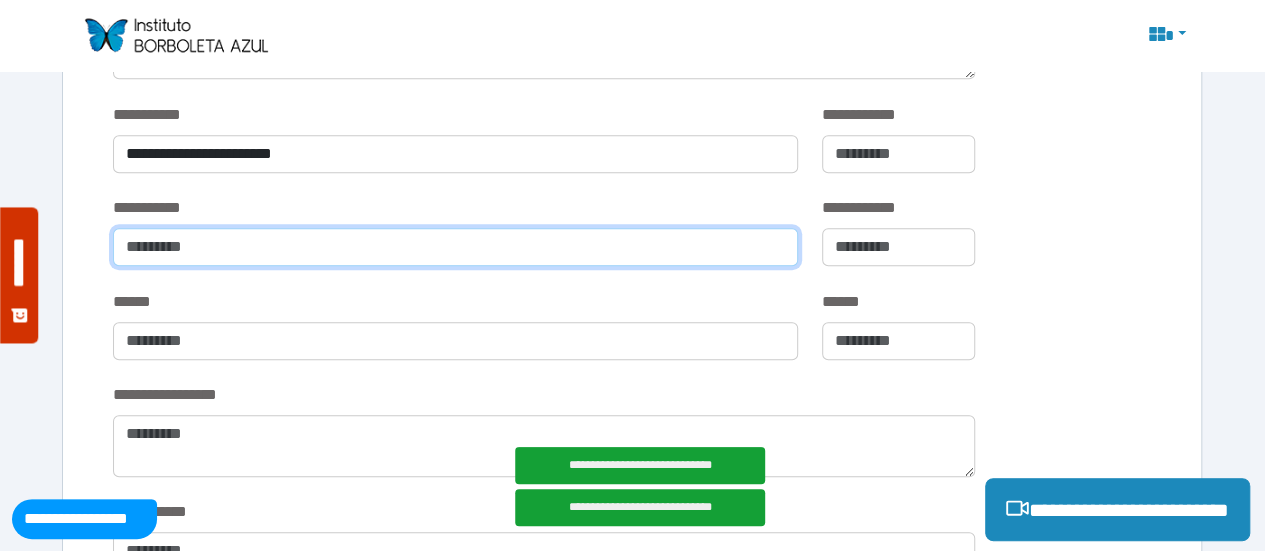 type on "**********" 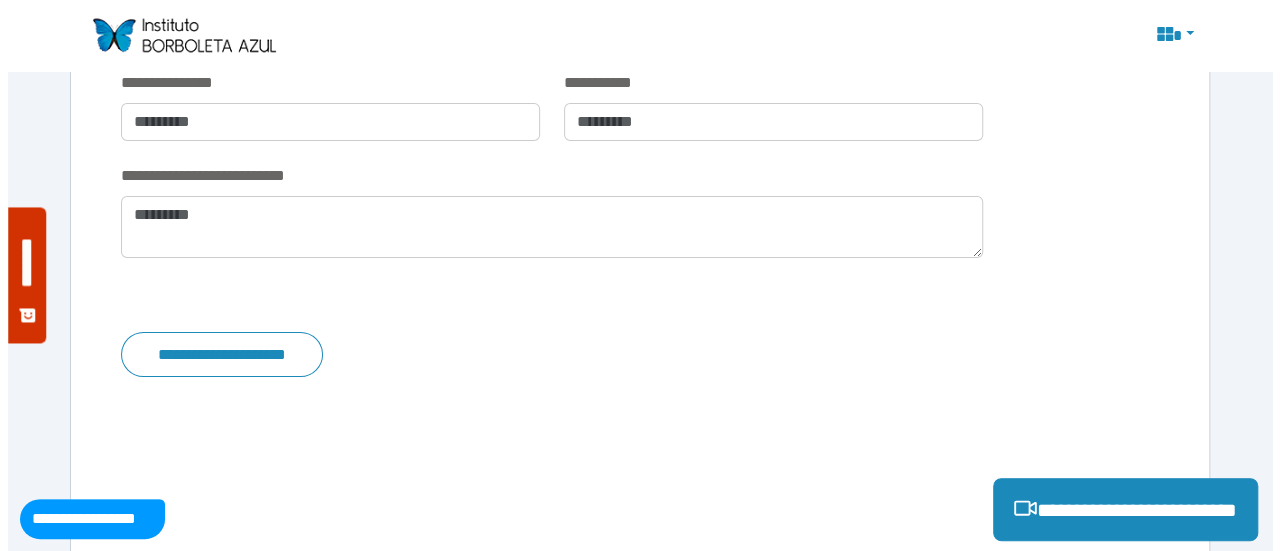 scroll, scrollTop: 3511, scrollLeft: 0, axis: vertical 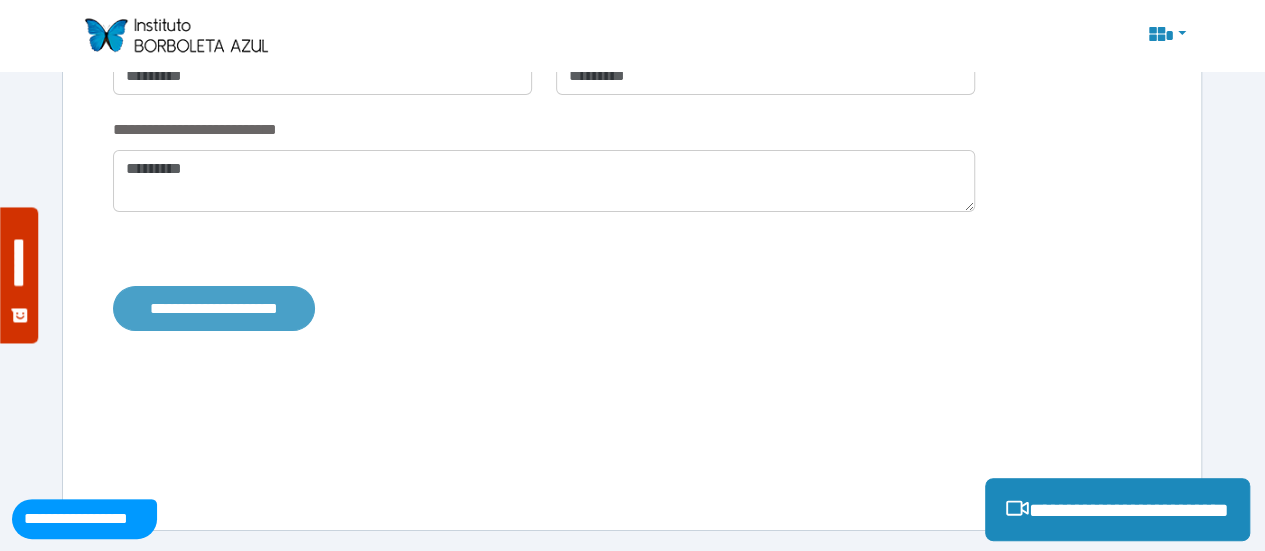 click on "**********" at bounding box center (214, 308) 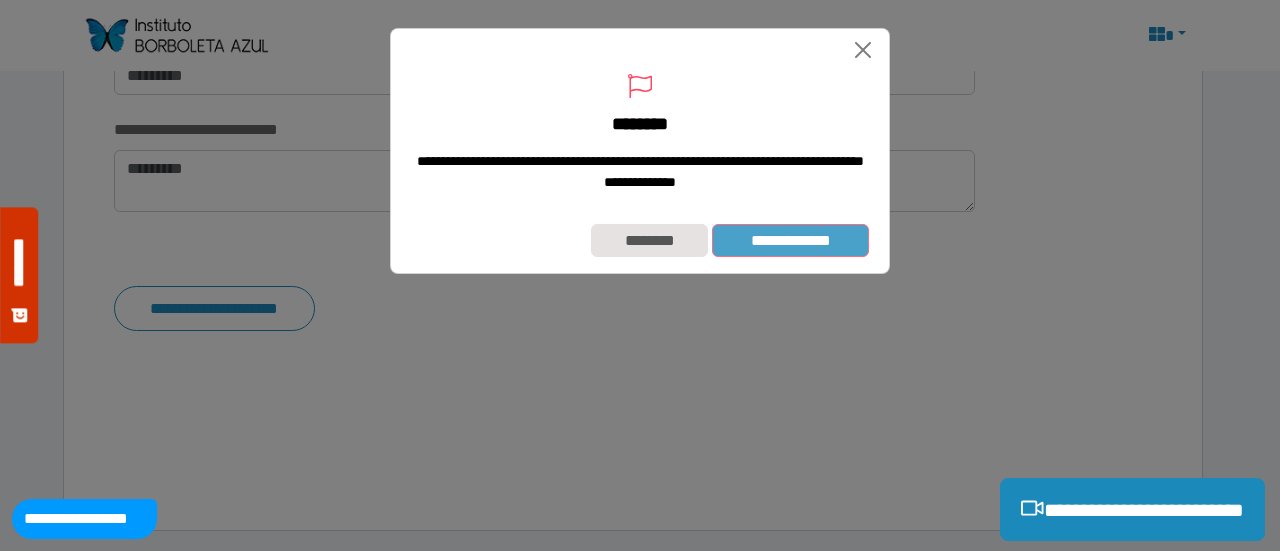 click on "**********" at bounding box center (790, 240) 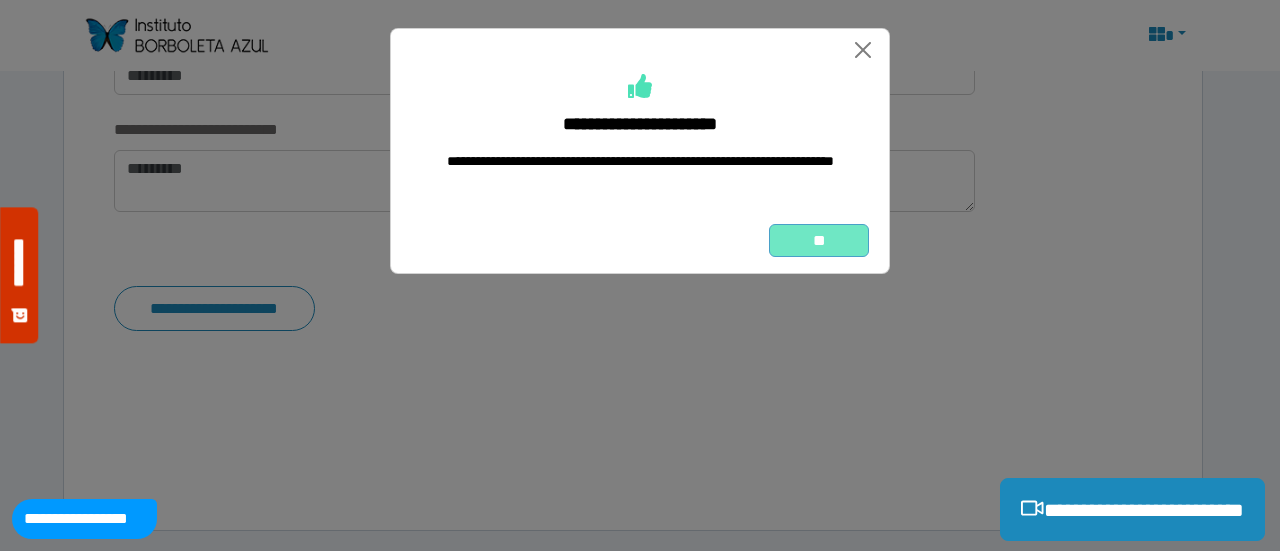click on "**" at bounding box center [819, 240] 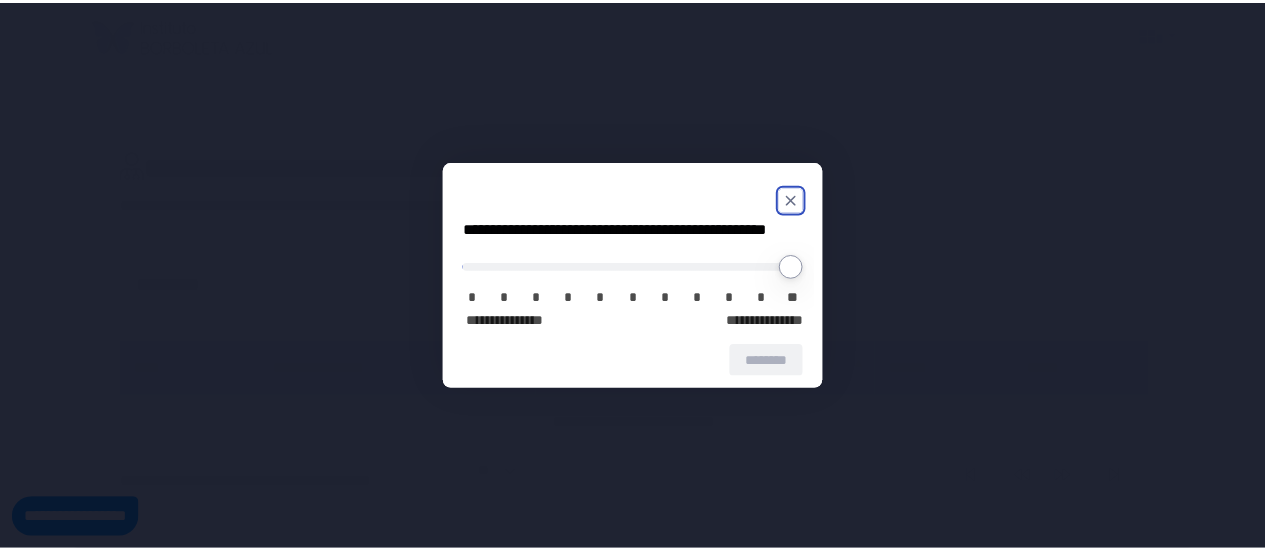 scroll, scrollTop: 0, scrollLeft: 0, axis: both 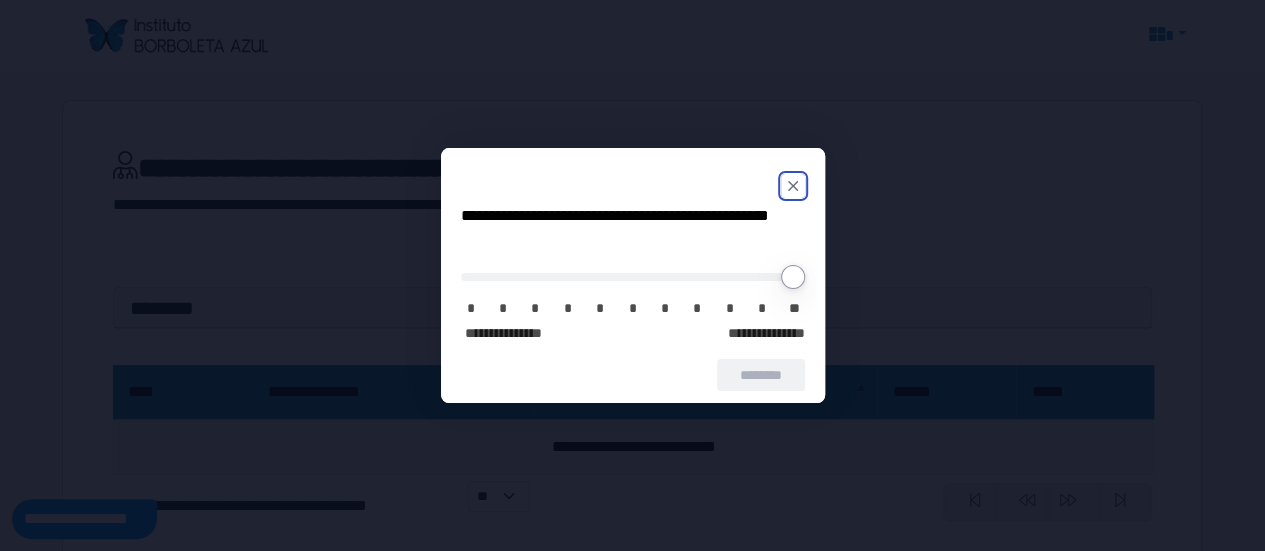 click 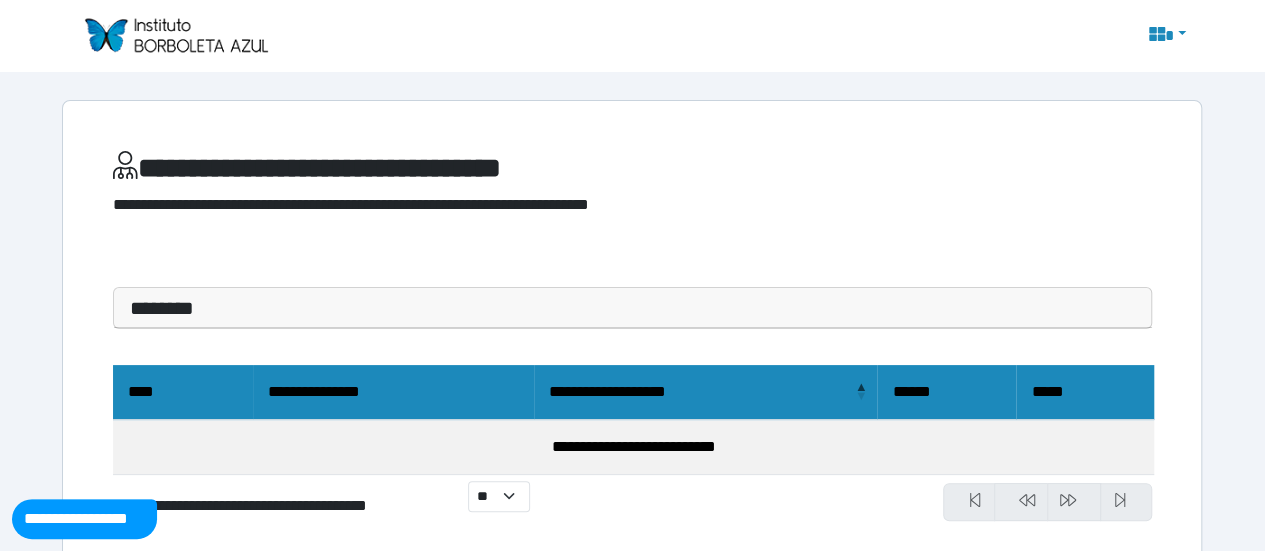 click on "********" at bounding box center (632, 308) 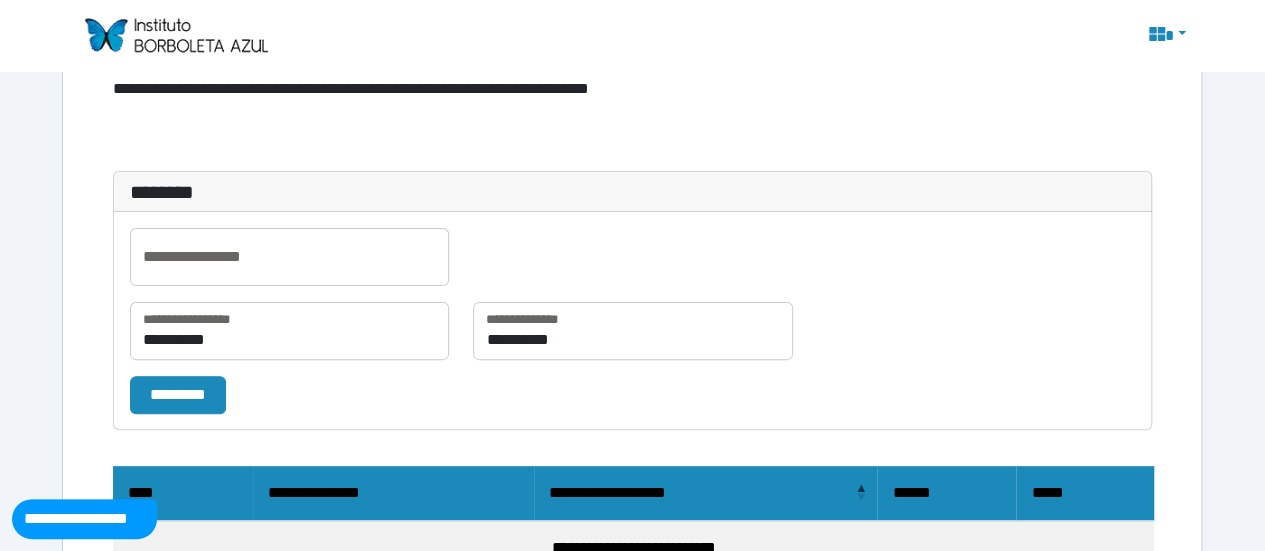 scroll, scrollTop: 128, scrollLeft: 0, axis: vertical 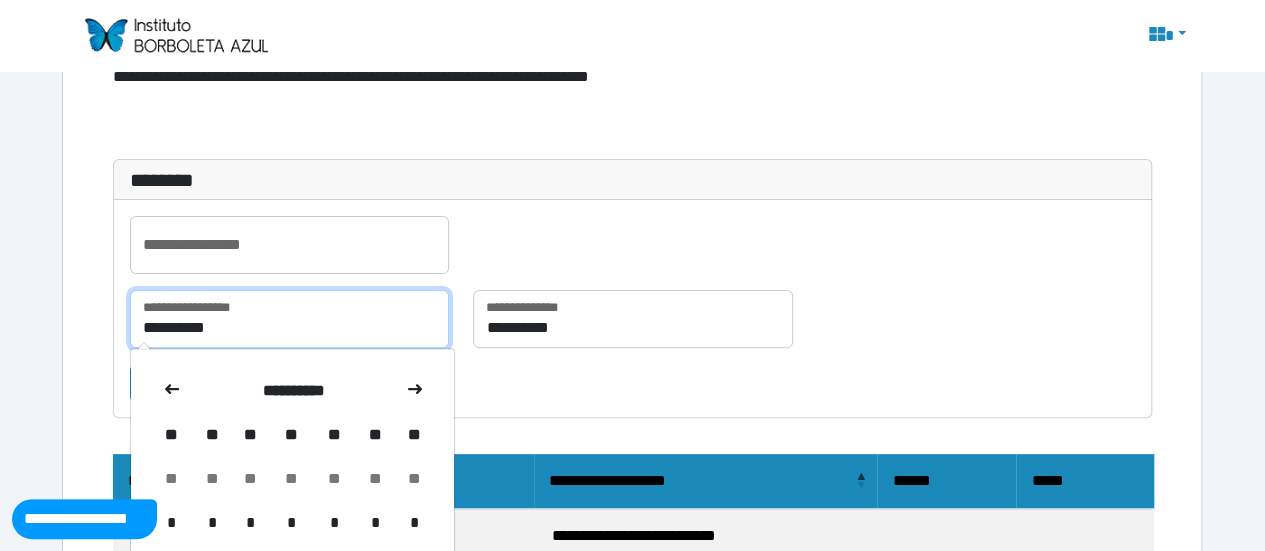 click on "**********" at bounding box center [289, 319] 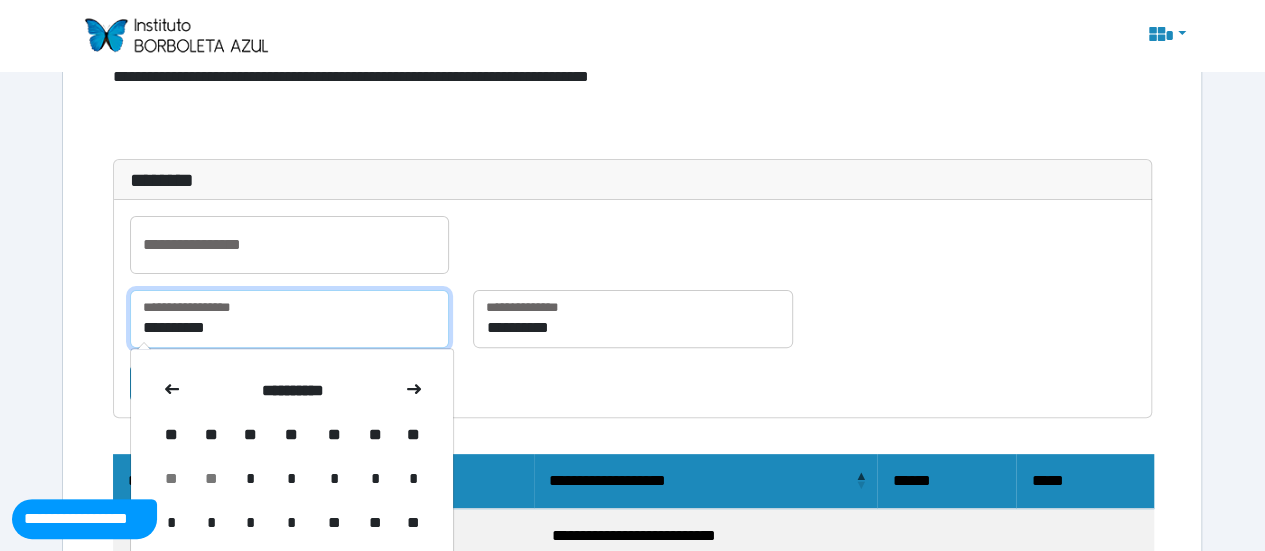 type on "**********" 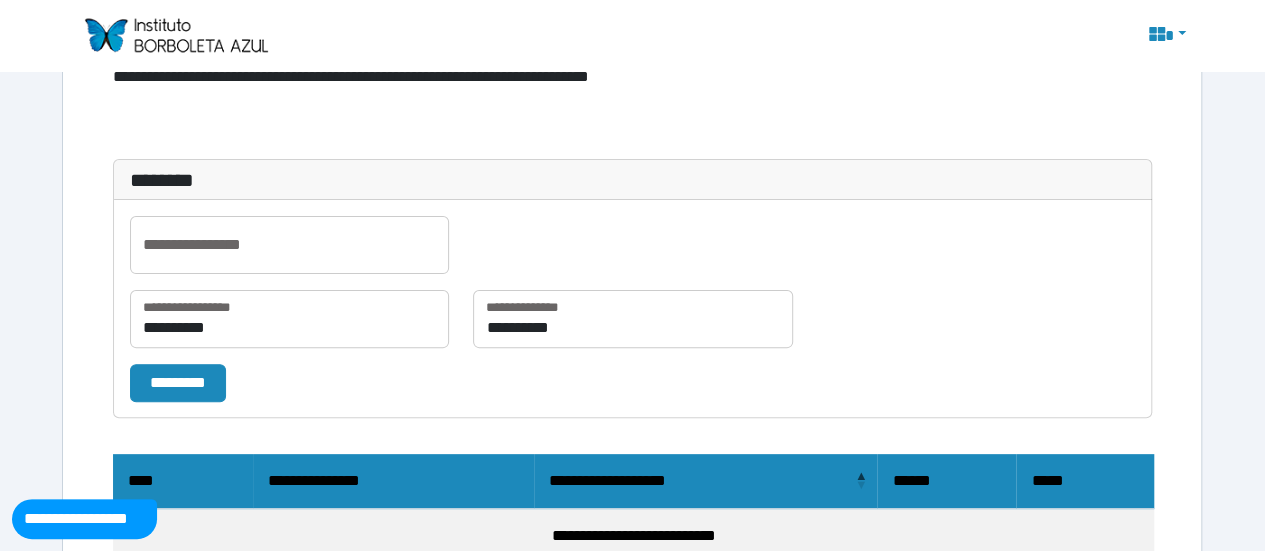 click on "*********" at bounding box center (332, 382) 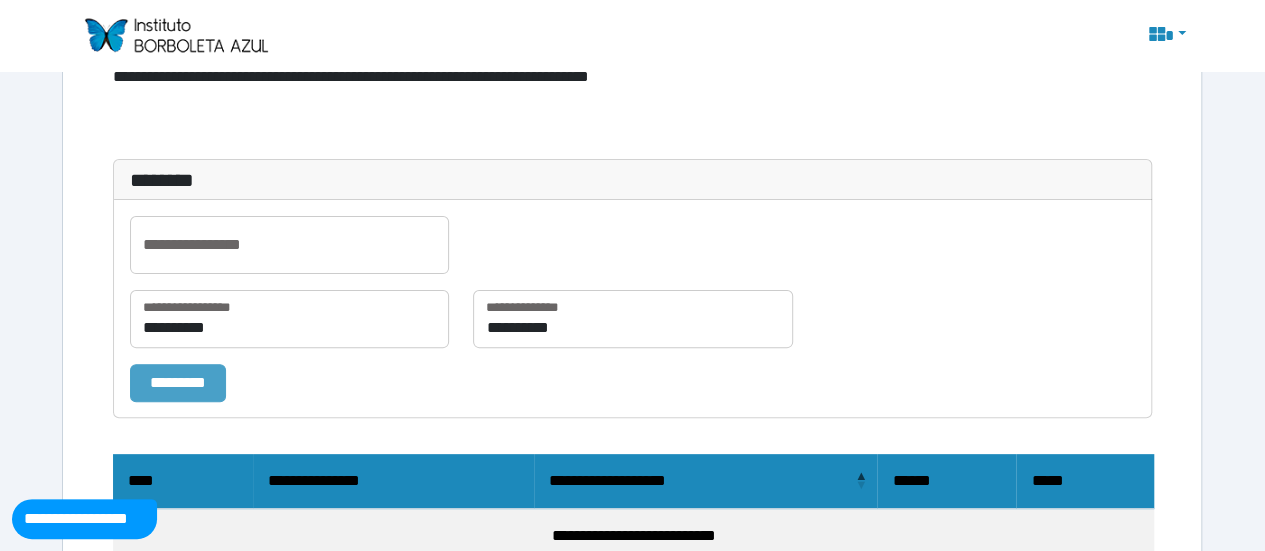 click on "*********" at bounding box center [178, 382] 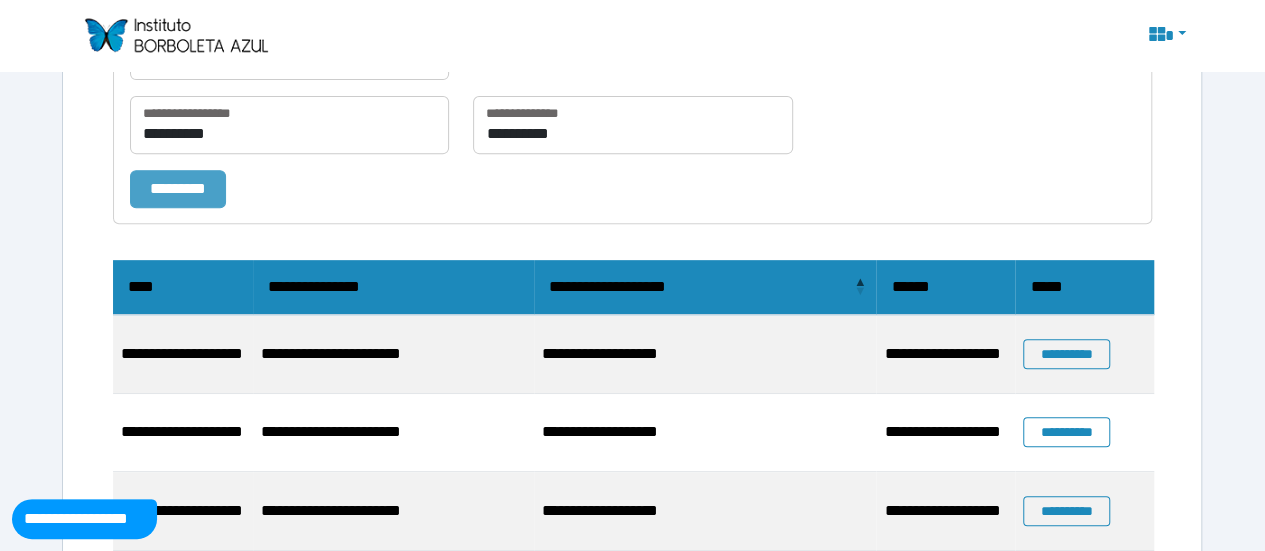 scroll, scrollTop: 328, scrollLeft: 0, axis: vertical 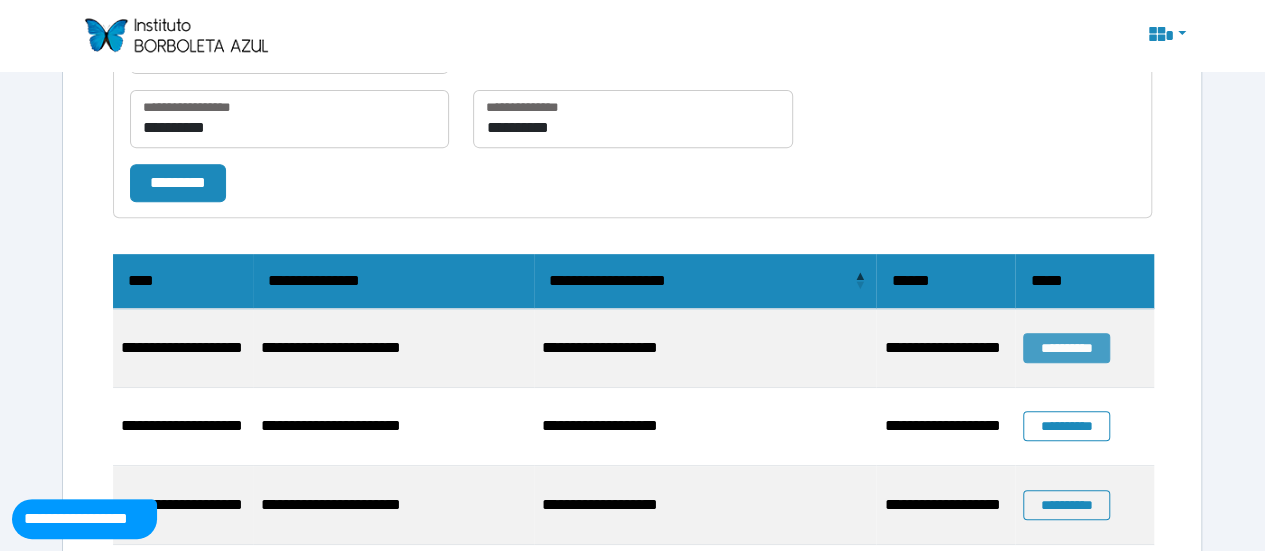 click on "**********" at bounding box center [1066, 348] 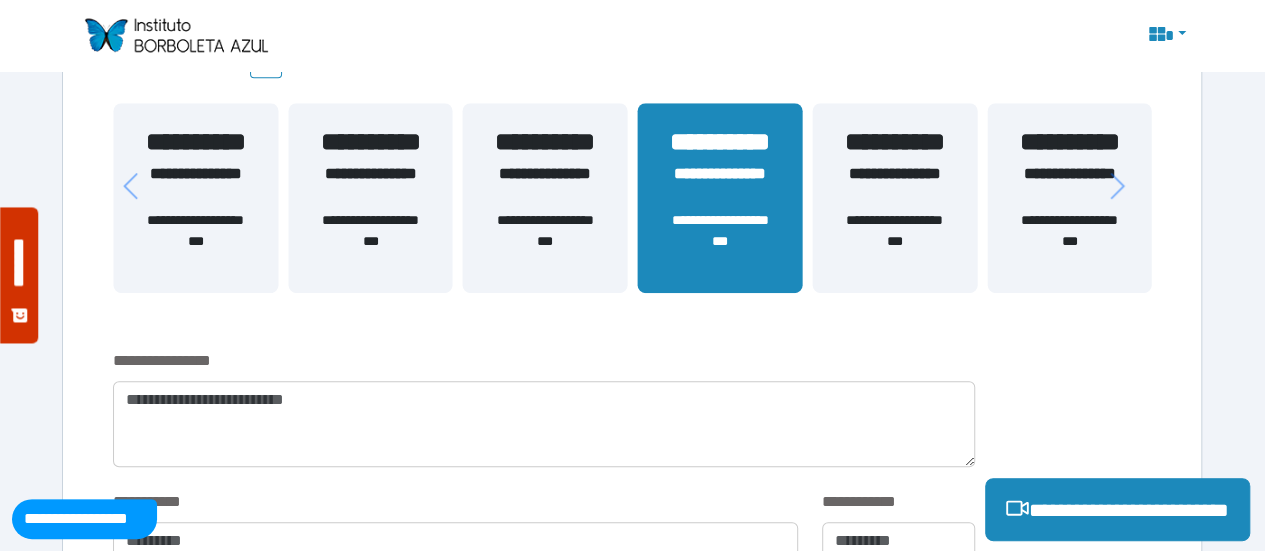 scroll, scrollTop: 482, scrollLeft: 0, axis: vertical 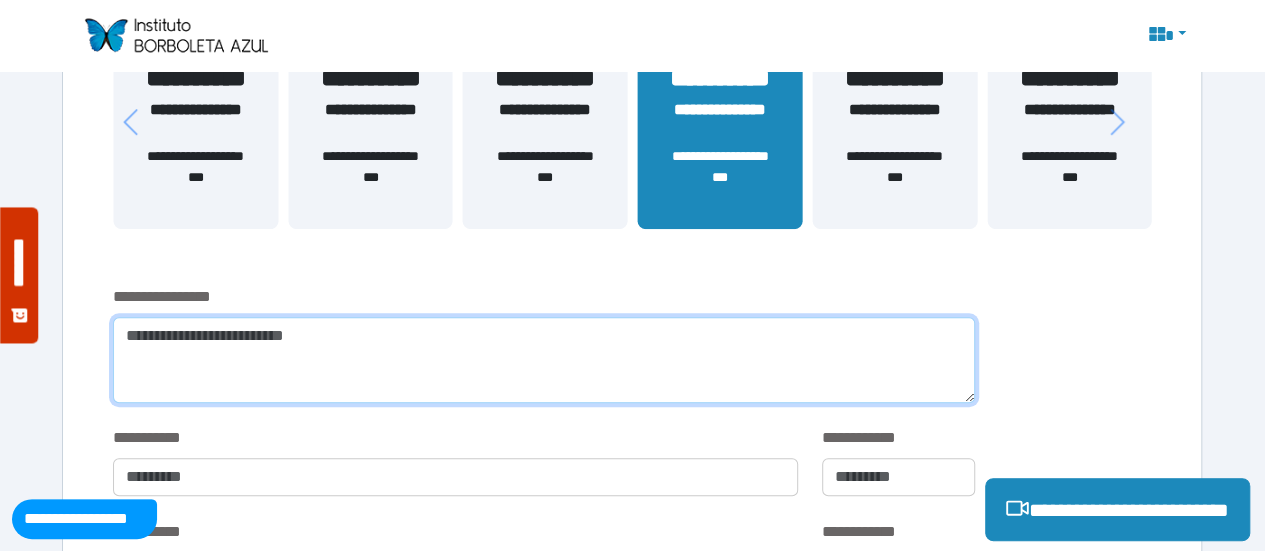 click at bounding box center (544, 360) 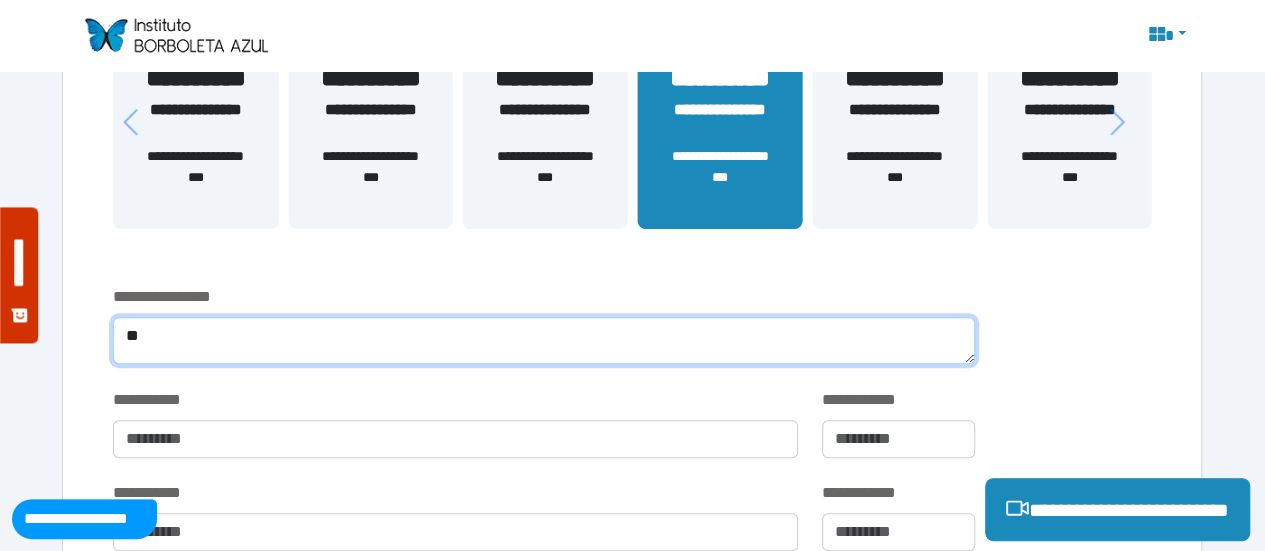 type on "*" 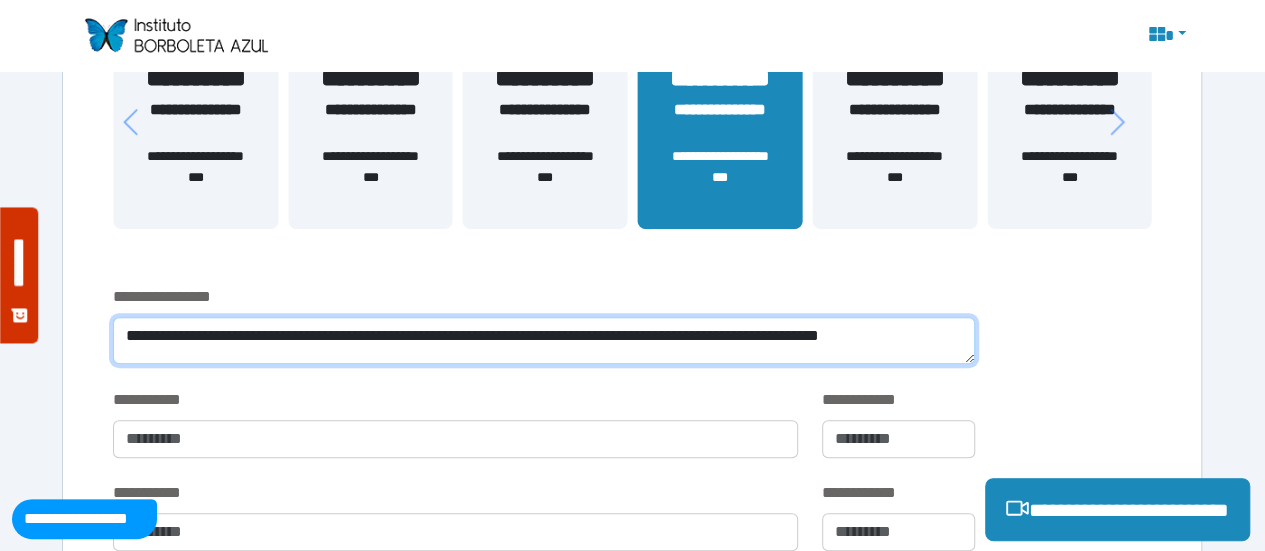 scroll, scrollTop: 0, scrollLeft: 0, axis: both 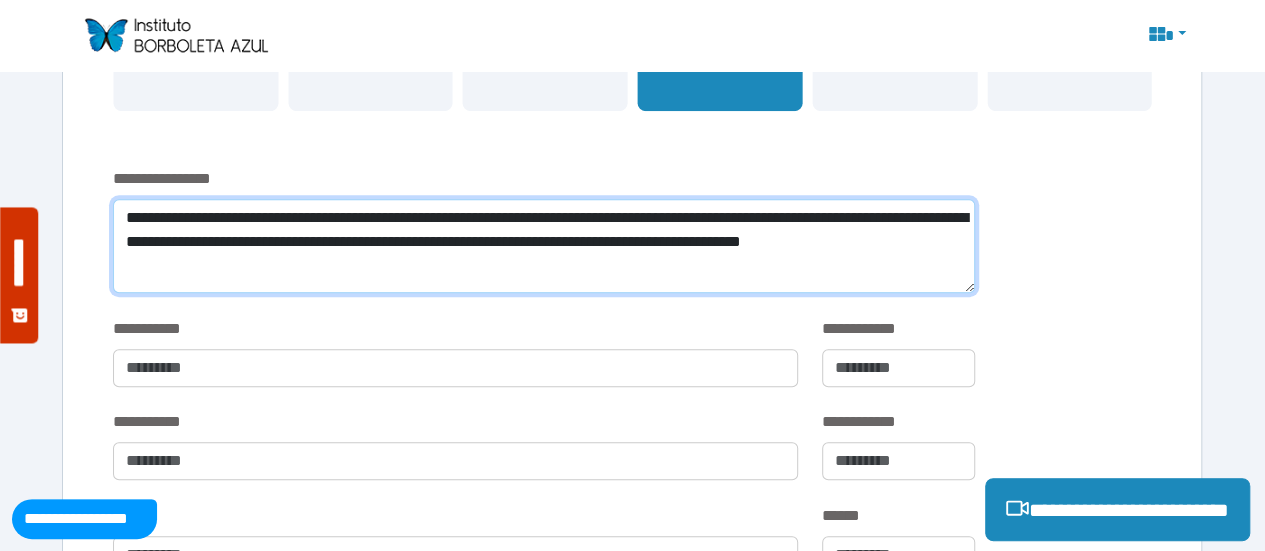 type on "**********" 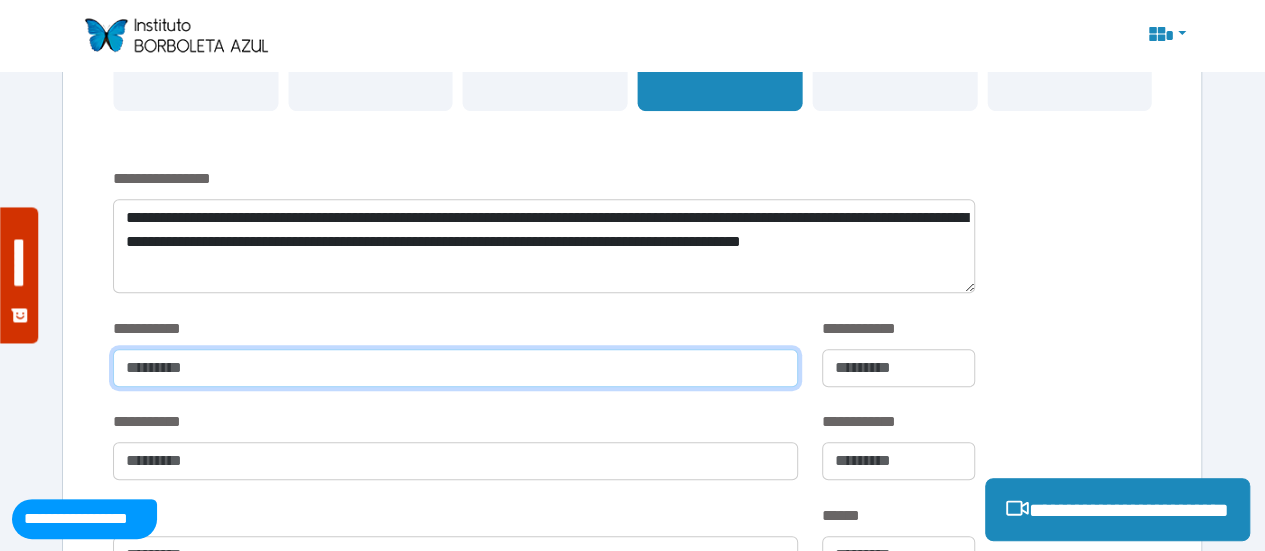 click at bounding box center [455, 368] 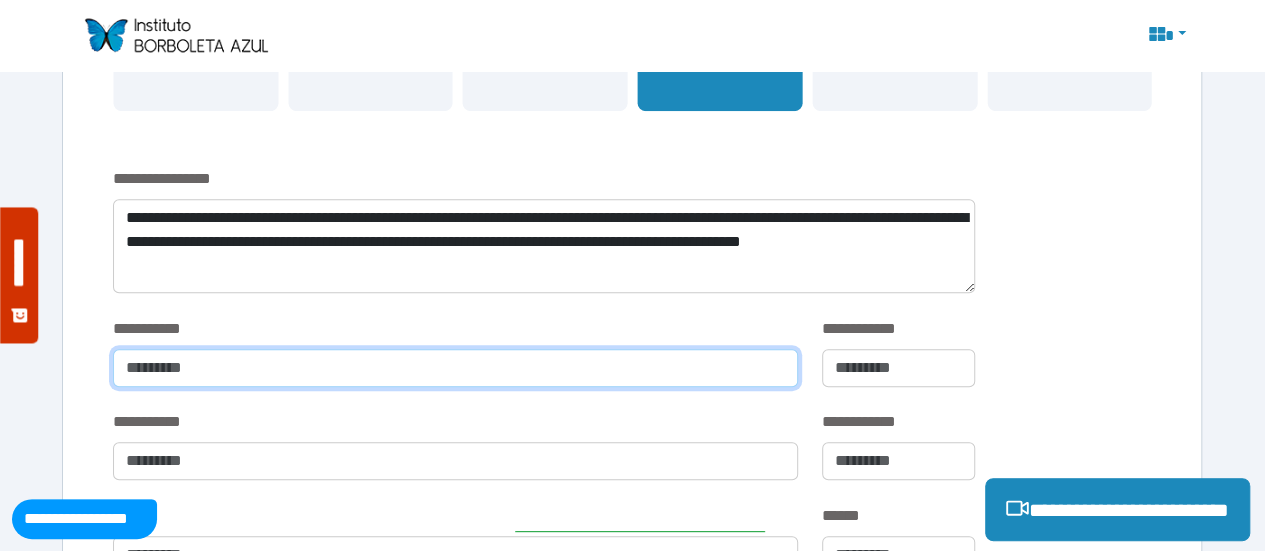 type on "**********" 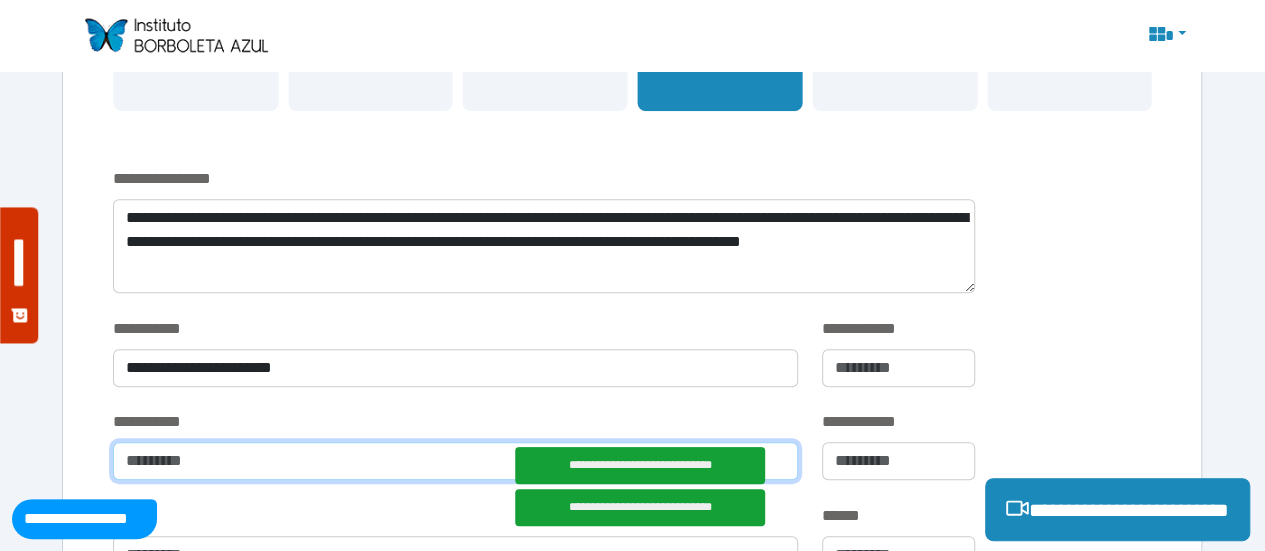 click at bounding box center (455, 461) 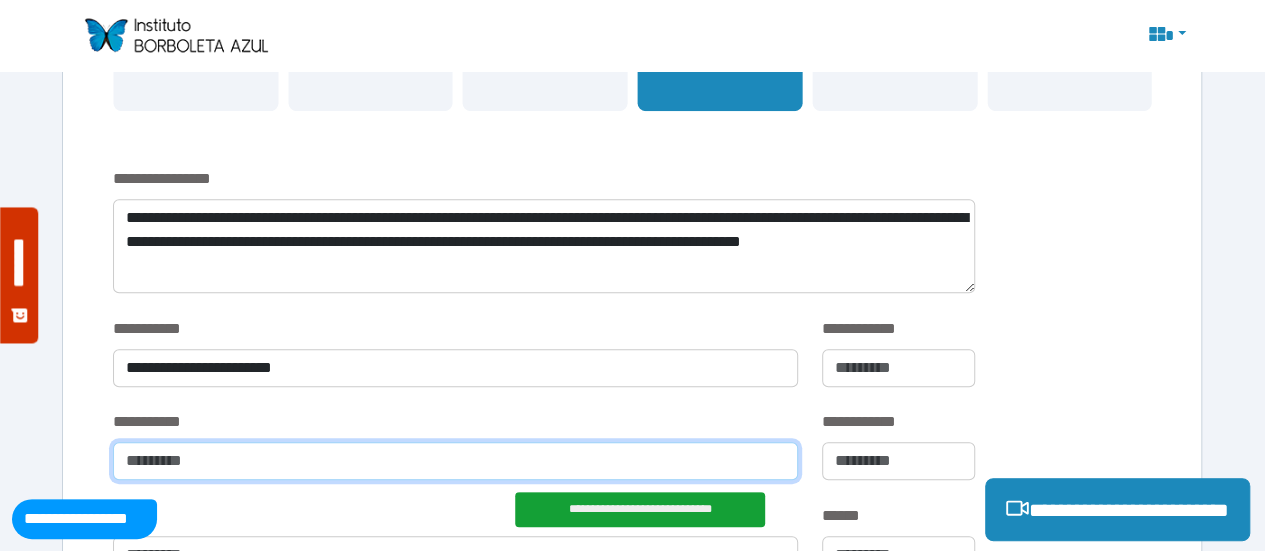 type on "**********" 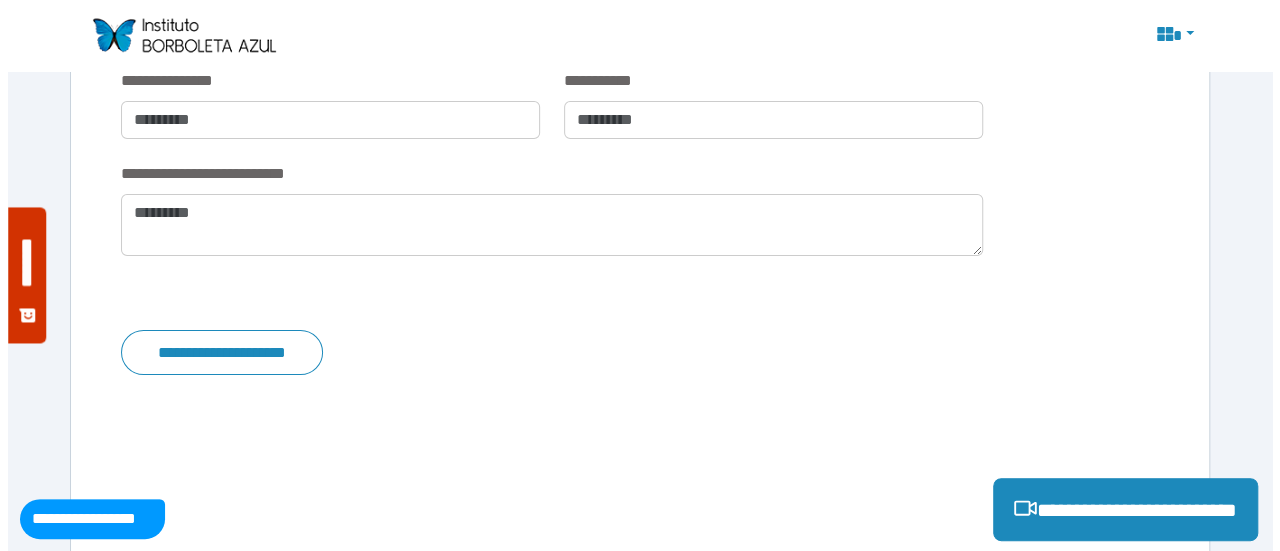 scroll, scrollTop: 3492, scrollLeft: 0, axis: vertical 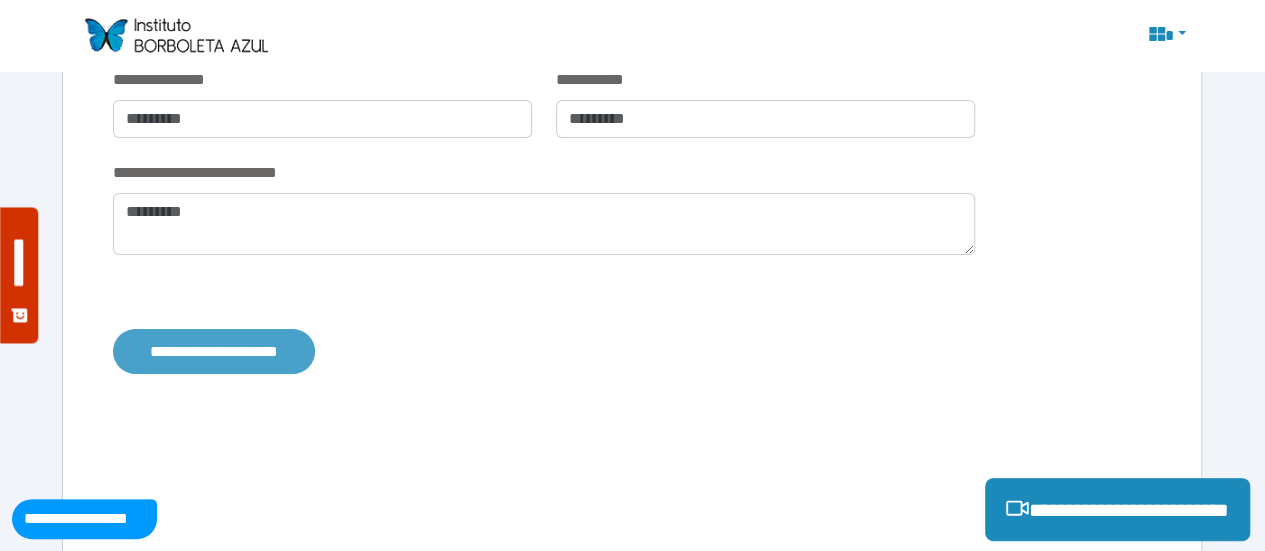 click on "**********" at bounding box center [214, 351] 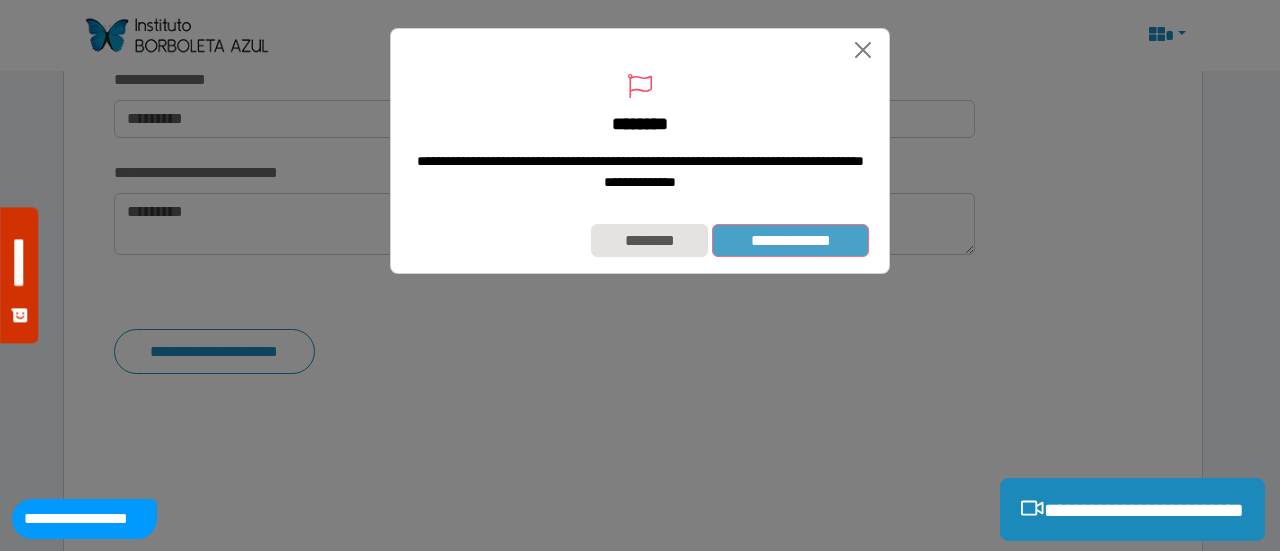 click on "**********" at bounding box center [790, 240] 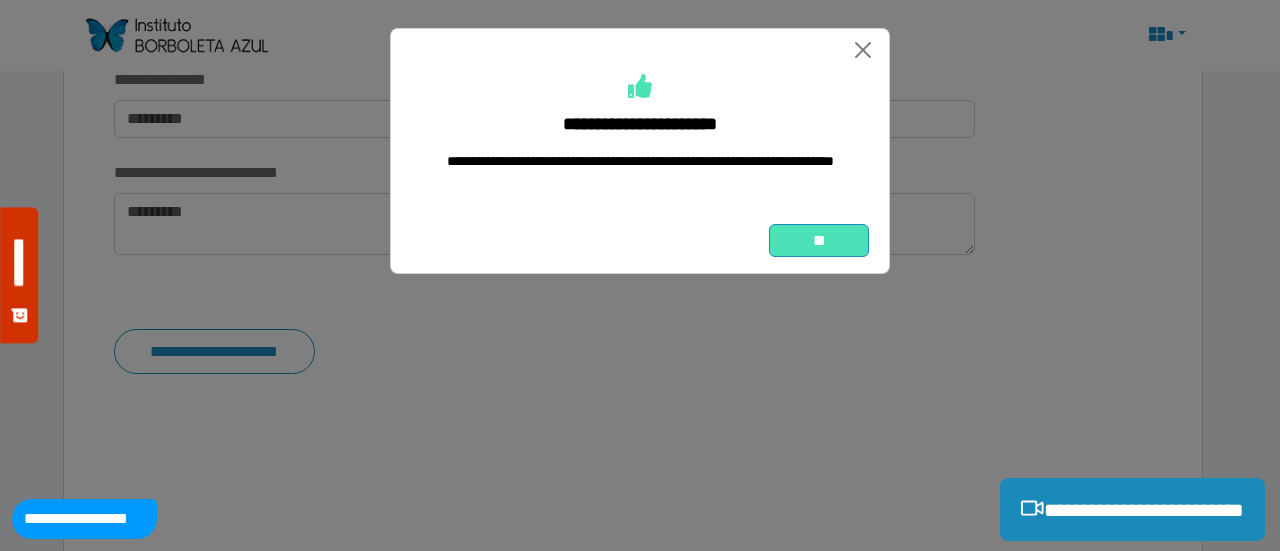 click on "**" at bounding box center [819, 240] 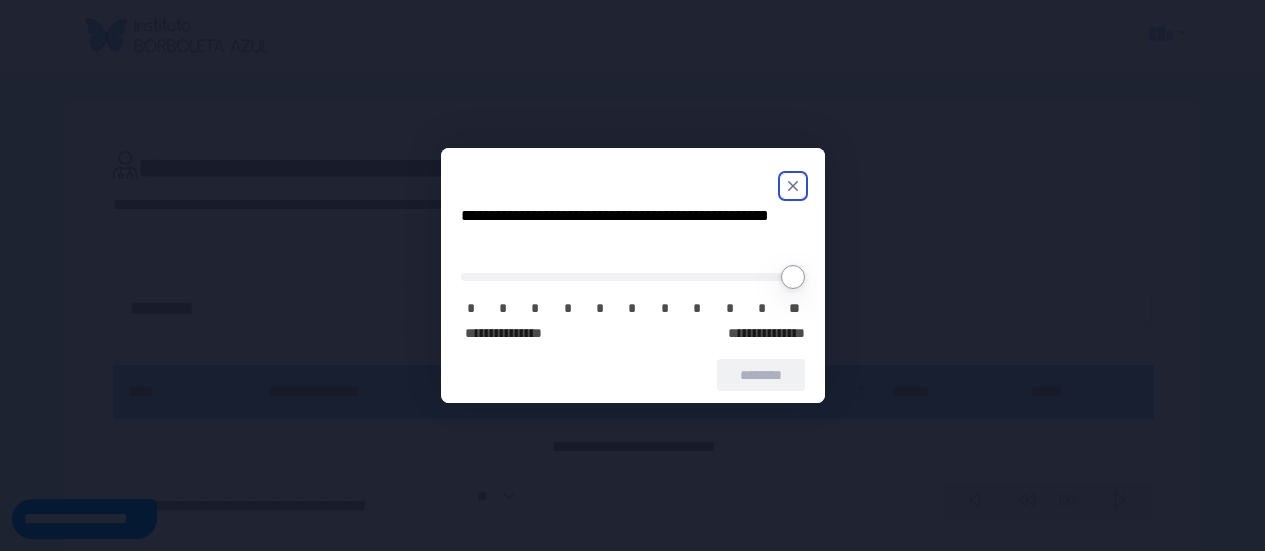 scroll, scrollTop: 0, scrollLeft: 0, axis: both 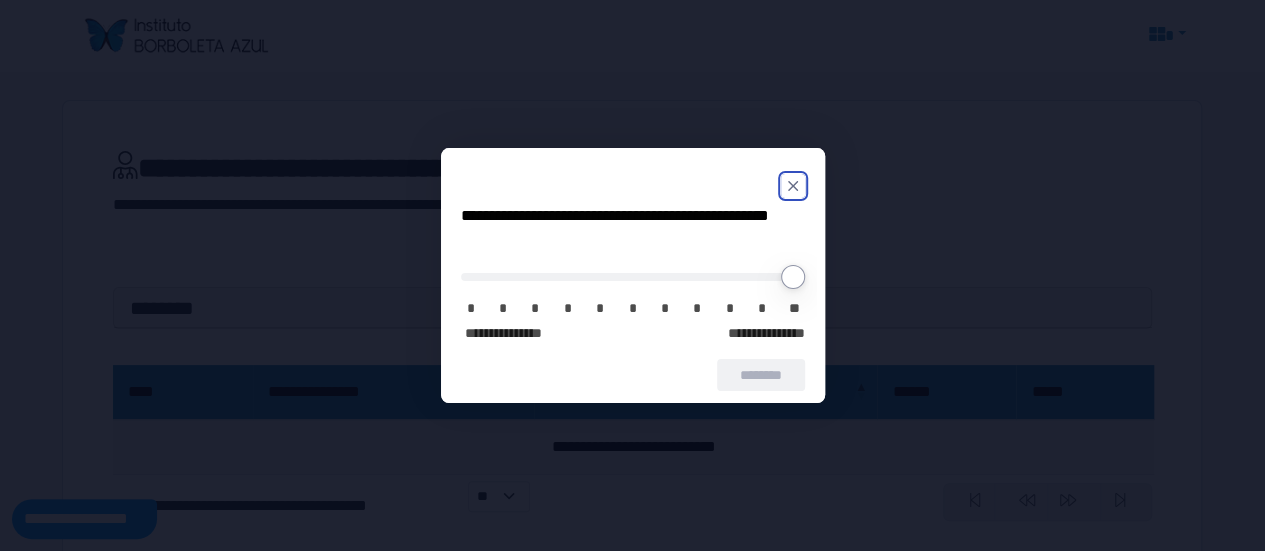 click 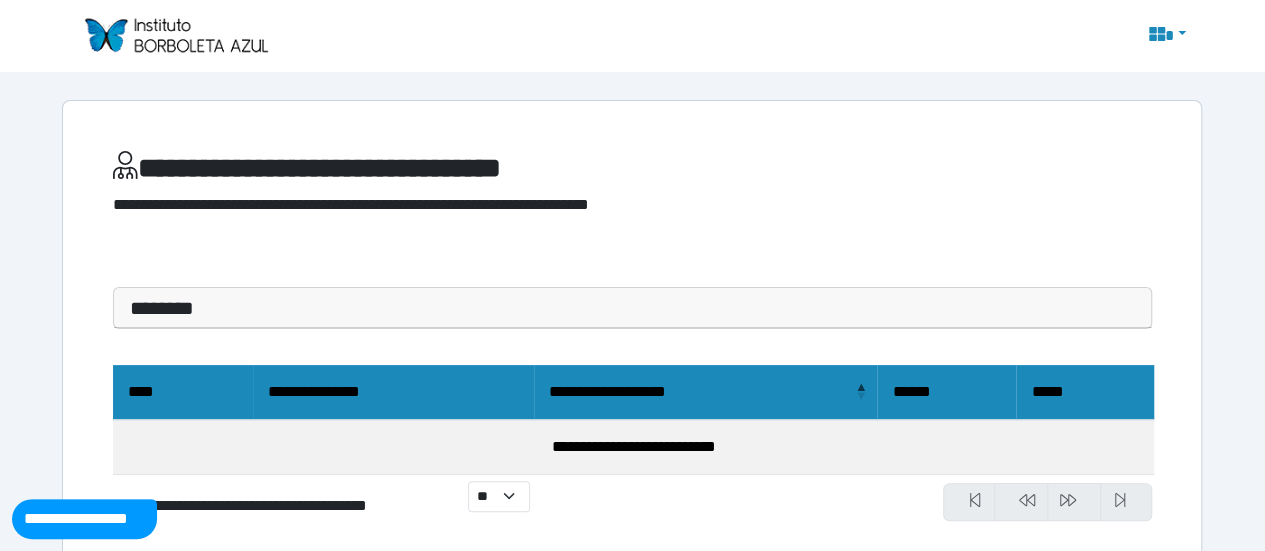 scroll, scrollTop: 40, scrollLeft: 0, axis: vertical 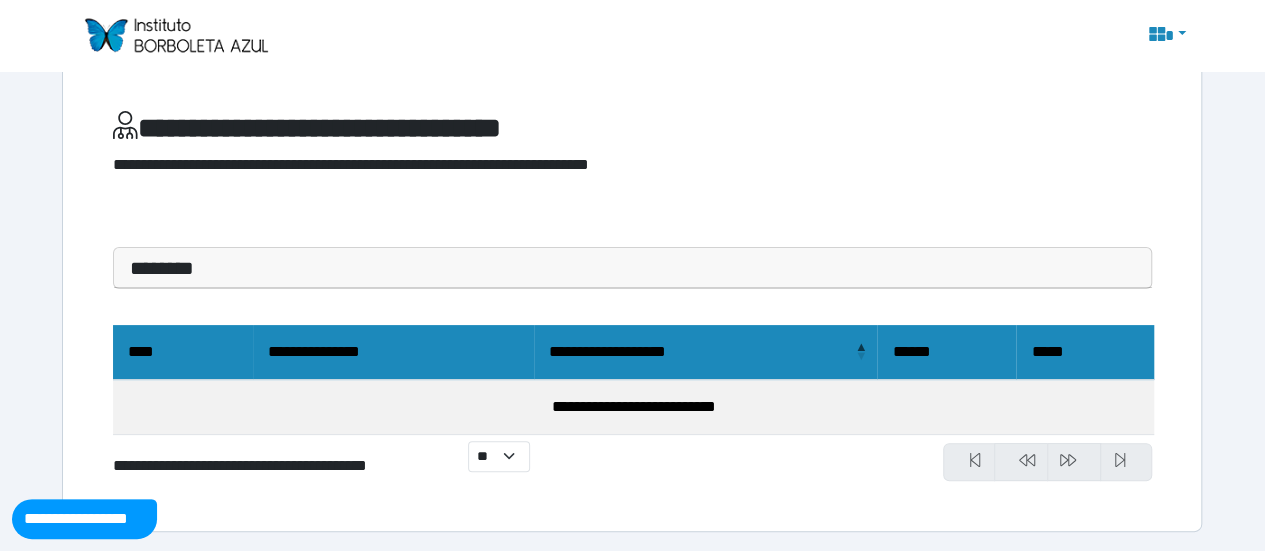 click on "********" at bounding box center (632, 268) 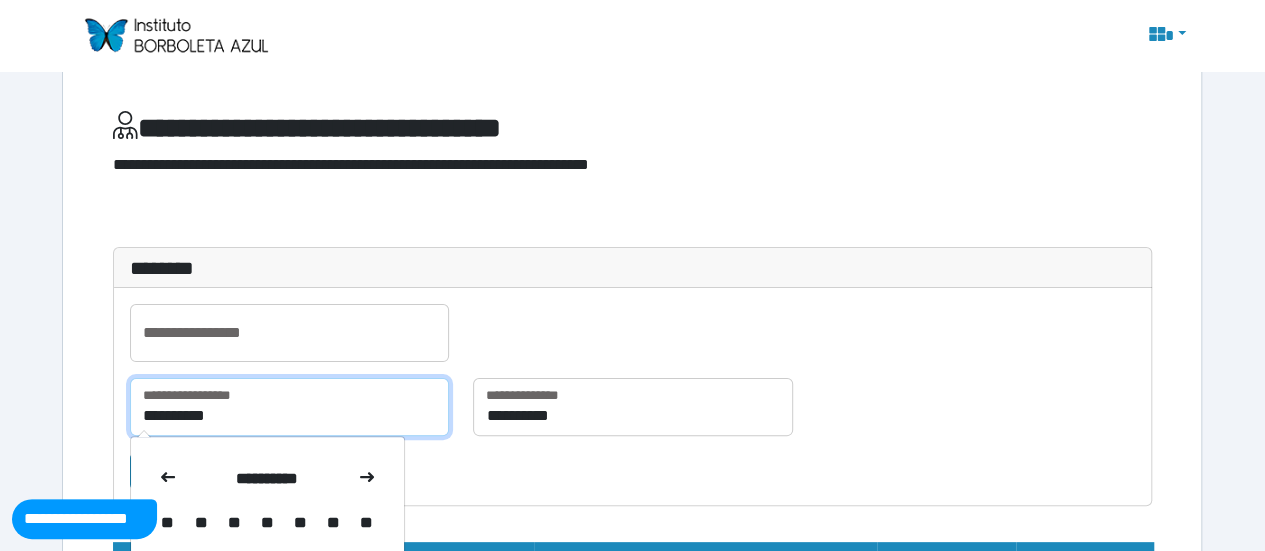 click on "**********" at bounding box center (289, 407) 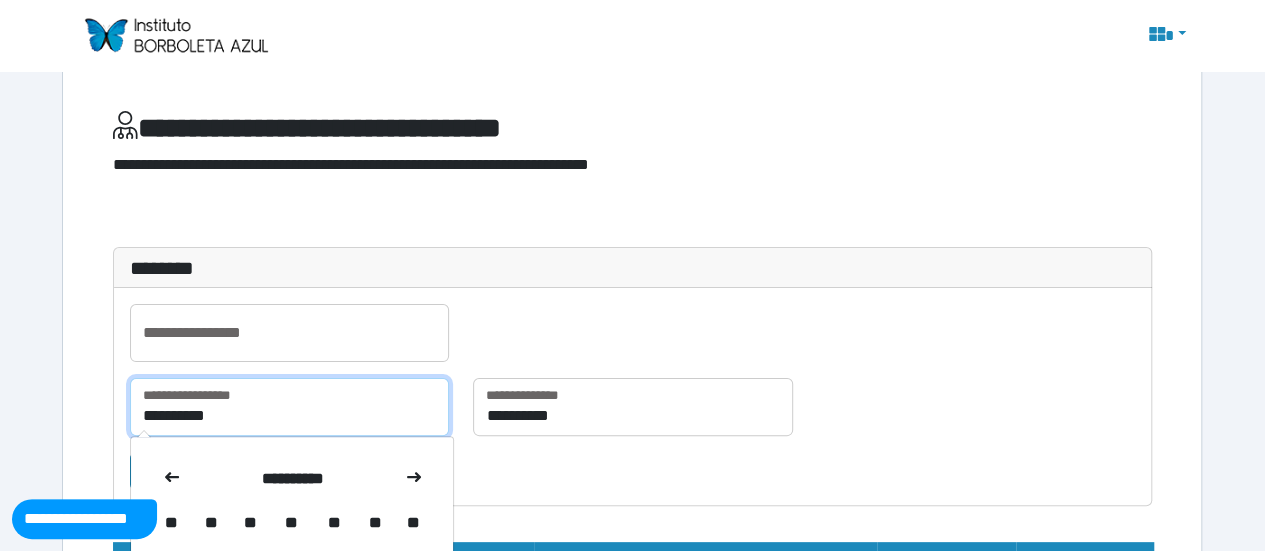 type on "**********" 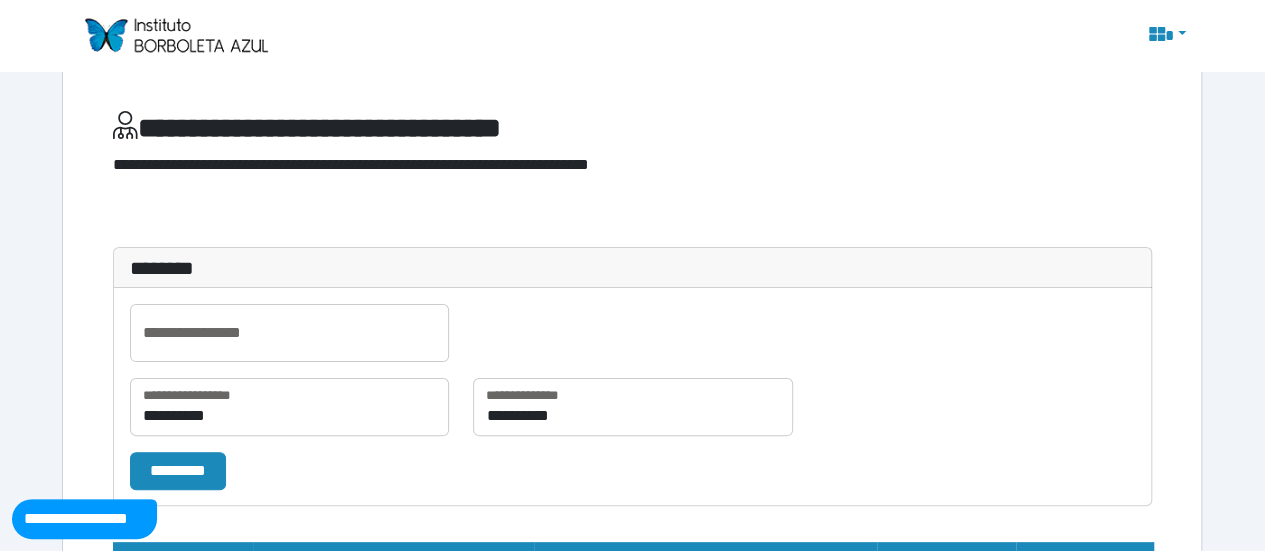 click on "*********" at bounding box center (332, 470) 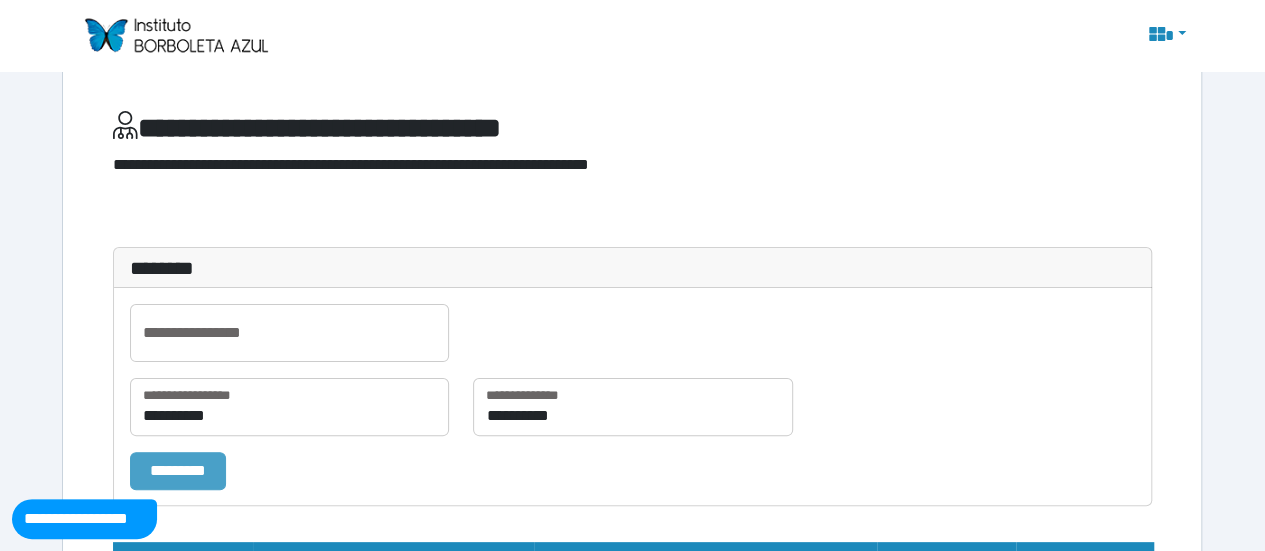 click on "*********" at bounding box center [178, 470] 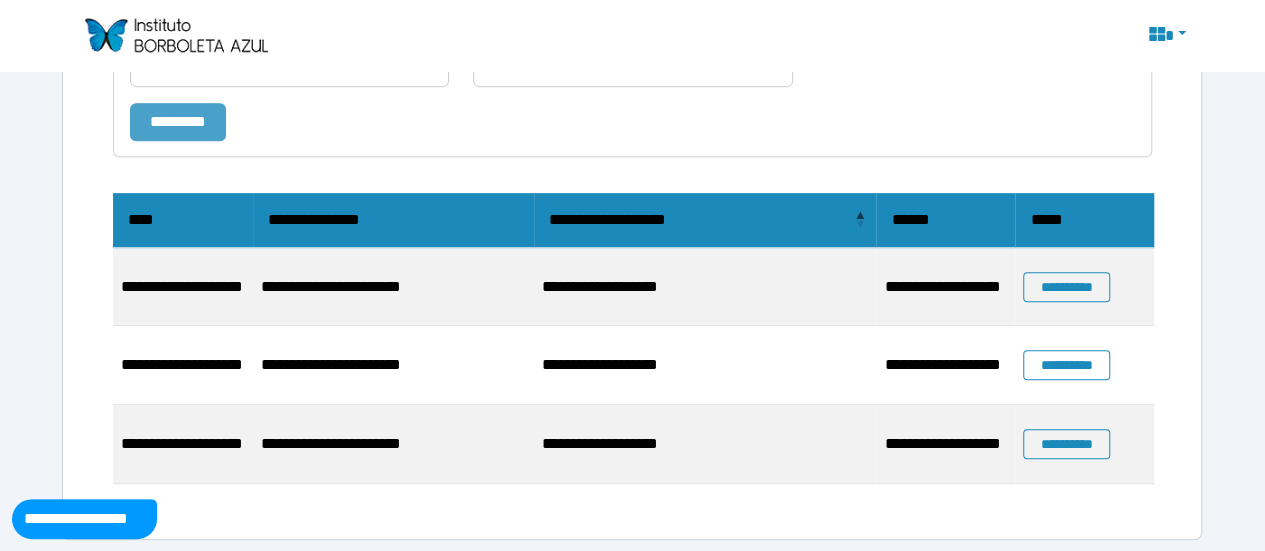 scroll, scrollTop: 397, scrollLeft: 0, axis: vertical 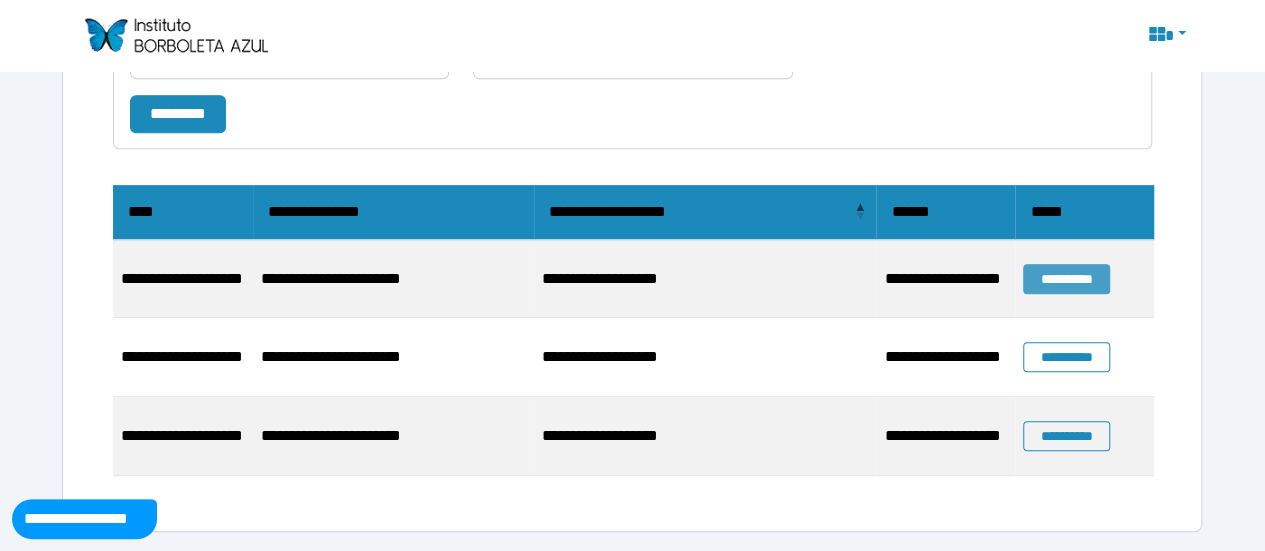 click on "**********" at bounding box center (1066, 279) 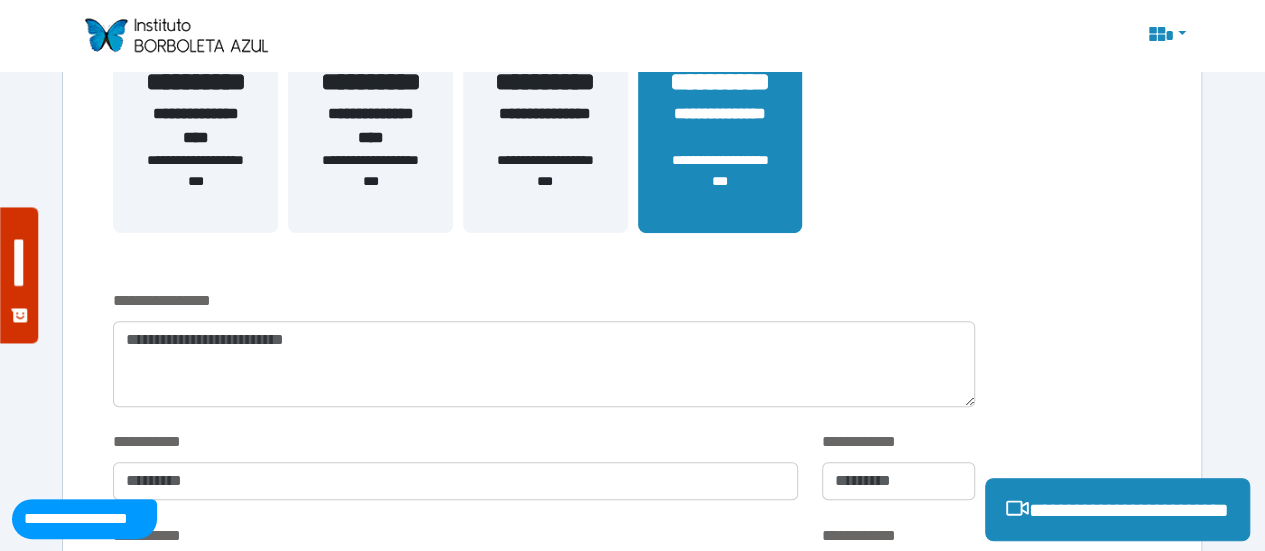 scroll, scrollTop: 479, scrollLeft: 0, axis: vertical 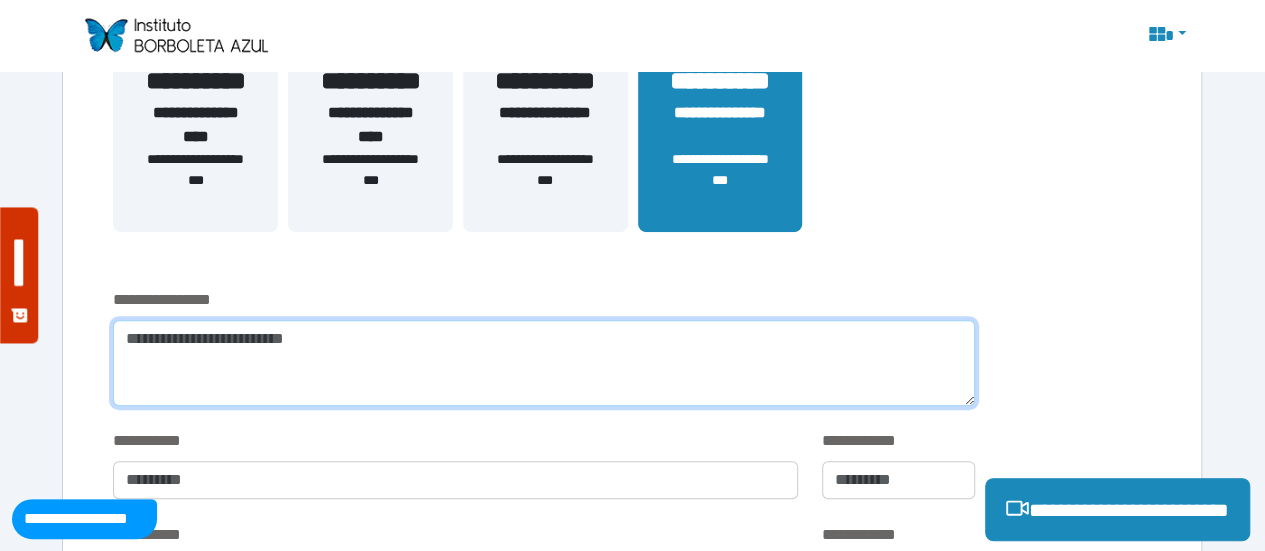 click at bounding box center [544, 363] 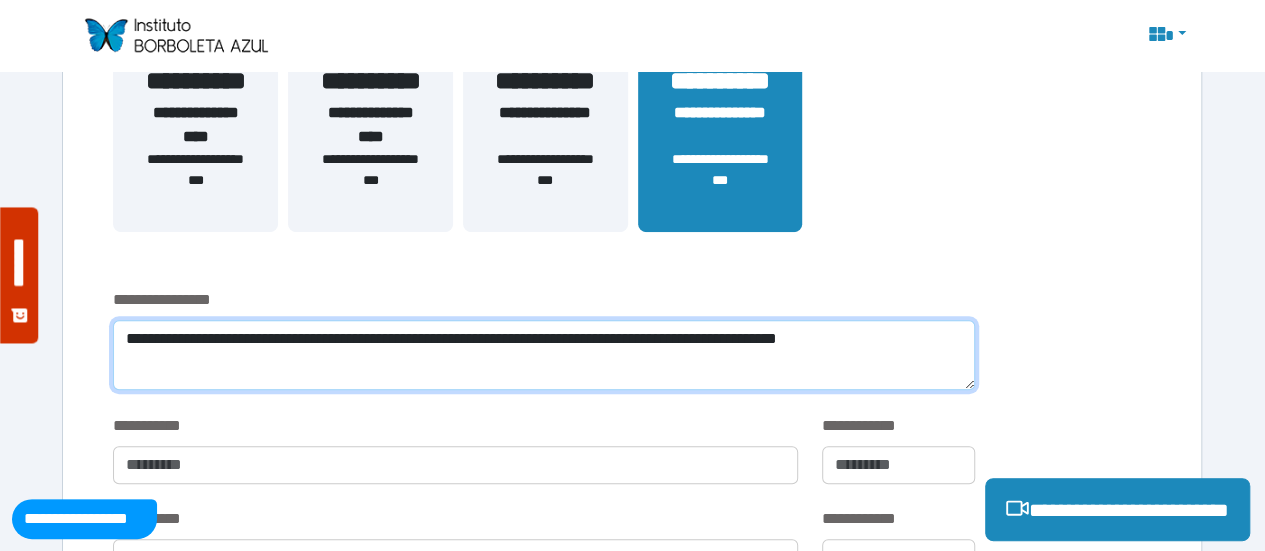 scroll, scrollTop: 0, scrollLeft: 0, axis: both 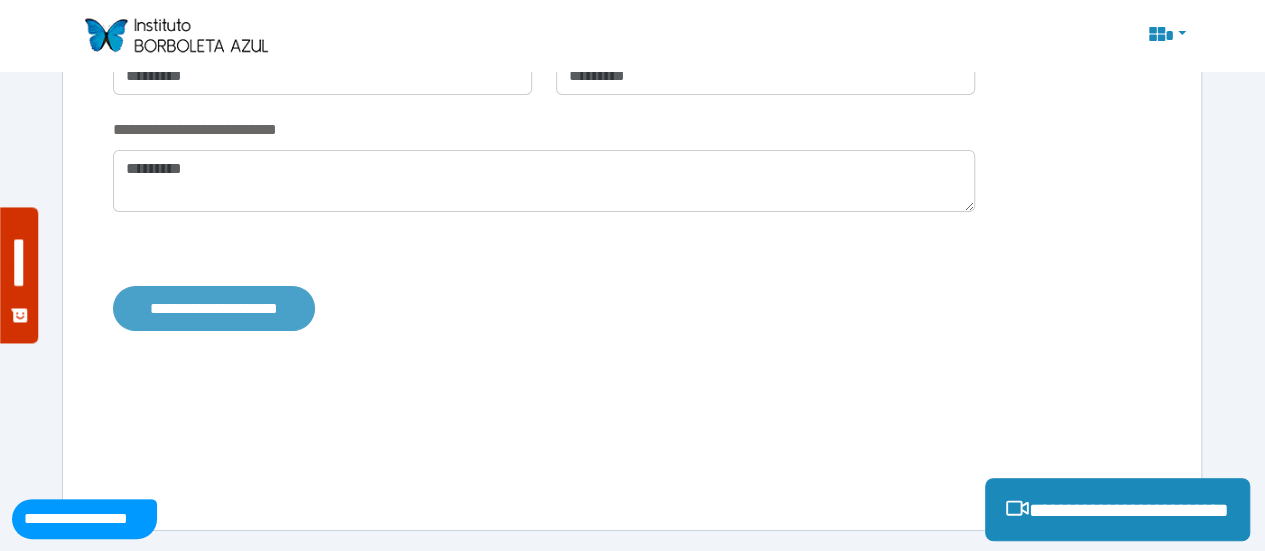 type on "**********" 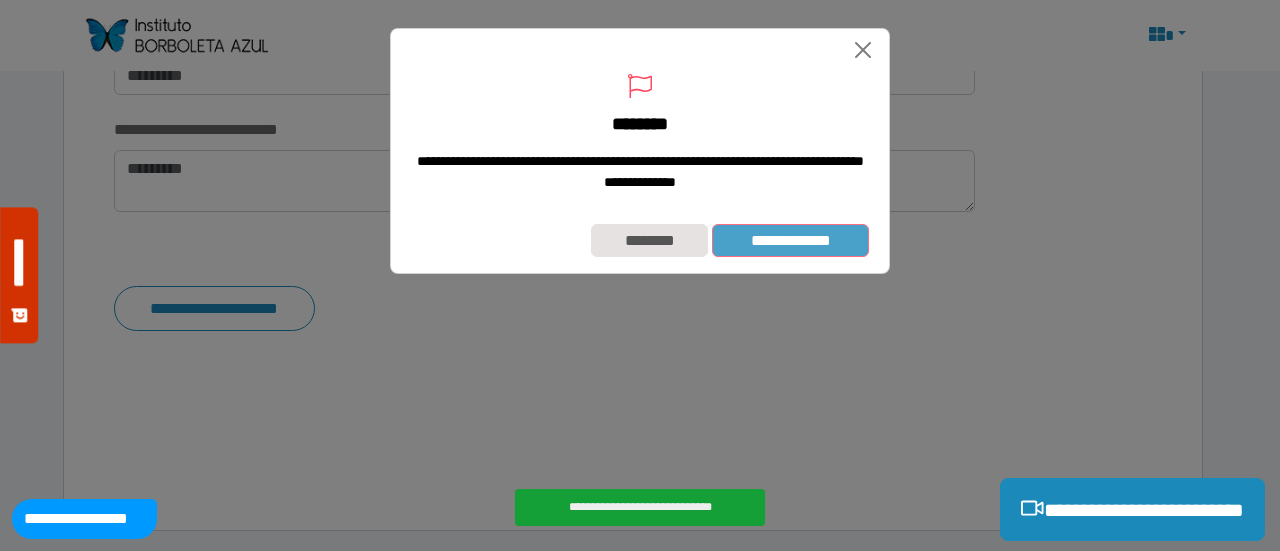 click on "**********" at bounding box center (790, 240) 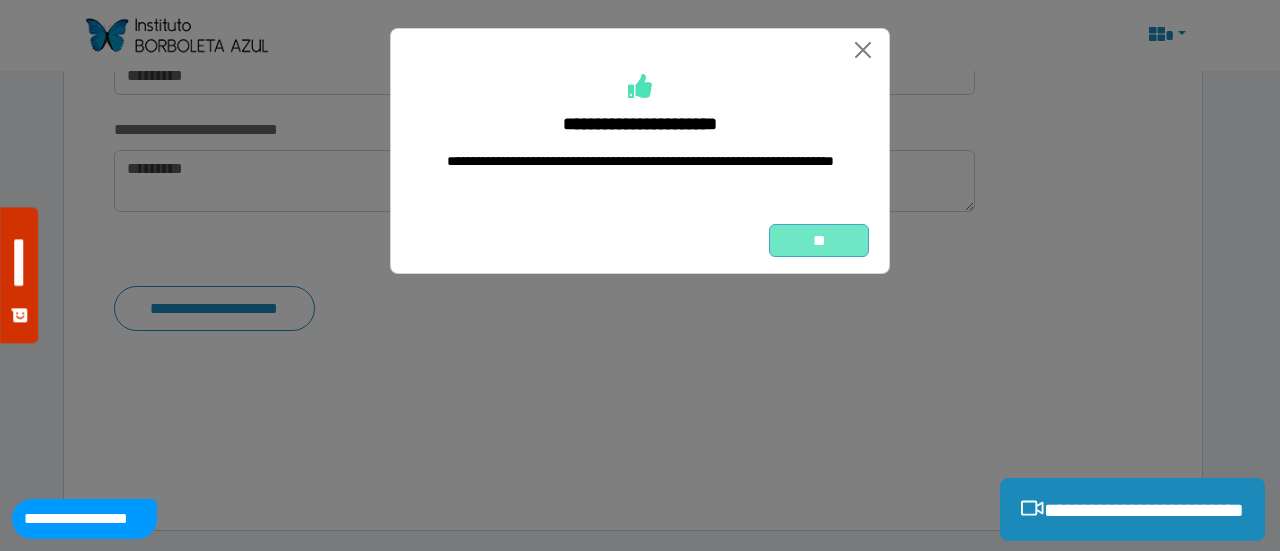 click on "**" at bounding box center (819, 240) 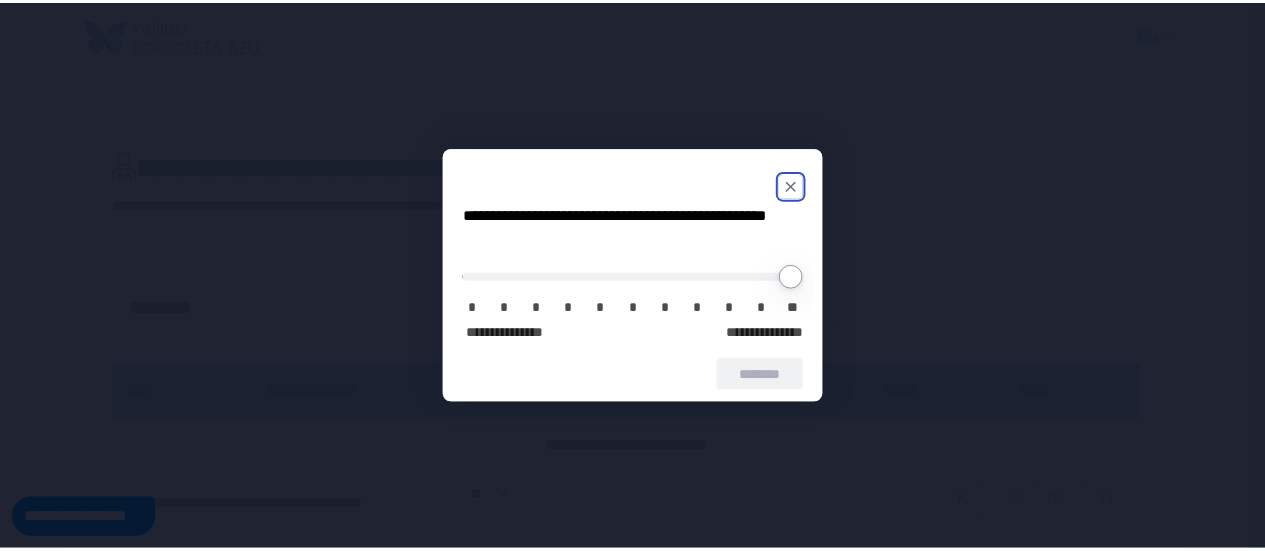 scroll, scrollTop: 0, scrollLeft: 0, axis: both 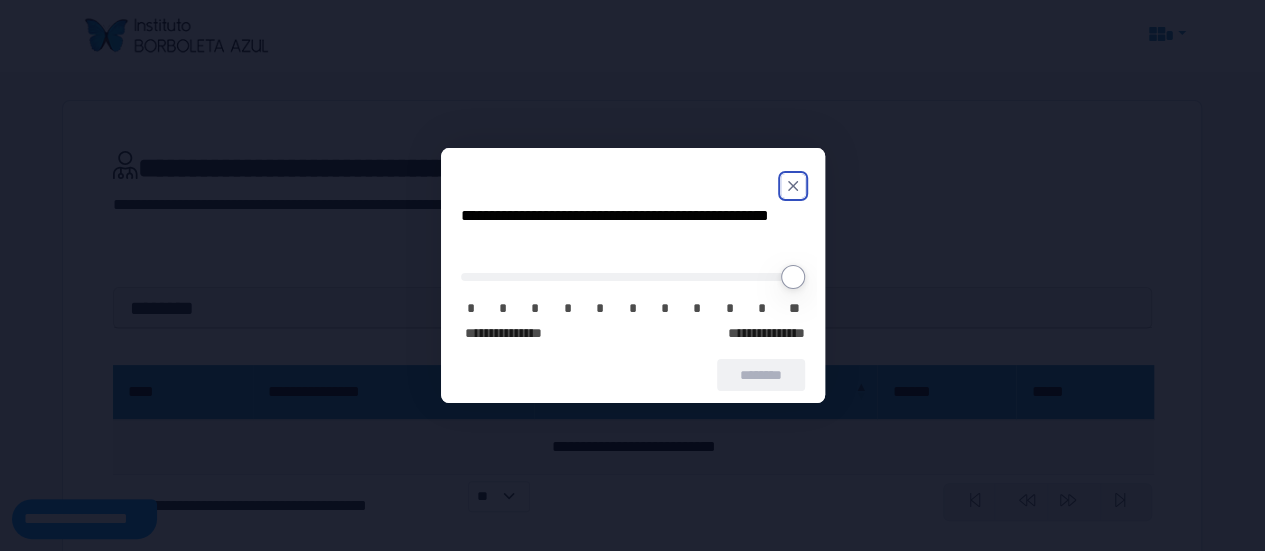 click 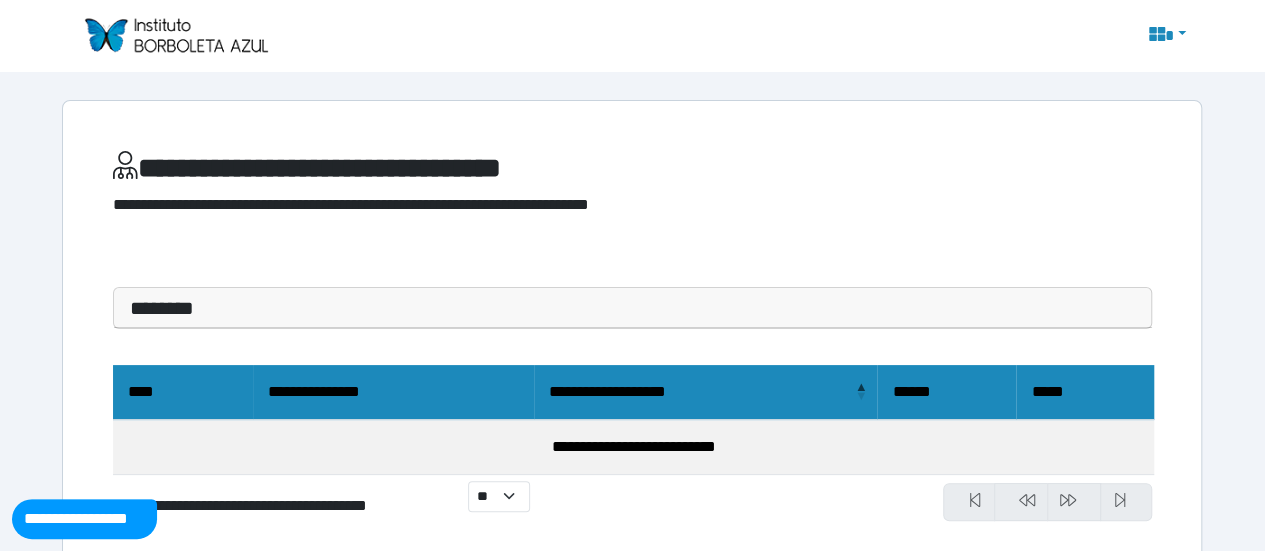 click on "********" at bounding box center [632, 308] 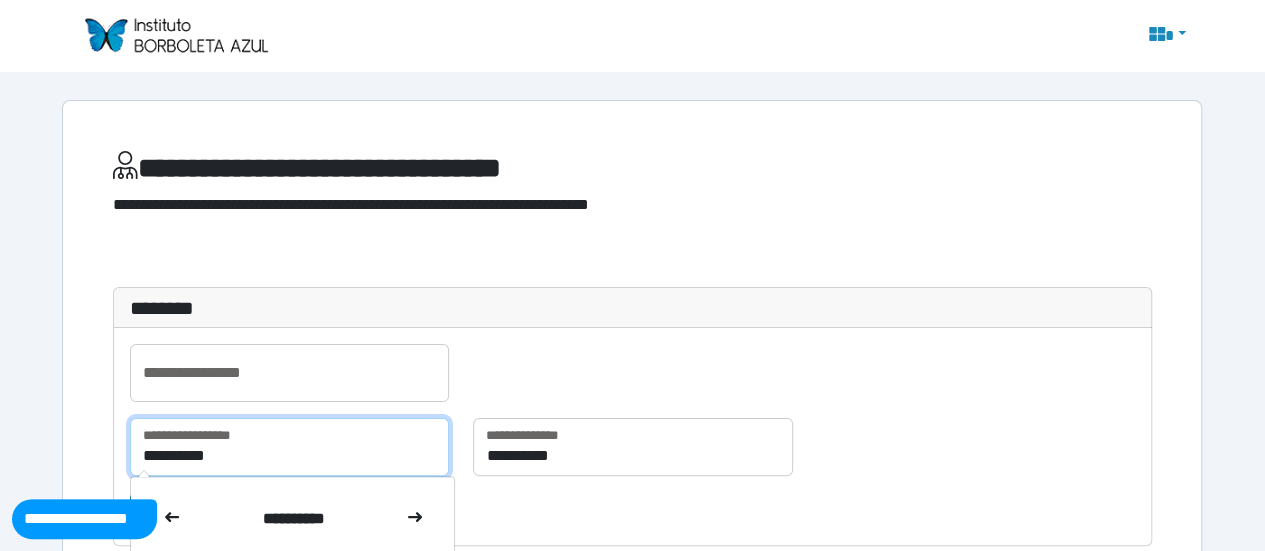 click on "**********" at bounding box center [289, 447] 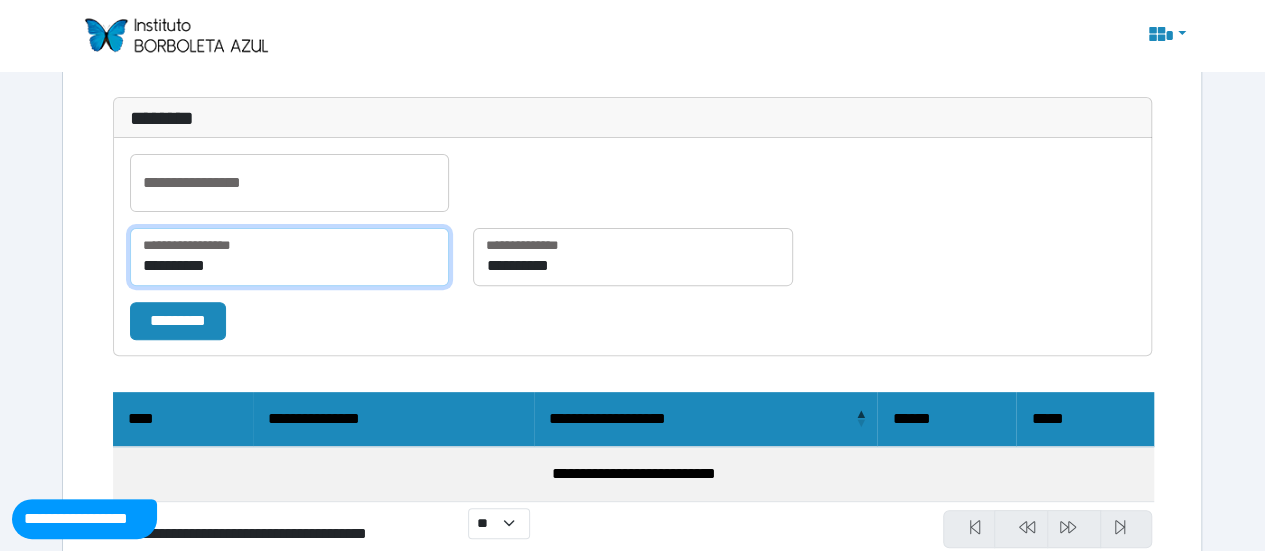scroll, scrollTop: 201, scrollLeft: 0, axis: vertical 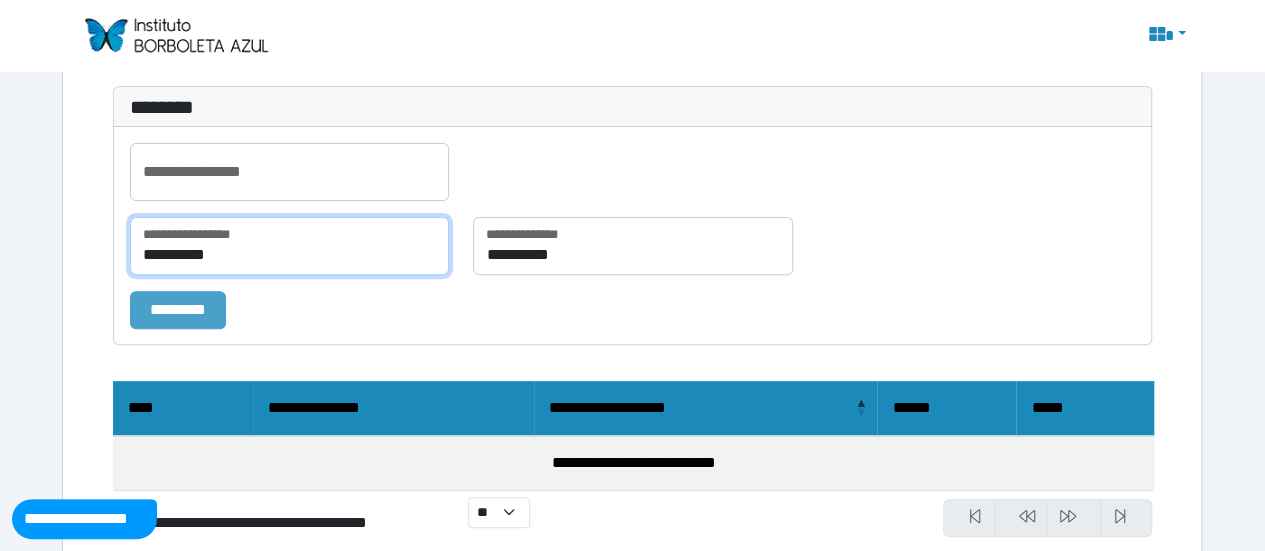 type on "**********" 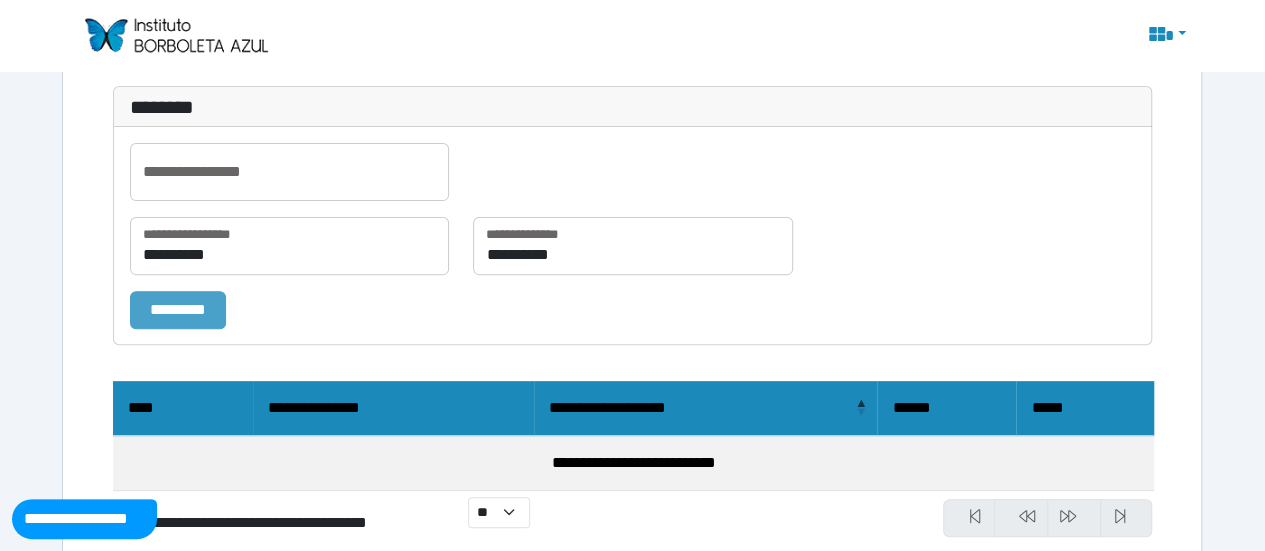 click on "*********" at bounding box center [178, 309] 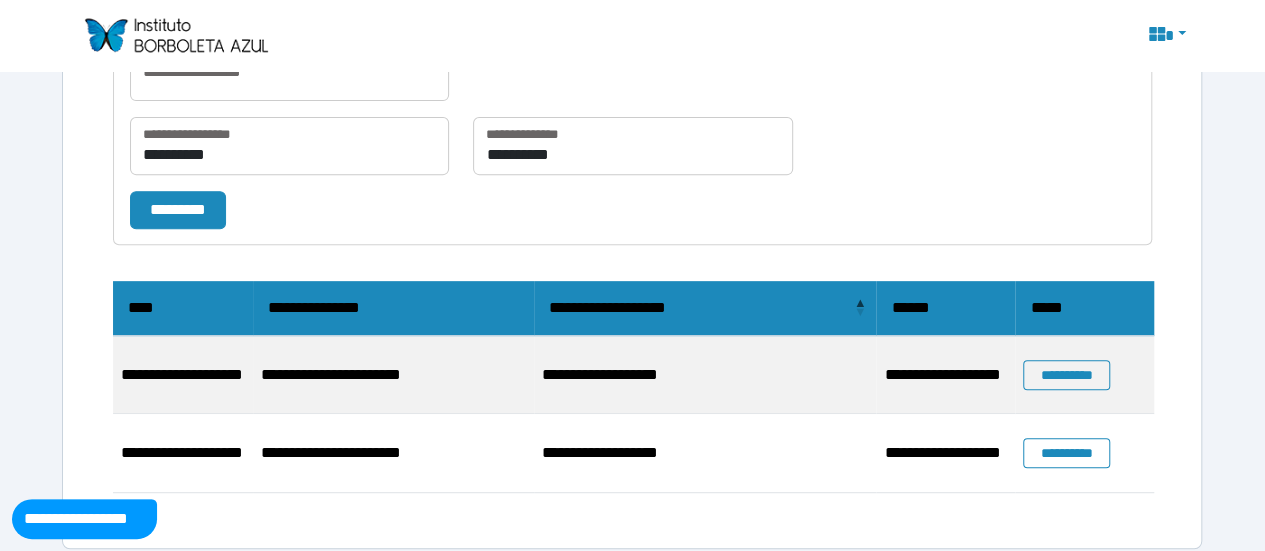 scroll, scrollTop: 318, scrollLeft: 0, axis: vertical 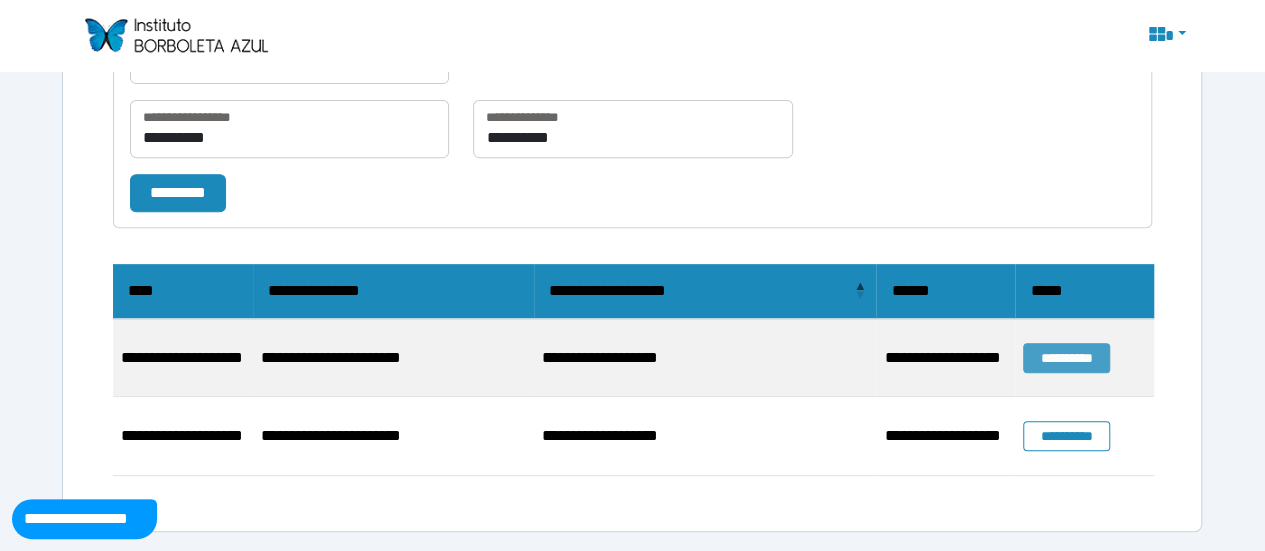 click on "**********" at bounding box center [1066, 358] 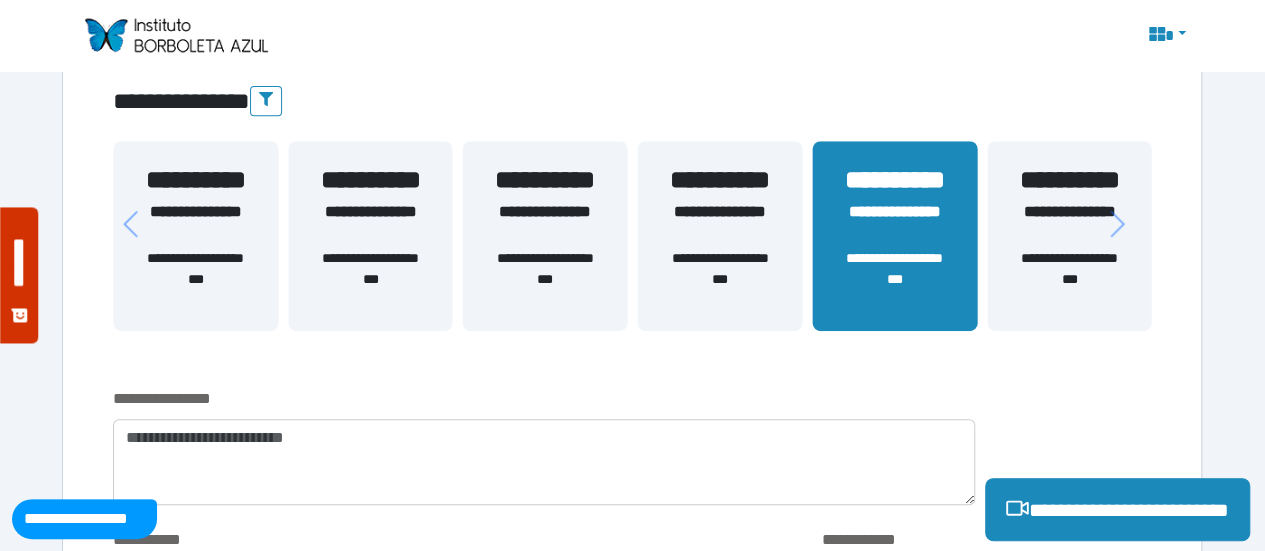 scroll, scrollTop: 384, scrollLeft: 0, axis: vertical 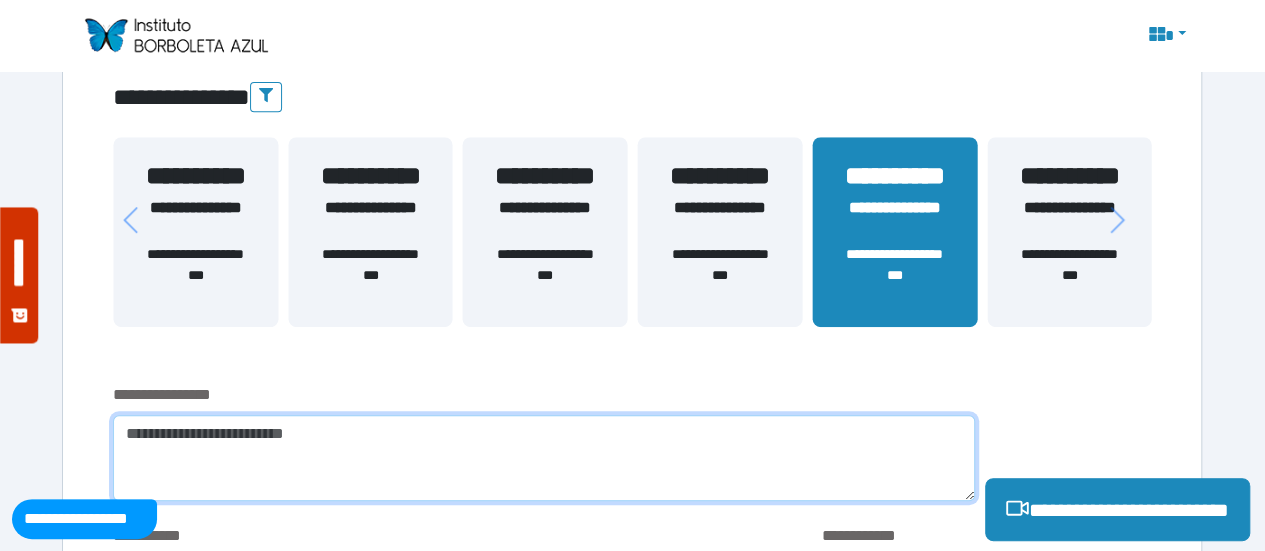 click at bounding box center [544, 458] 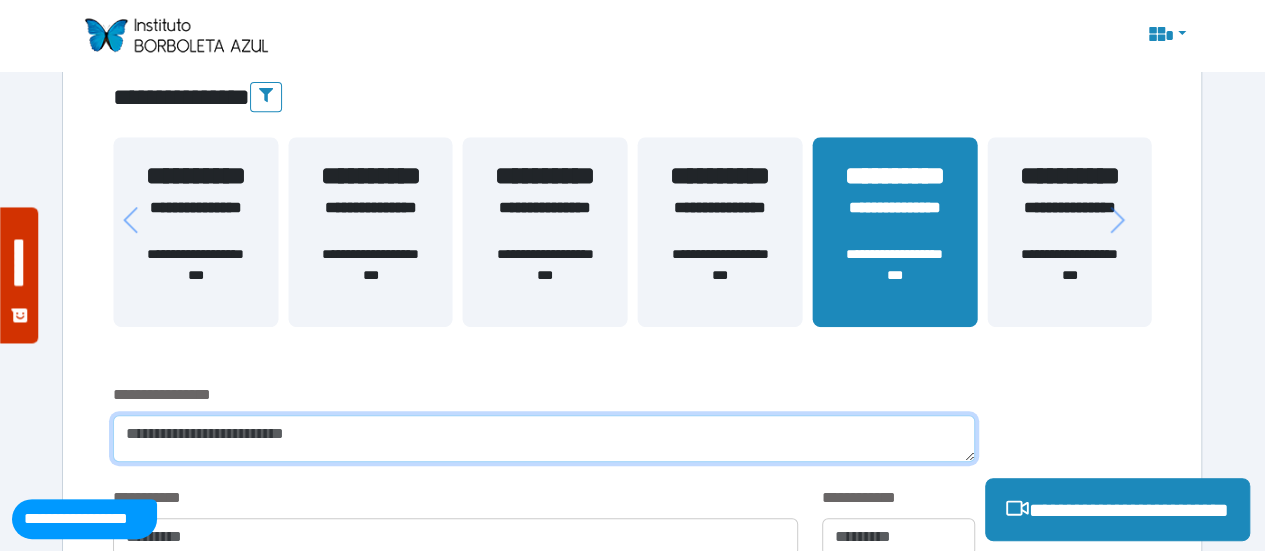 type on "*" 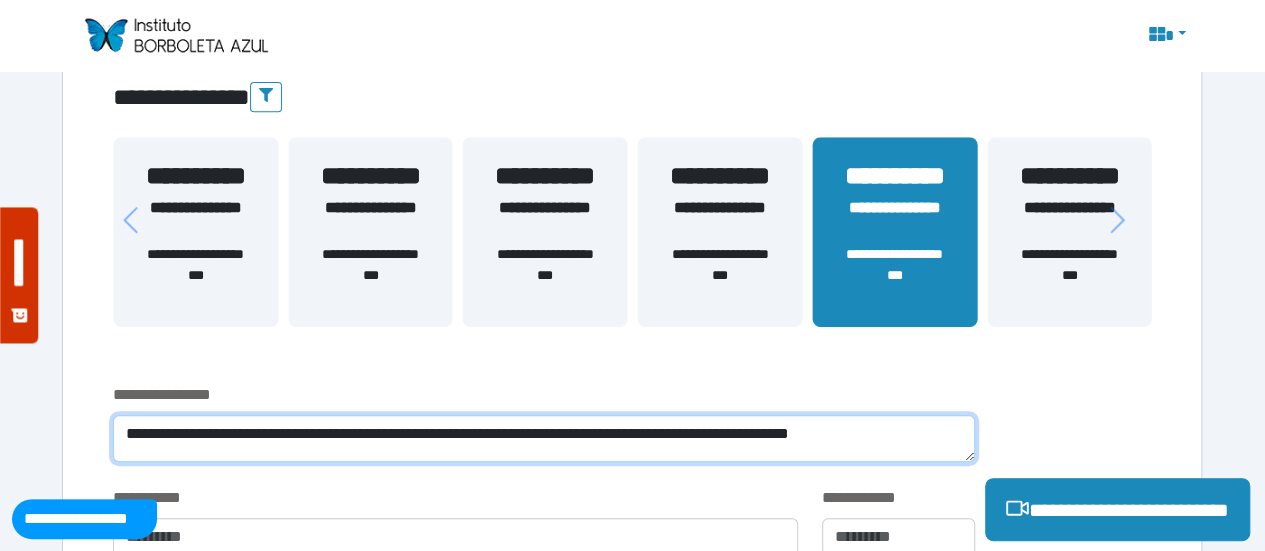 scroll, scrollTop: 0, scrollLeft: 0, axis: both 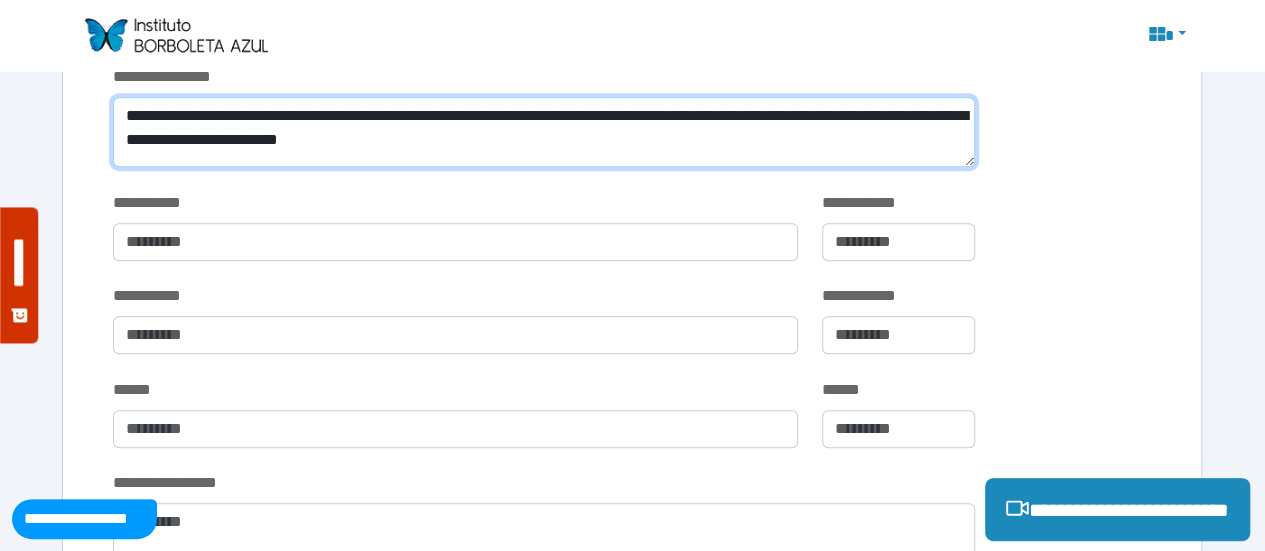 type on "**********" 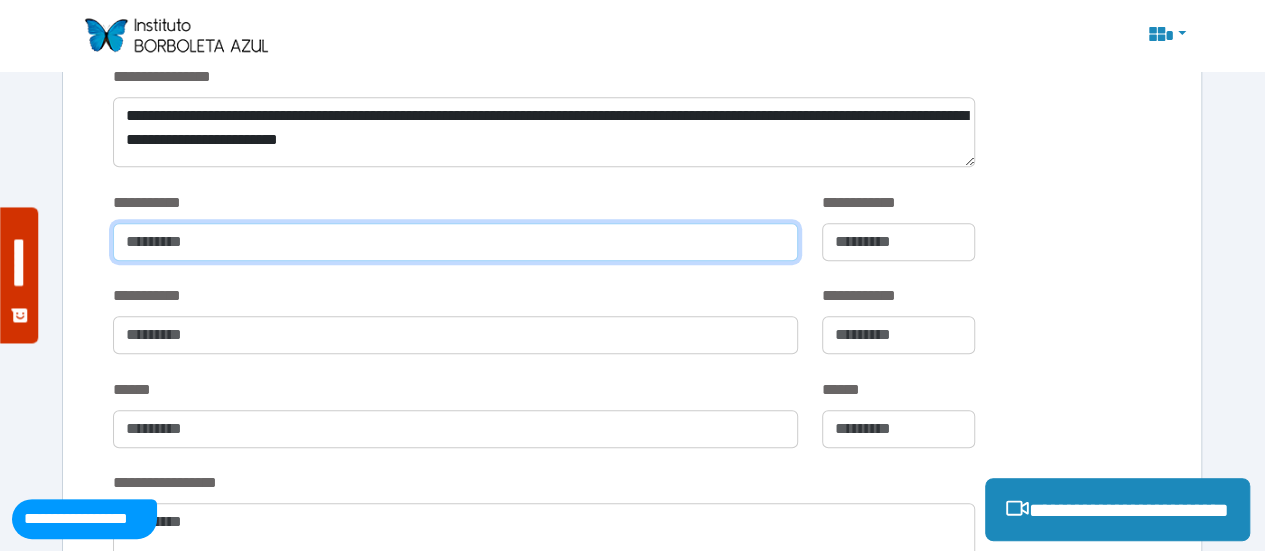 click at bounding box center [455, 242] 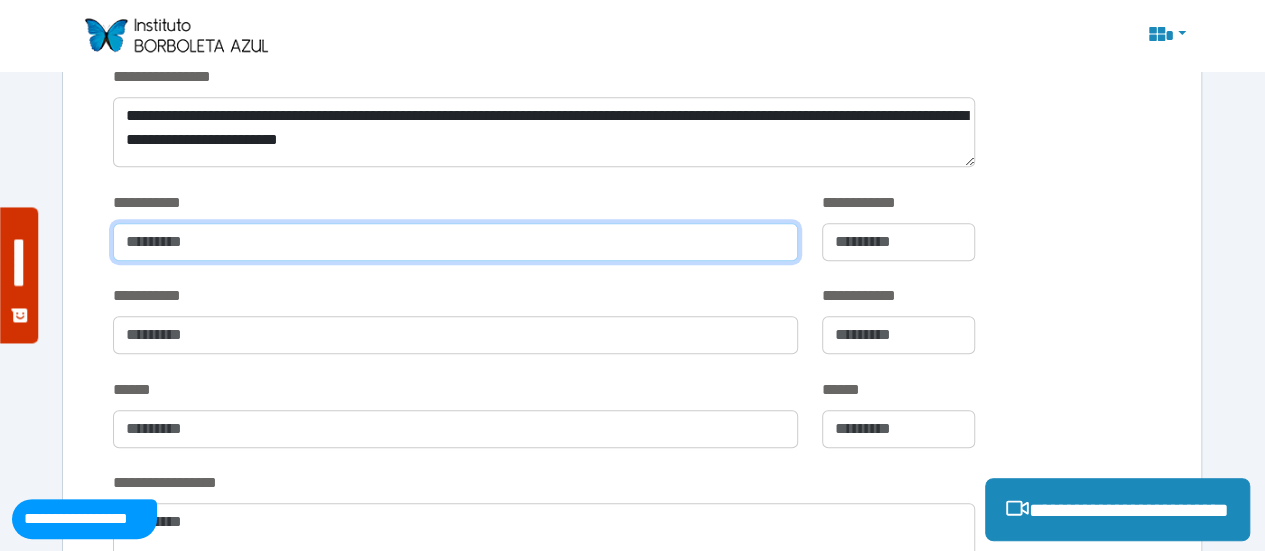 type on "**********" 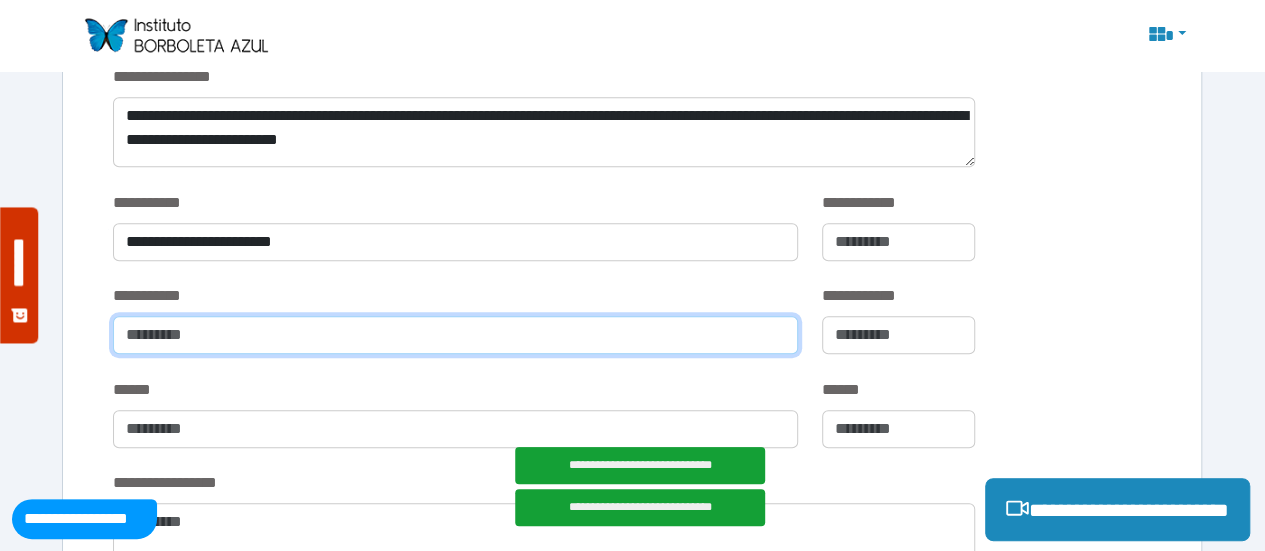 click at bounding box center [455, 335] 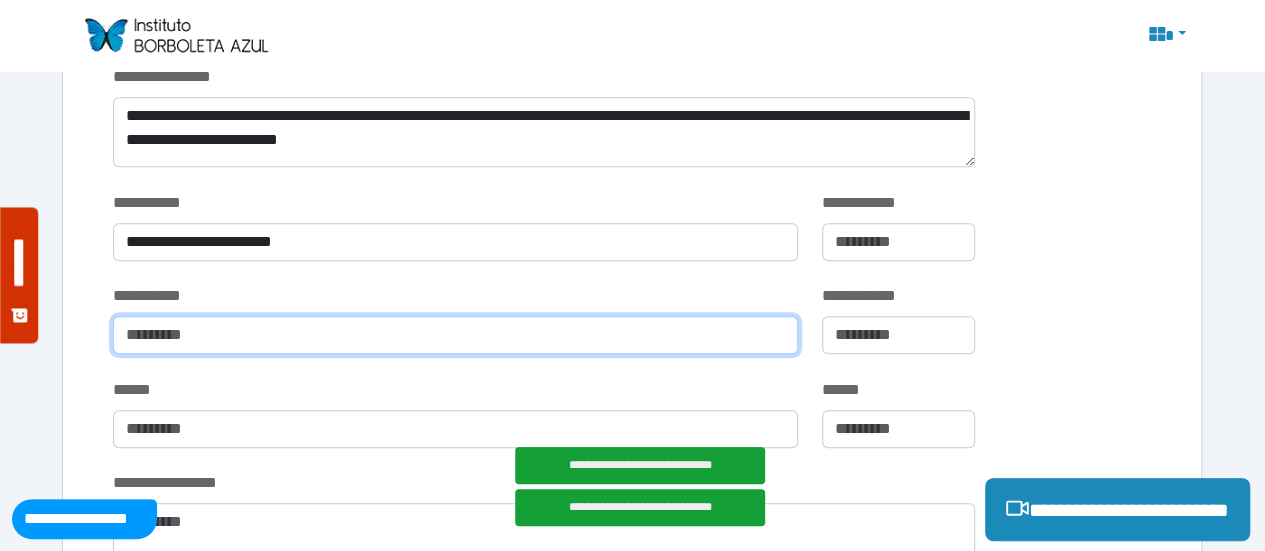 type on "**********" 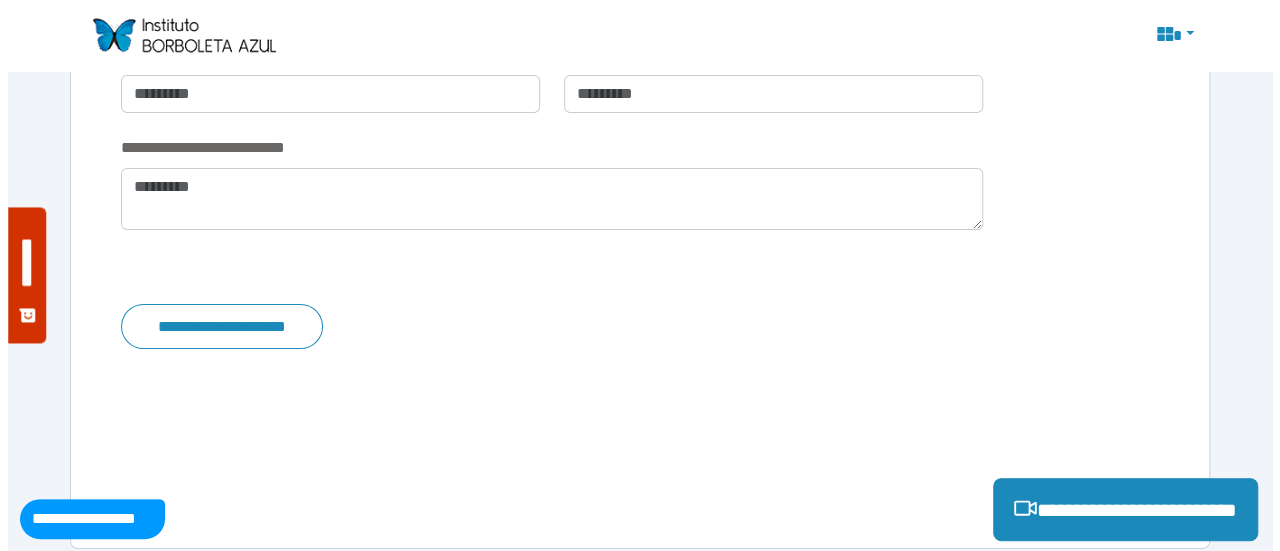 scroll, scrollTop: 3497, scrollLeft: 0, axis: vertical 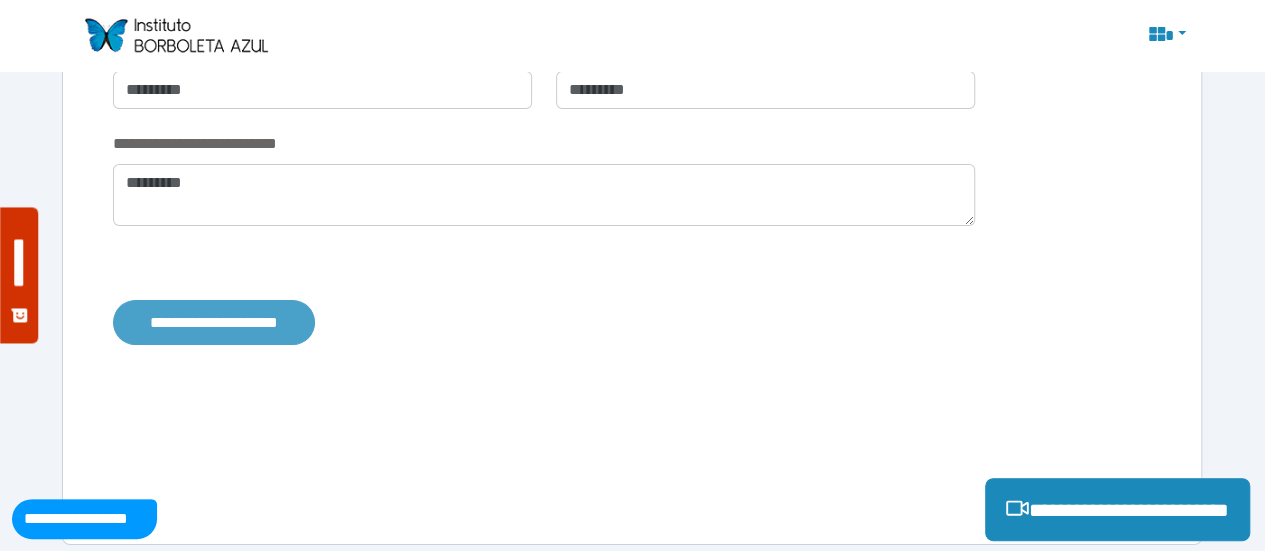 click on "**********" at bounding box center (214, 322) 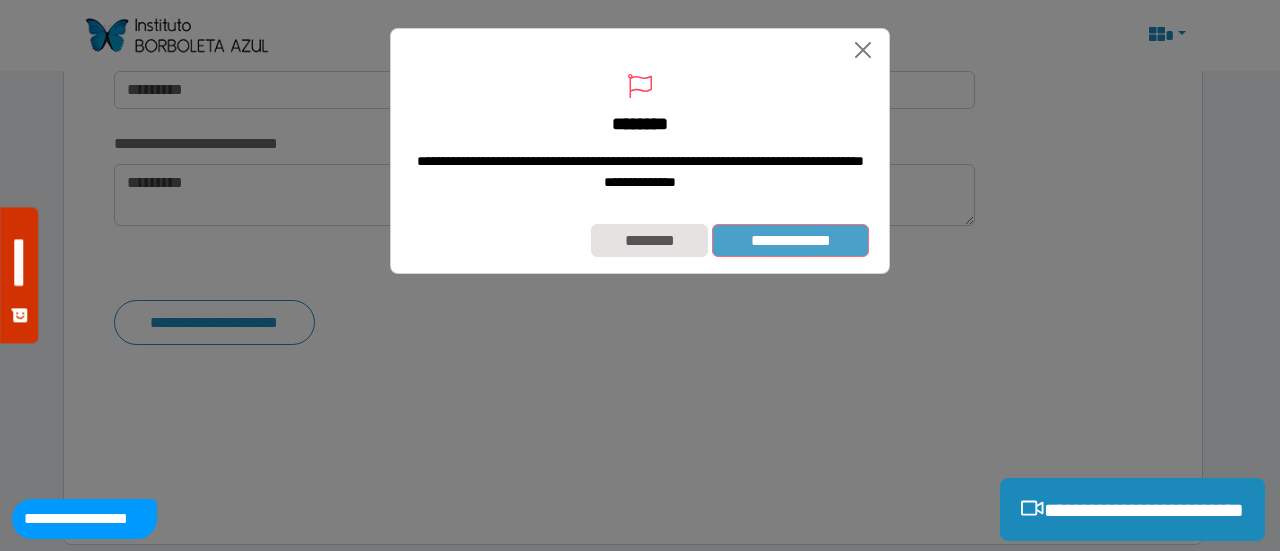 click on "**********" at bounding box center (790, 240) 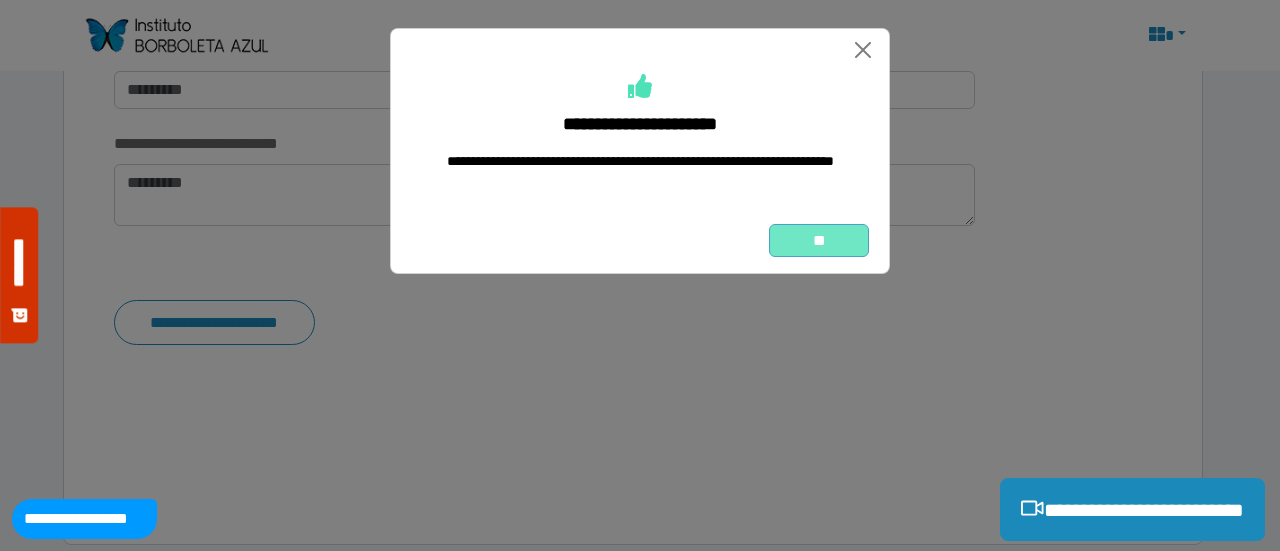 click on "**" at bounding box center (819, 240) 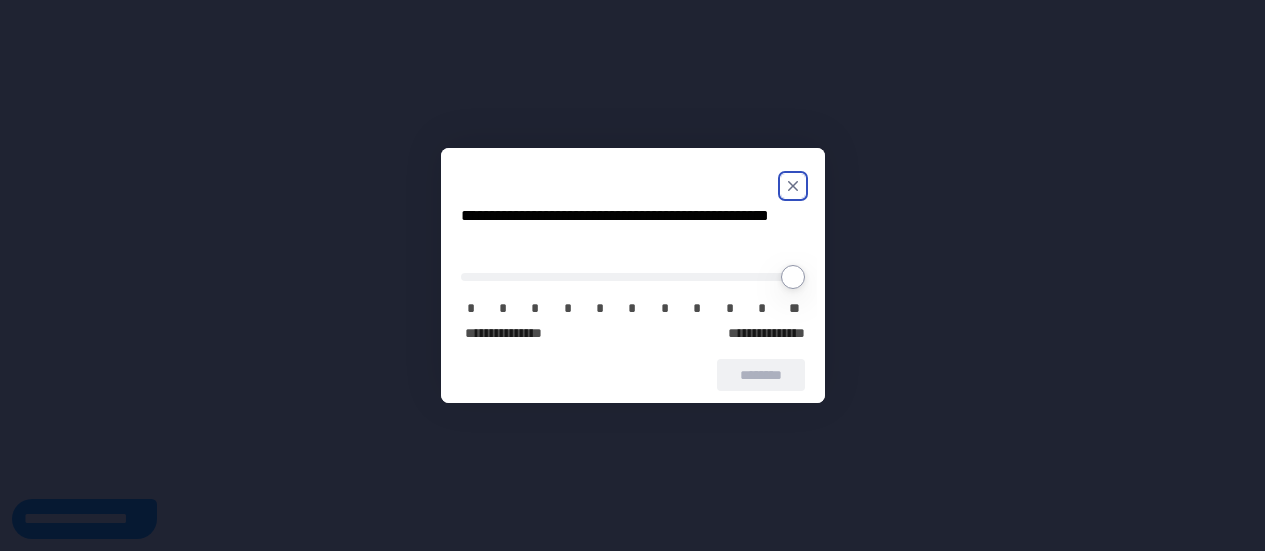 scroll, scrollTop: 0, scrollLeft: 0, axis: both 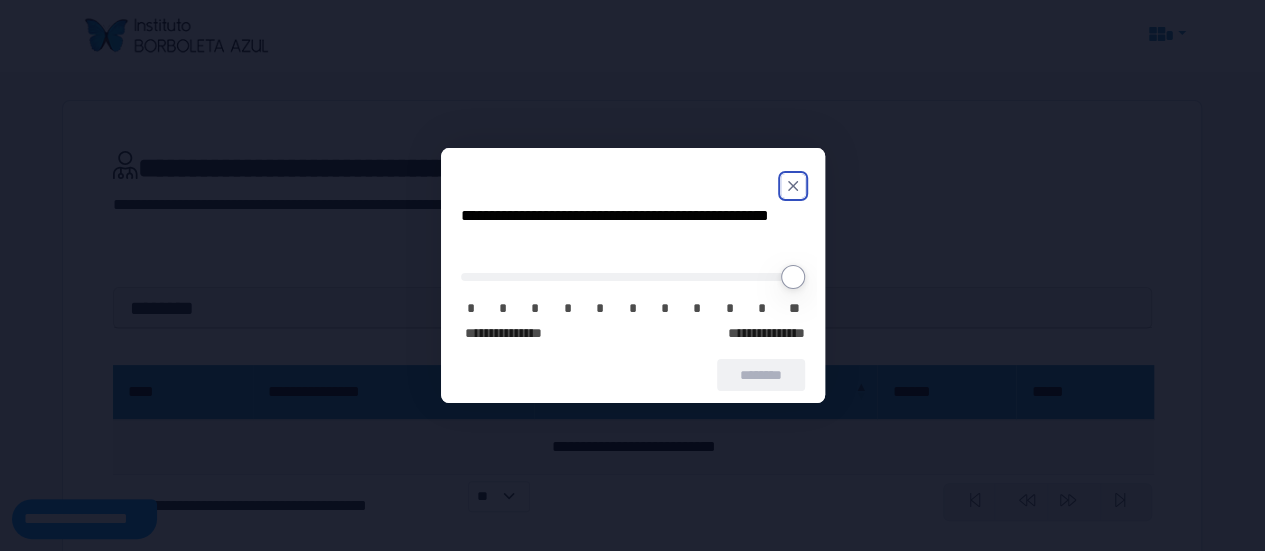 click 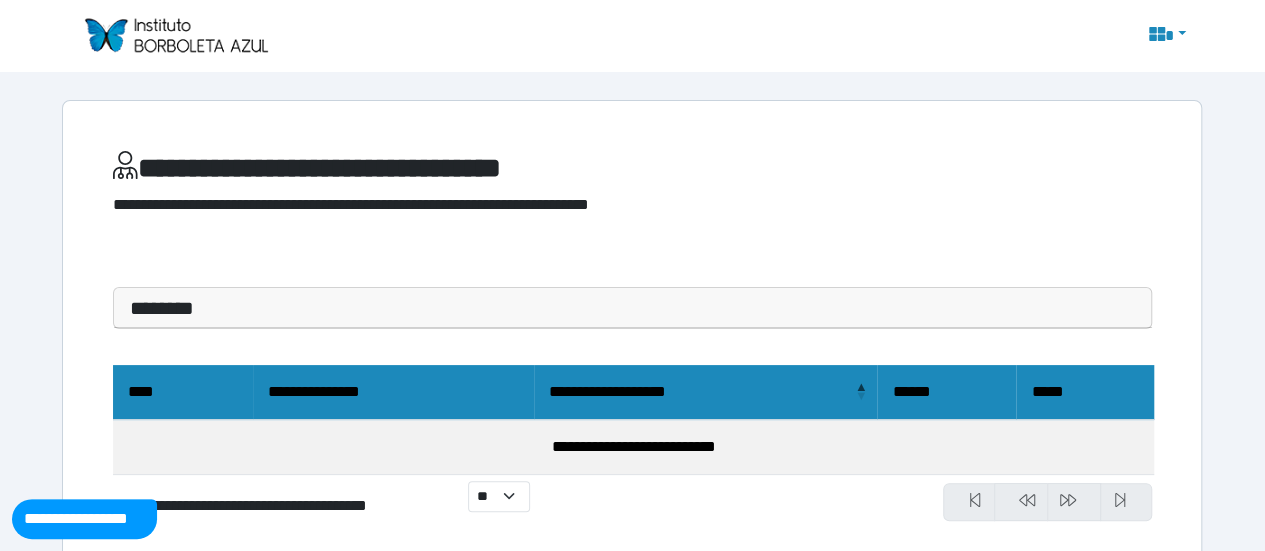 click on "********" at bounding box center [632, 308] 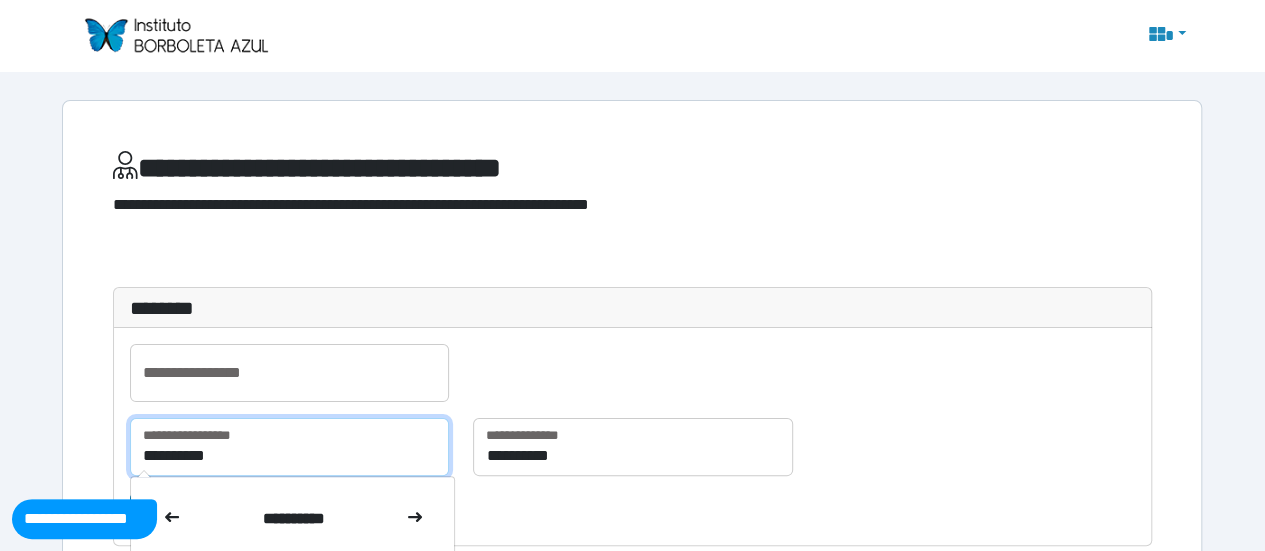 click on "**********" at bounding box center (289, 447) 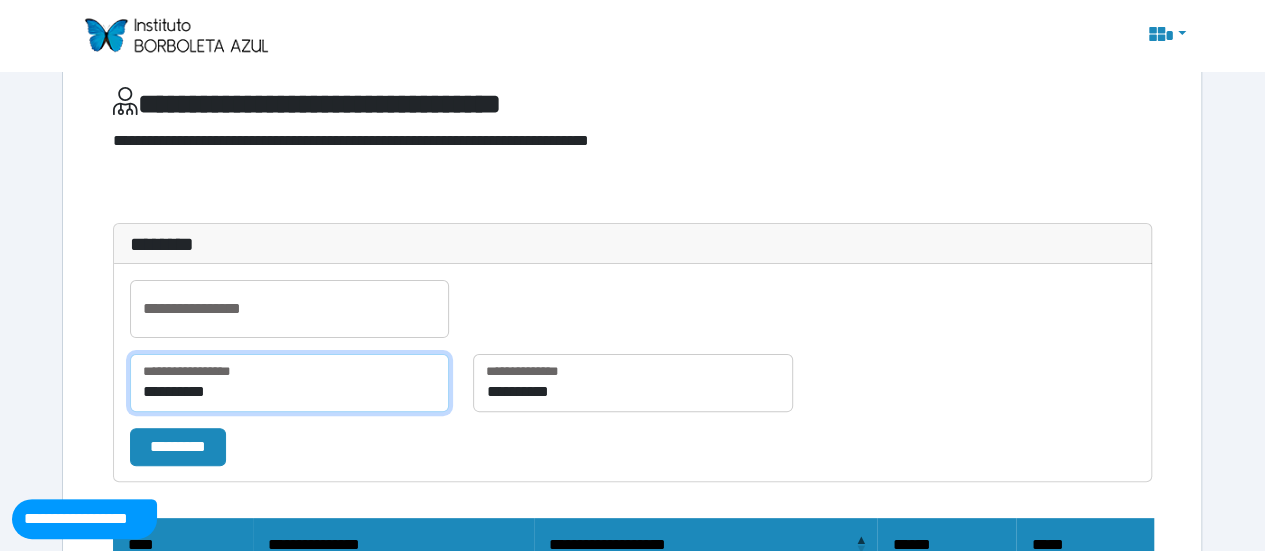 scroll, scrollTop: 175, scrollLeft: 0, axis: vertical 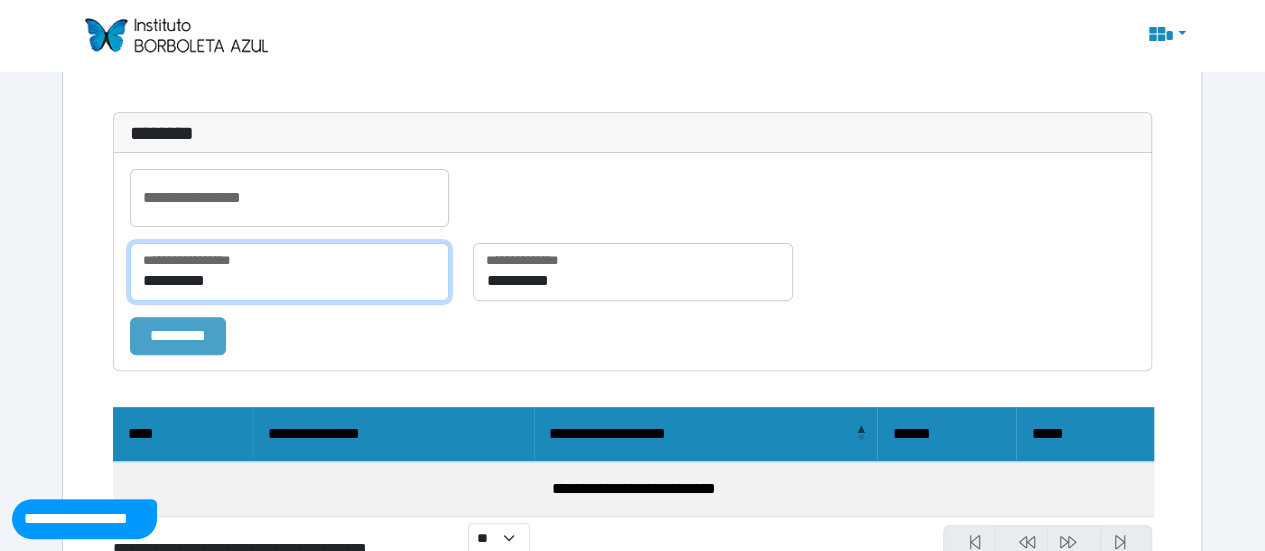 type on "**********" 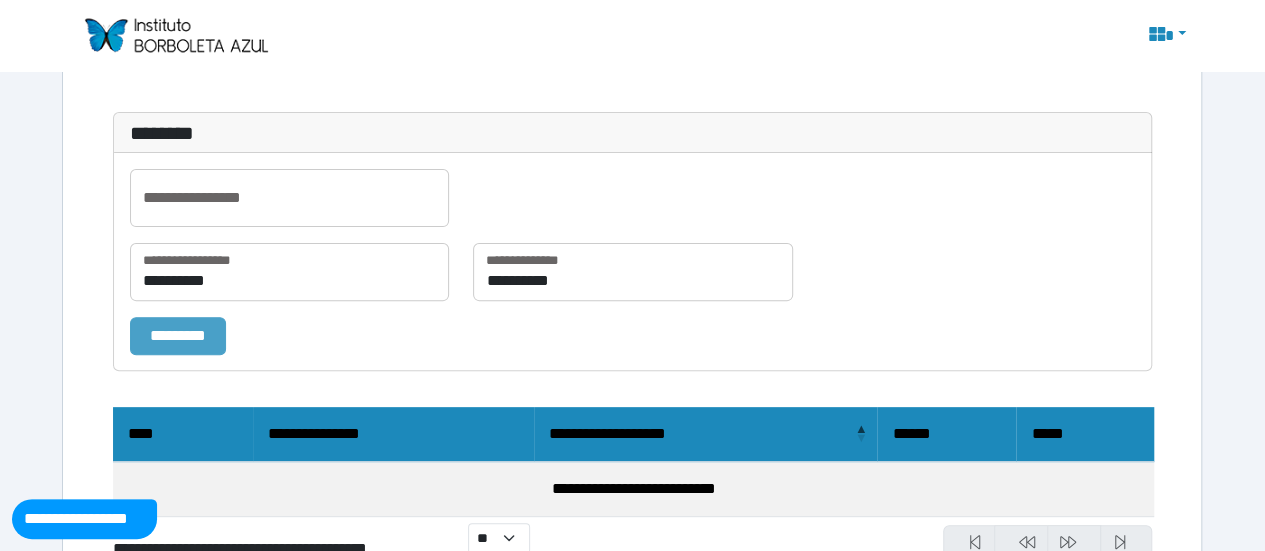 click on "*********" at bounding box center [178, 335] 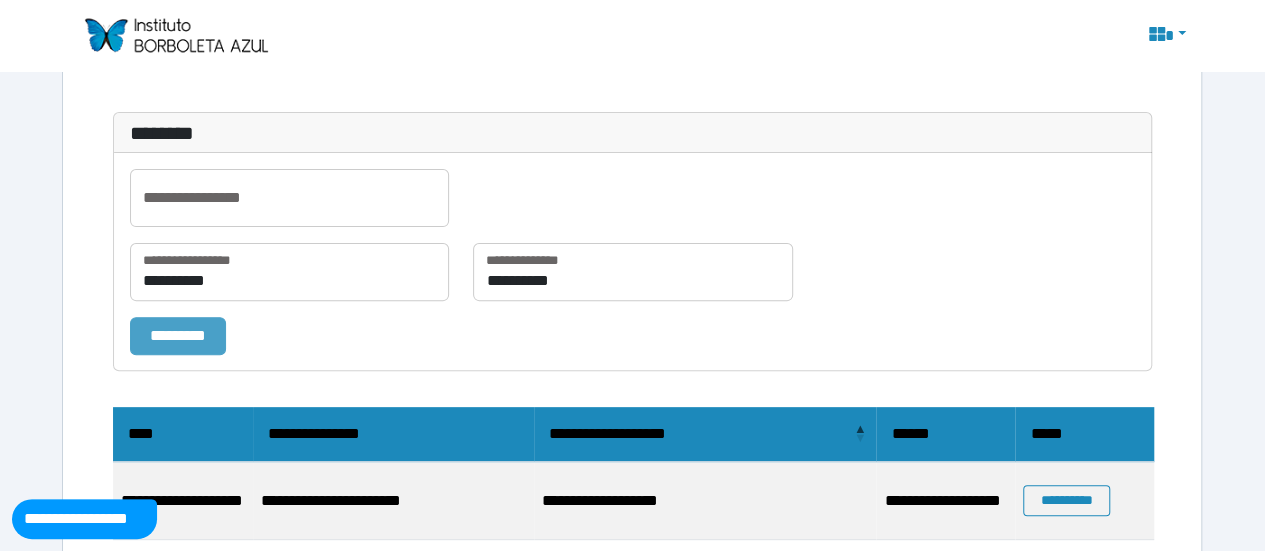 scroll, scrollTop: 240, scrollLeft: 0, axis: vertical 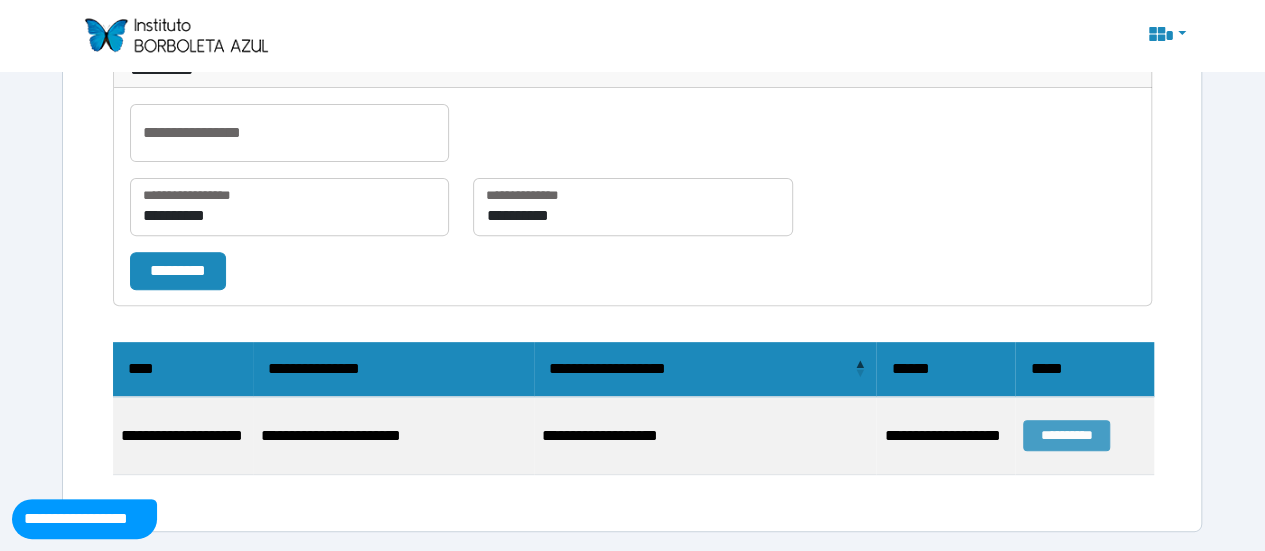 click on "**********" at bounding box center [1066, 435] 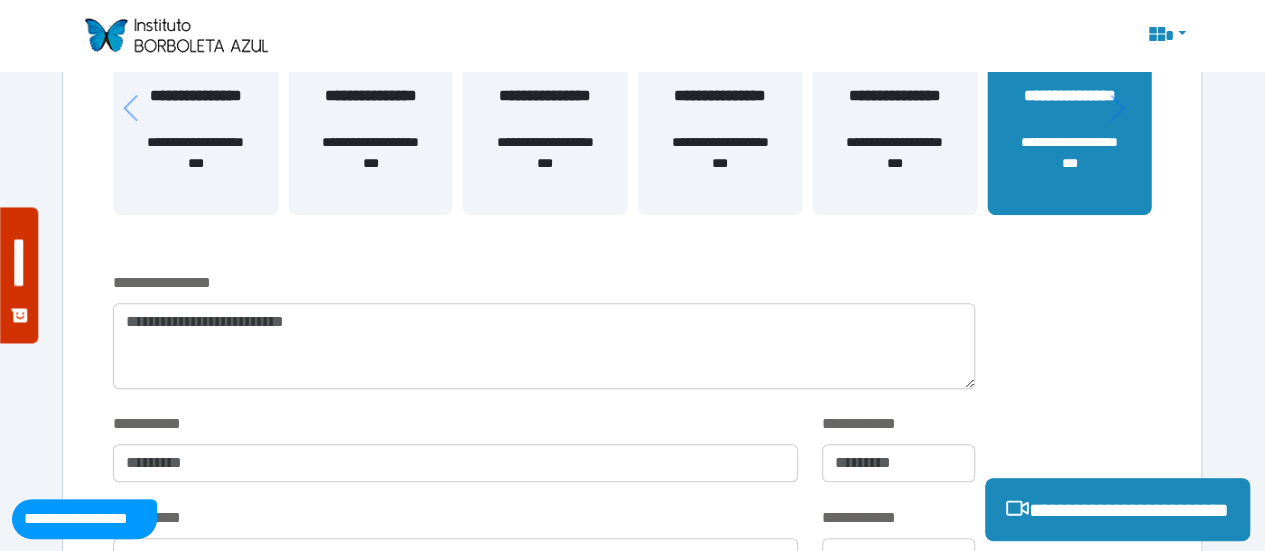 scroll, scrollTop: 513, scrollLeft: 0, axis: vertical 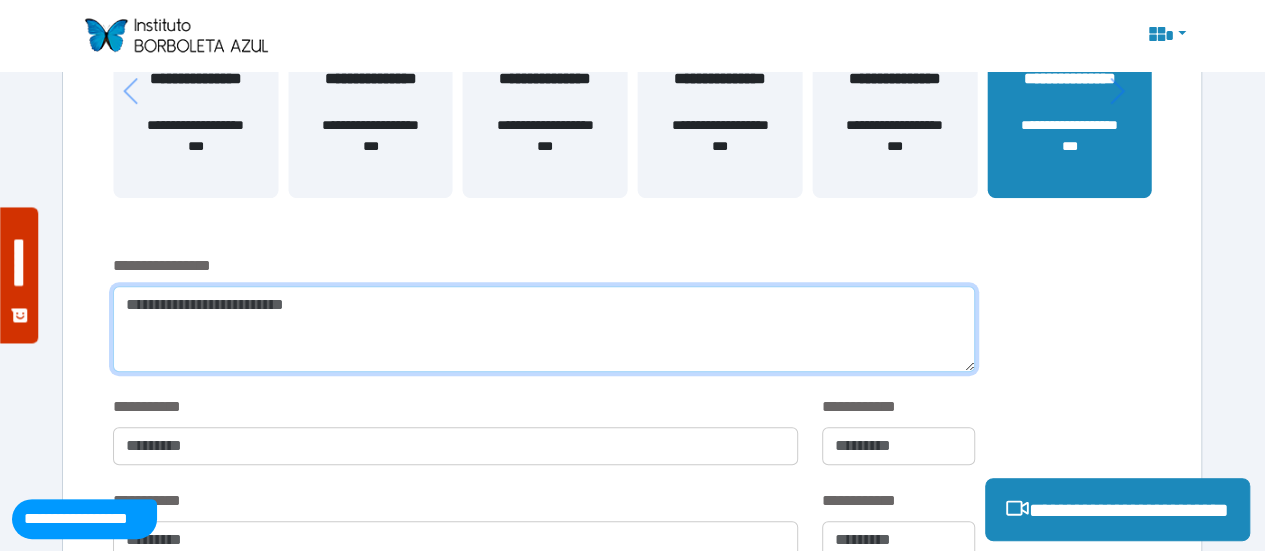 click at bounding box center [544, 329] 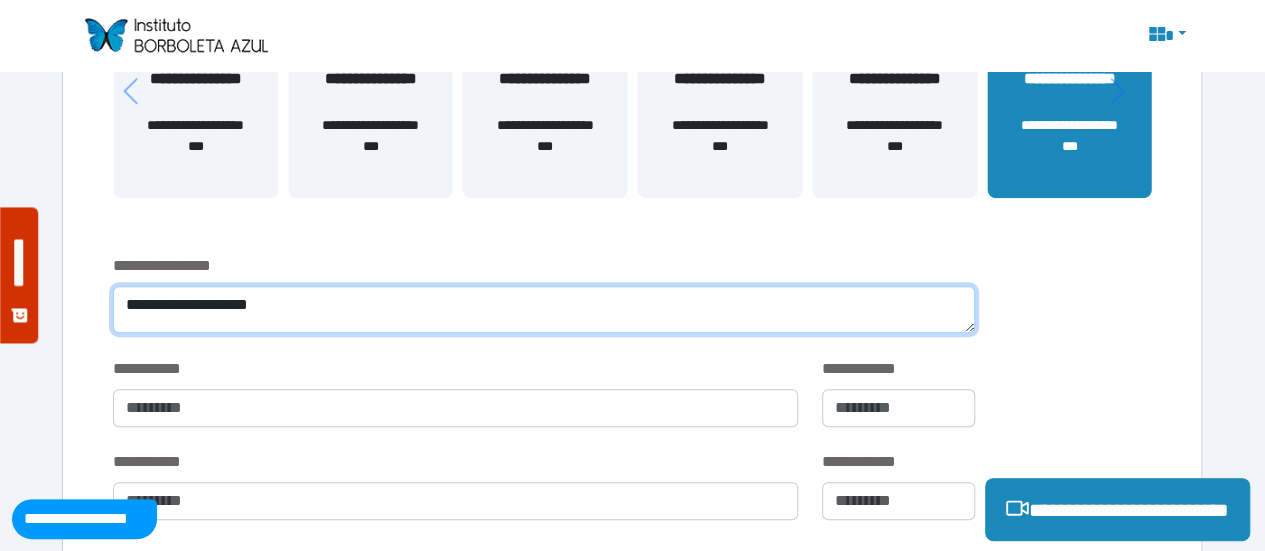 click on "**********" at bounding box center (544, 309) 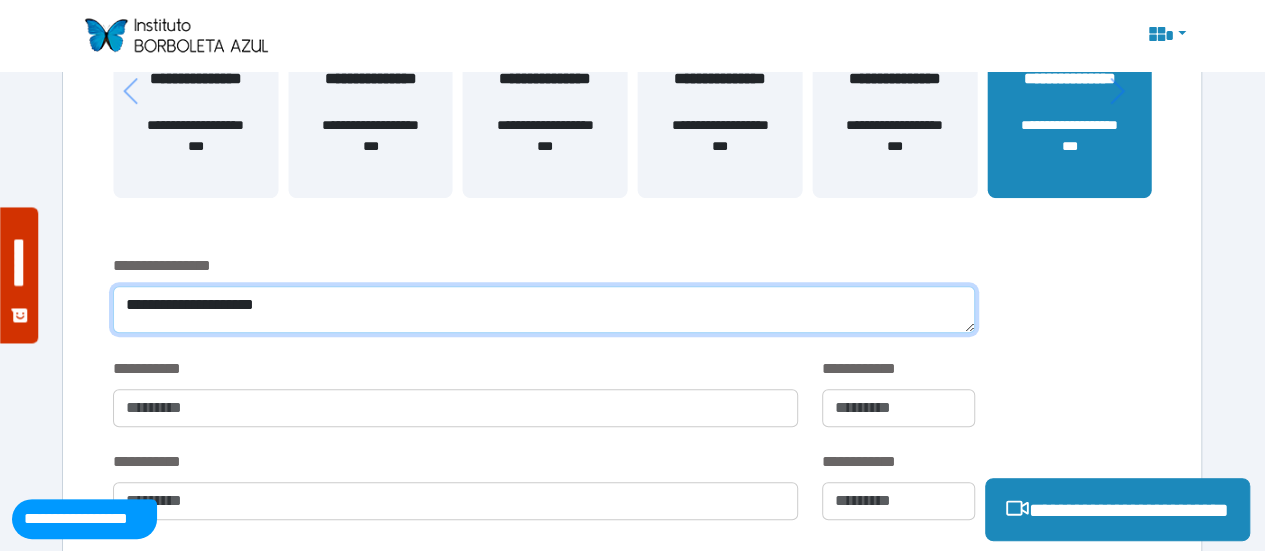 click on "**********" at bounding box center [544, 309] 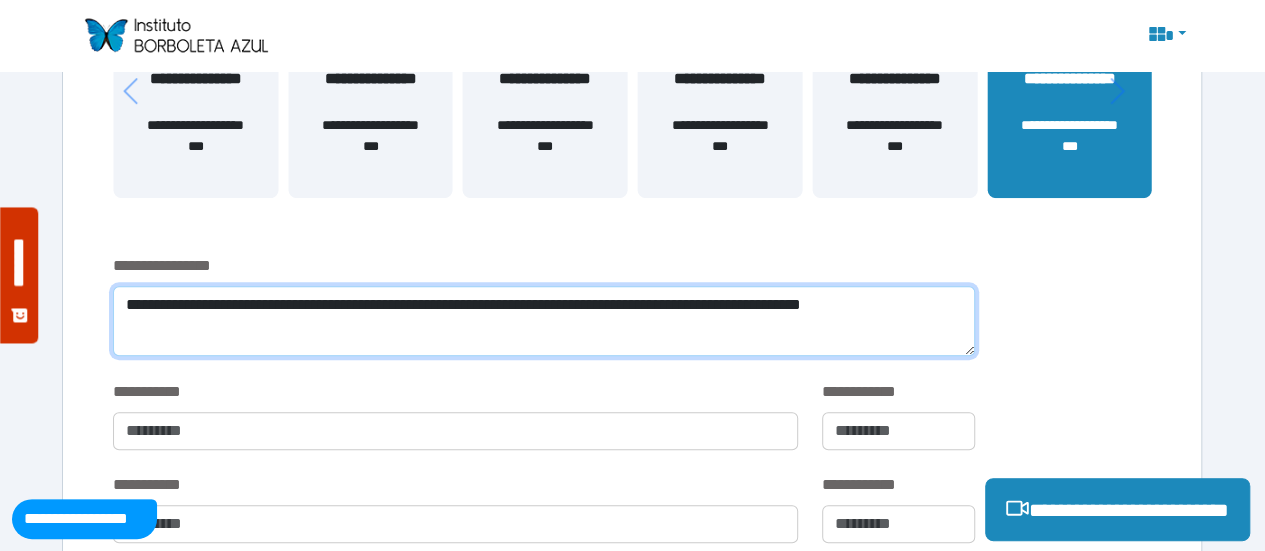 scroll, scrollTop: 0, scrollLeft: 0, axis: both 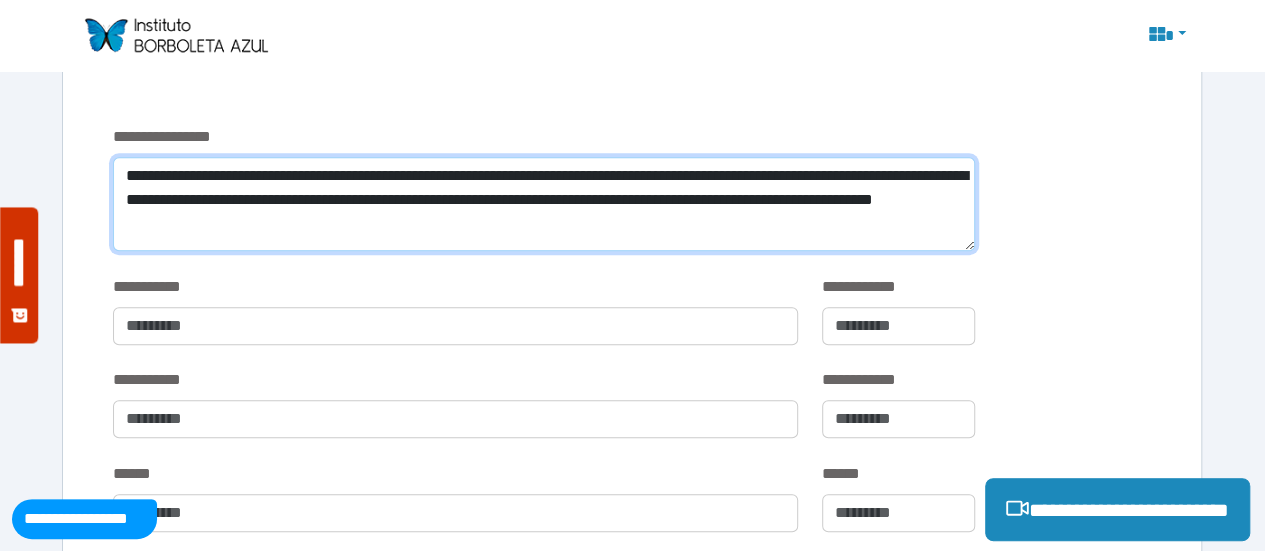 type on "**********" 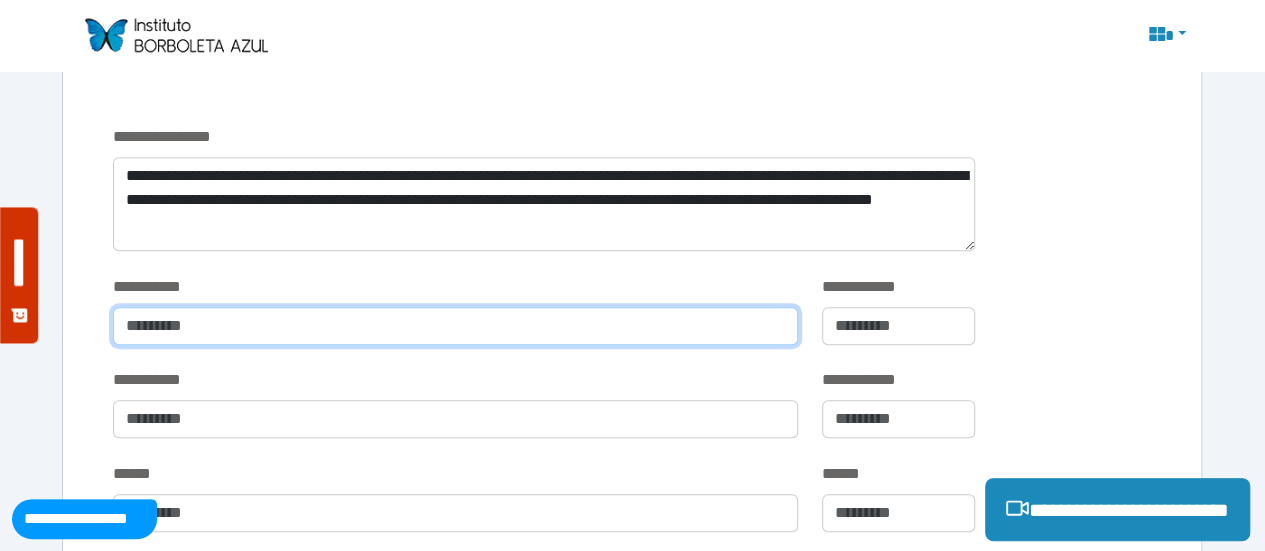 click at bounding box center (455, 326) 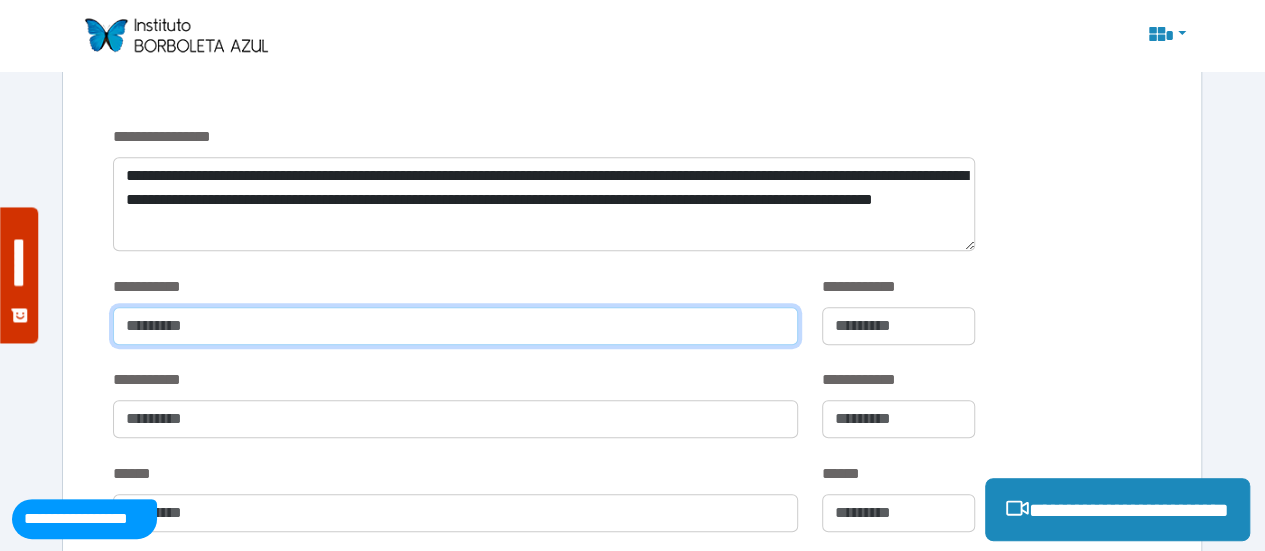 type on "**********" 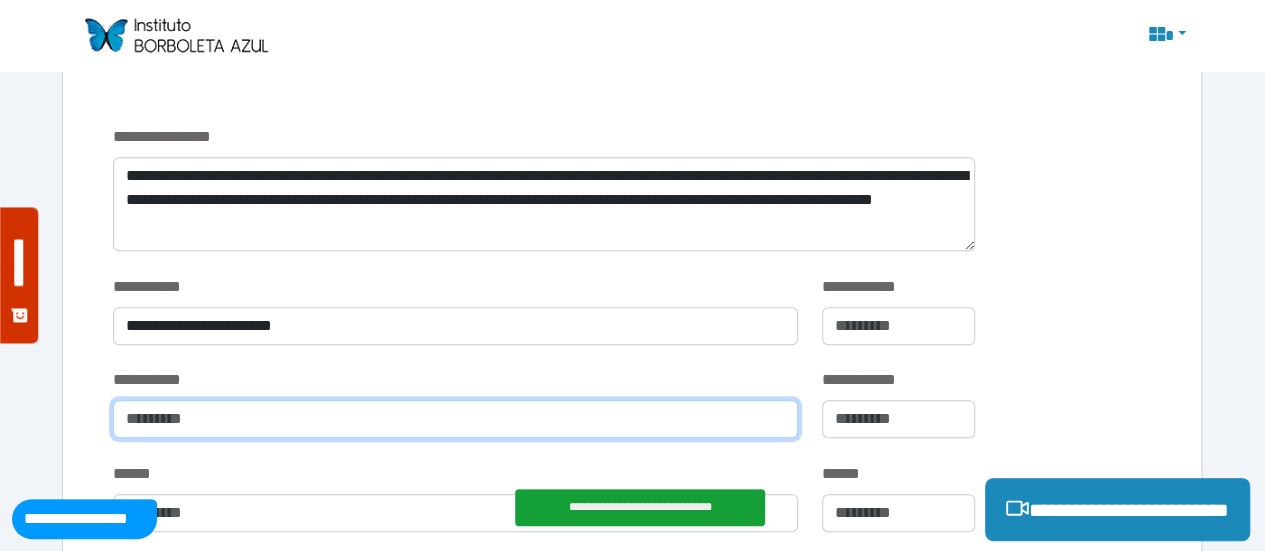 click at bounding box center (455, 419) 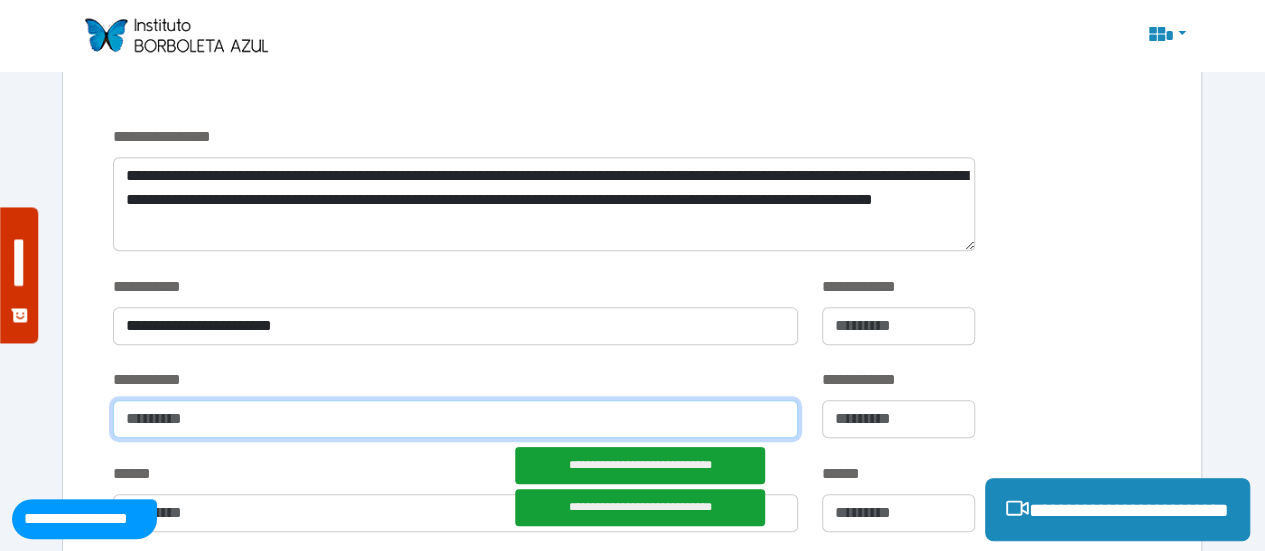 type on "**********" 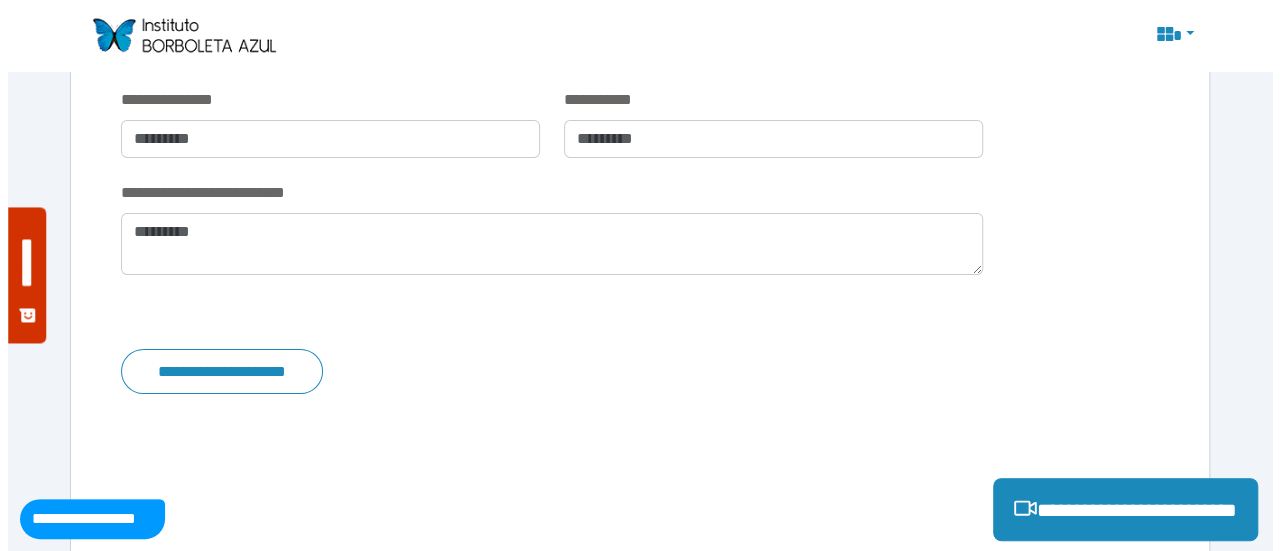 scroll, scrollTop: 3535, scrollLeft: 0, axis: vertical 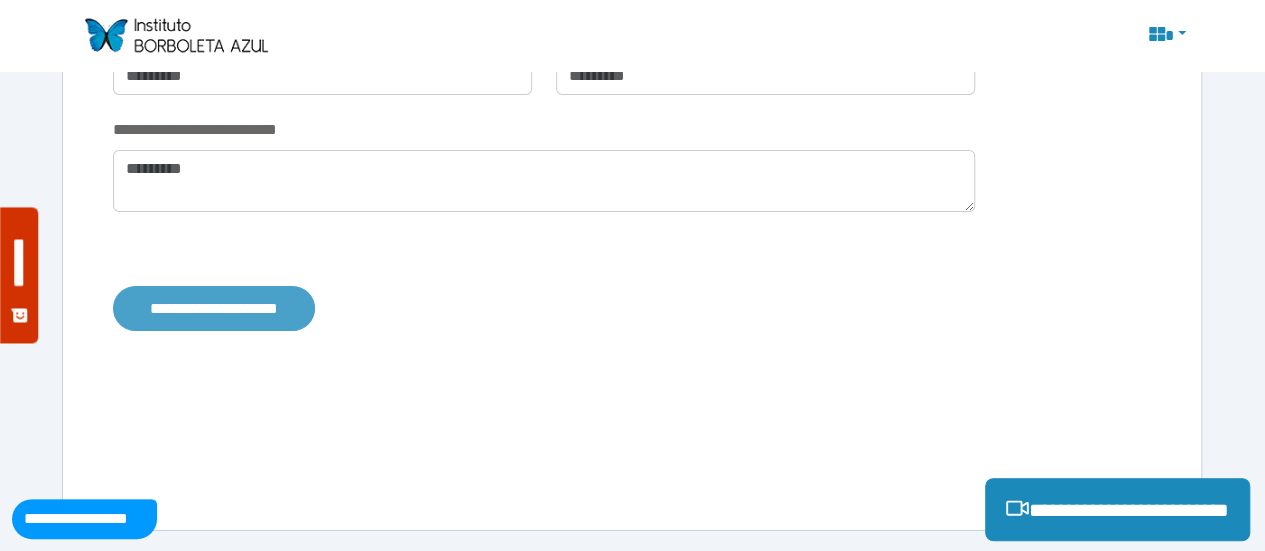 click on "**********" at bounding box center (214, 308) 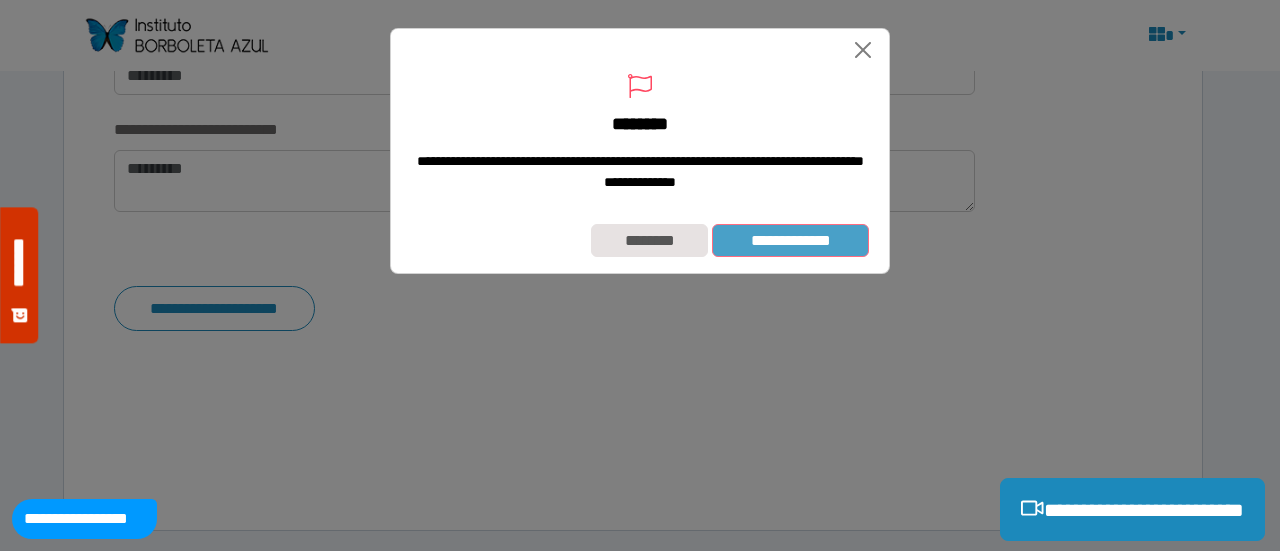 click on "**********" at bounding box center (790, 240) 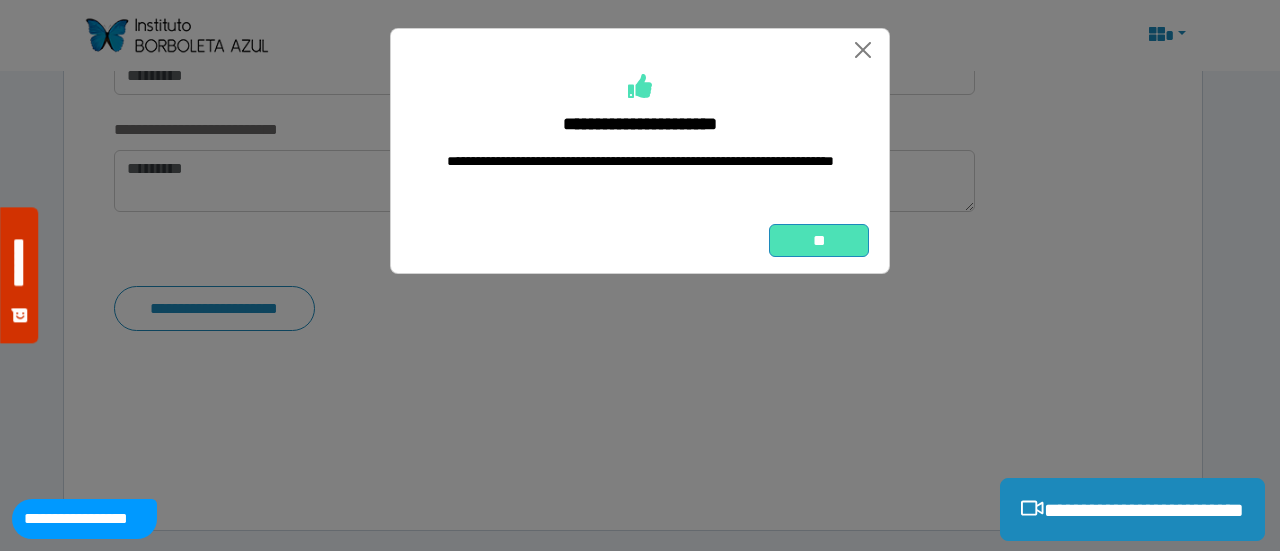 click on "**" at bounding box center [819, 240] 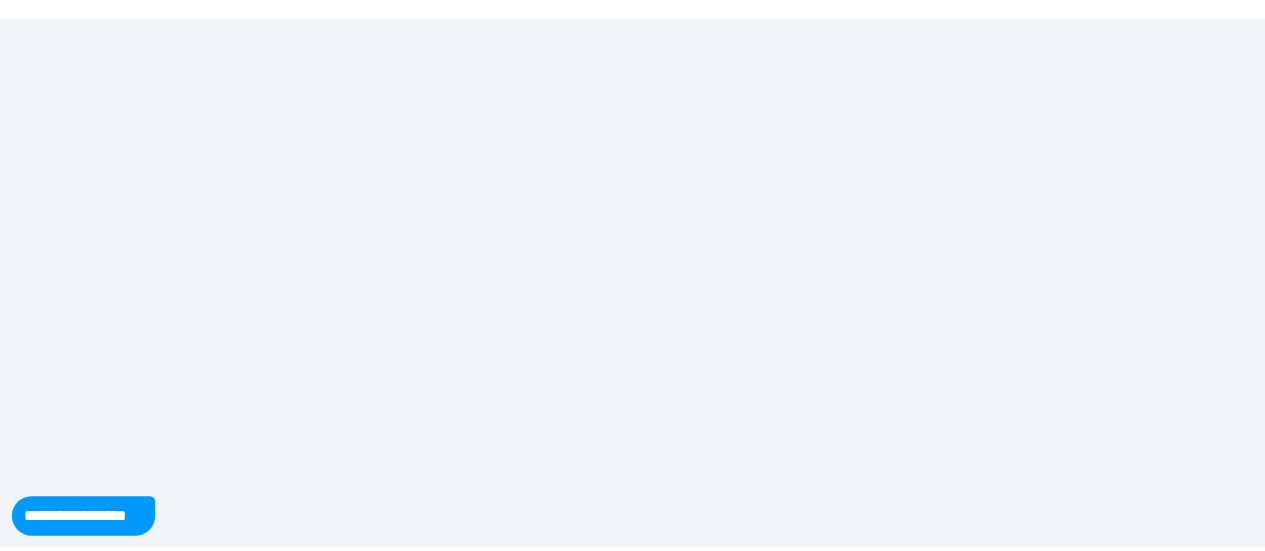 scroll, scrollTop: 0, scrollLeft: 0, axis: both 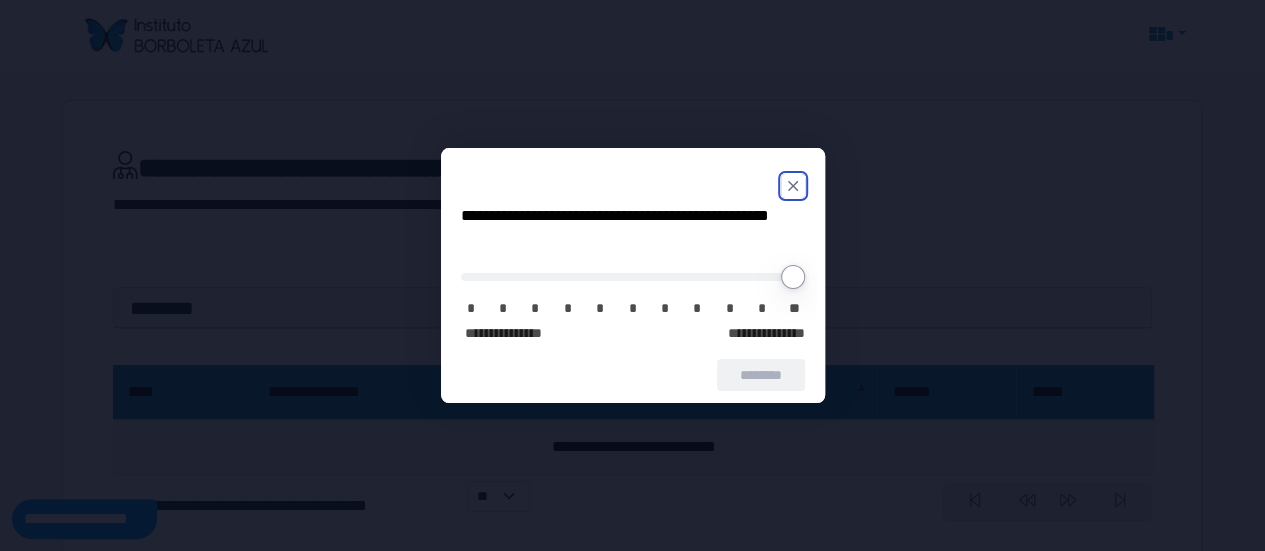 click 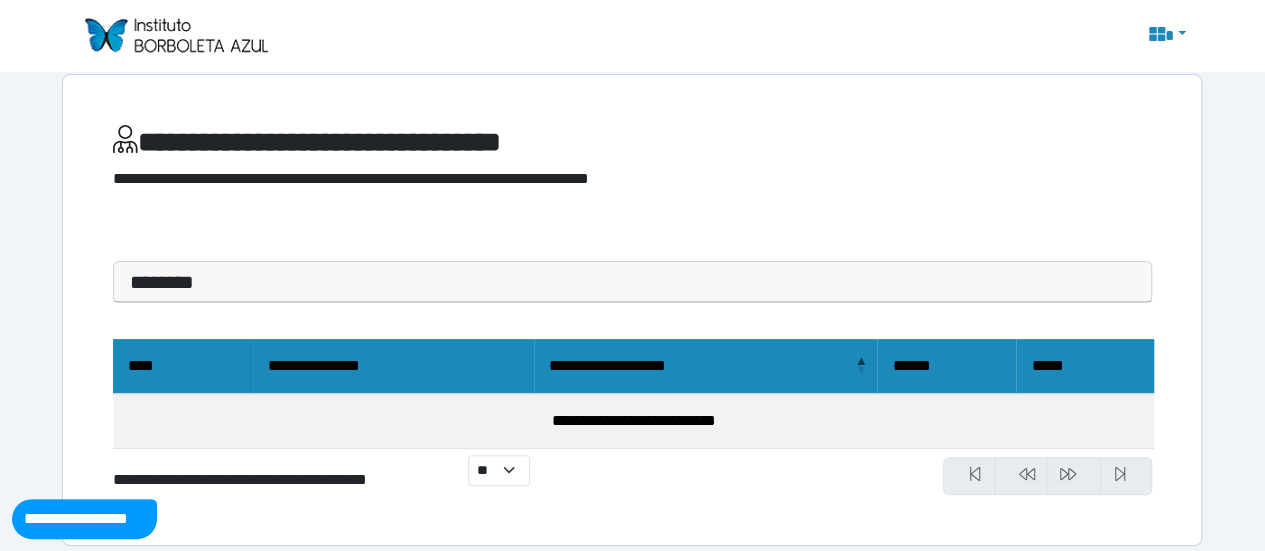 scroll, scrollTop: 40, scrollLeft: 0, axis: vertical 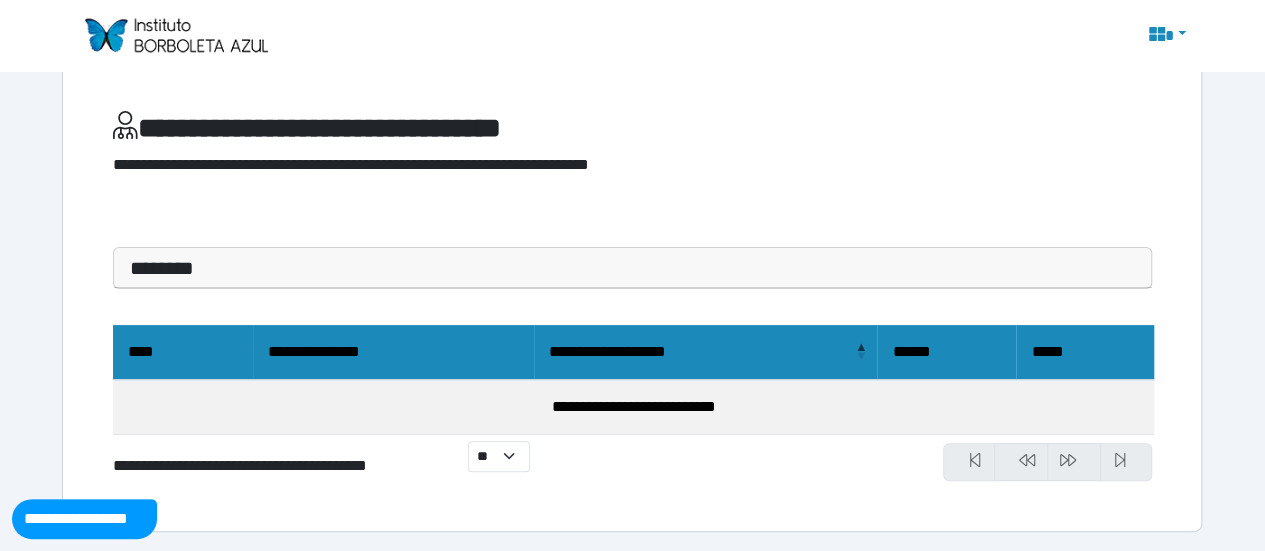 click on "********" at bounding box center (632, 268) 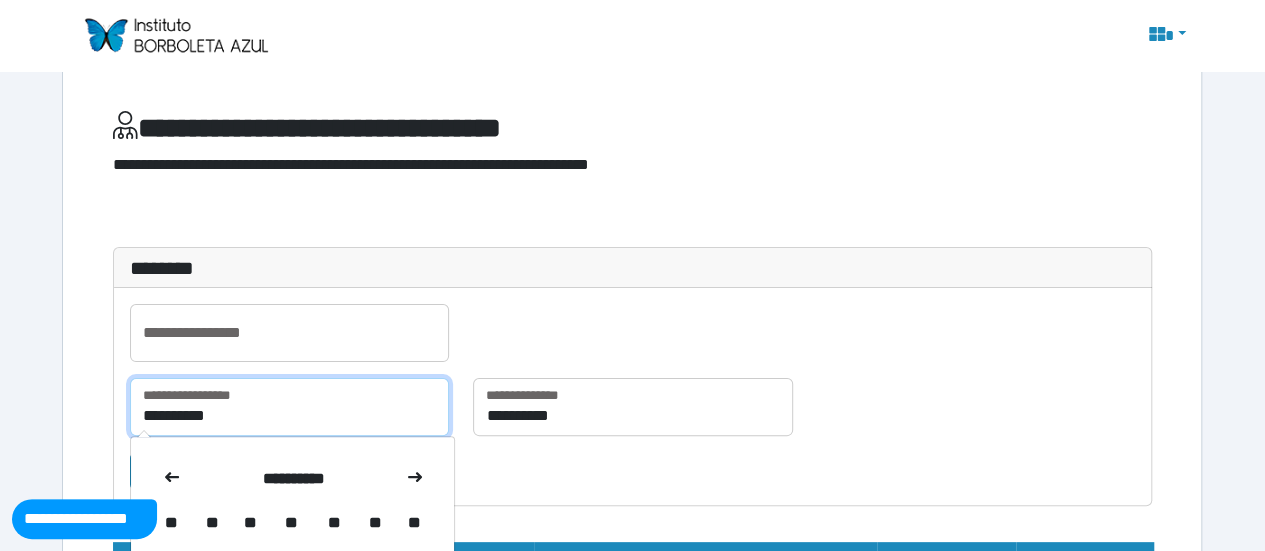 click on "**********" at bounding box center [289, 407] 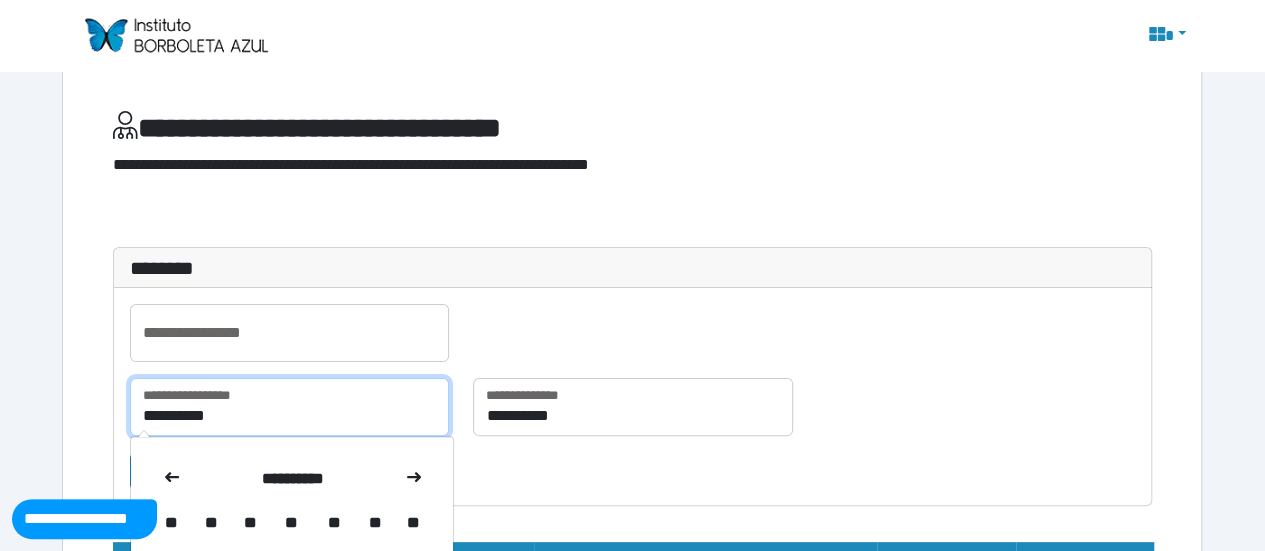 type on "**********" 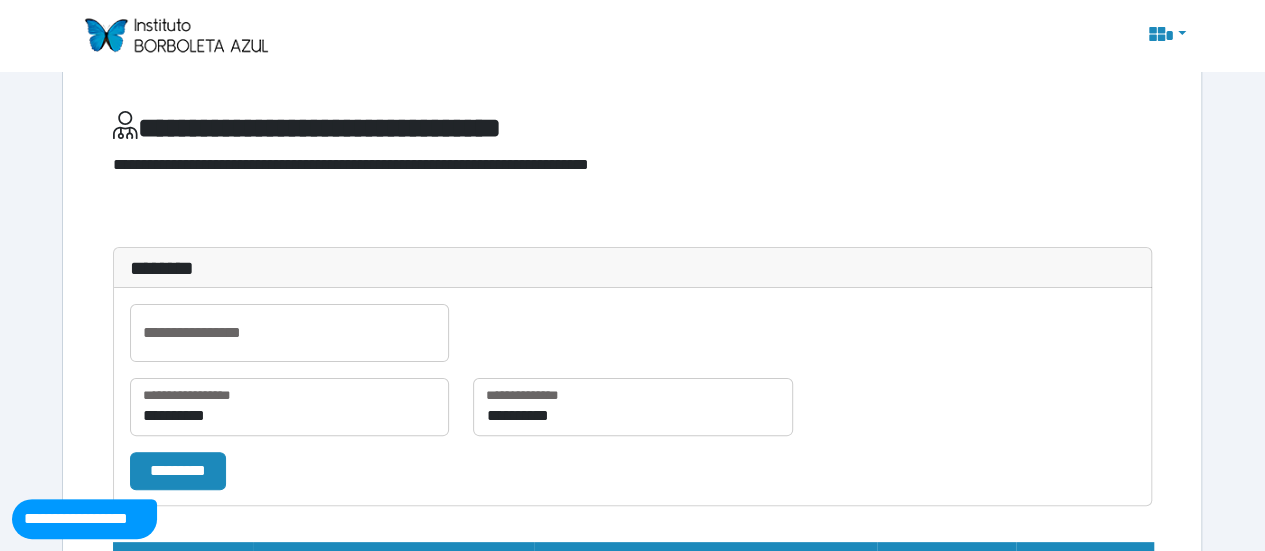 click on "*********" at bounding box center (632, 470) 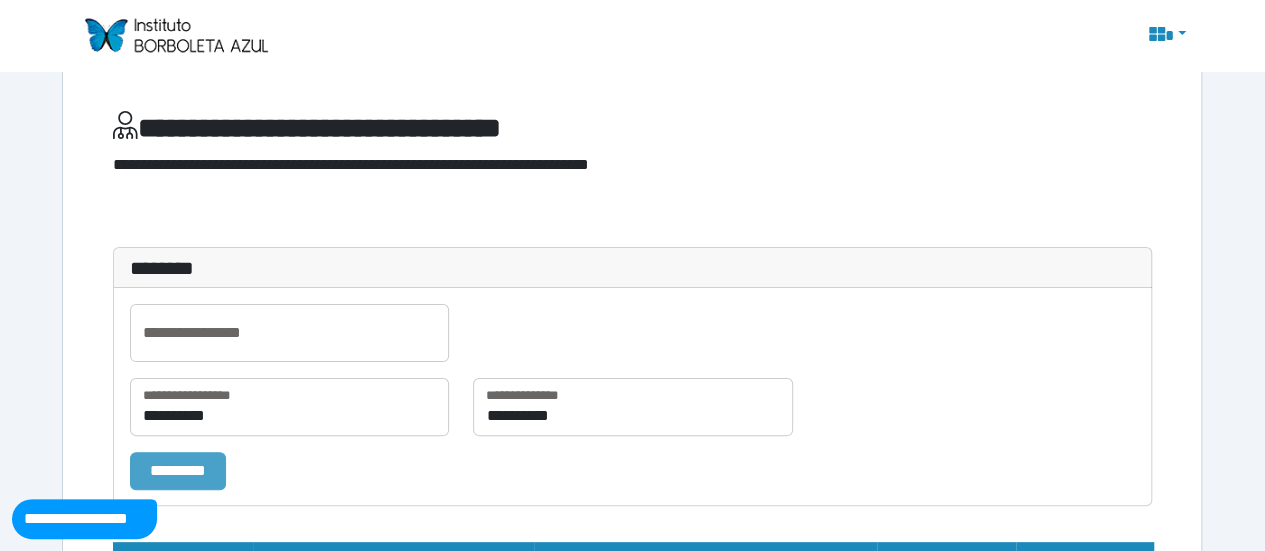click on "*********" at bounding box center (178, 470) 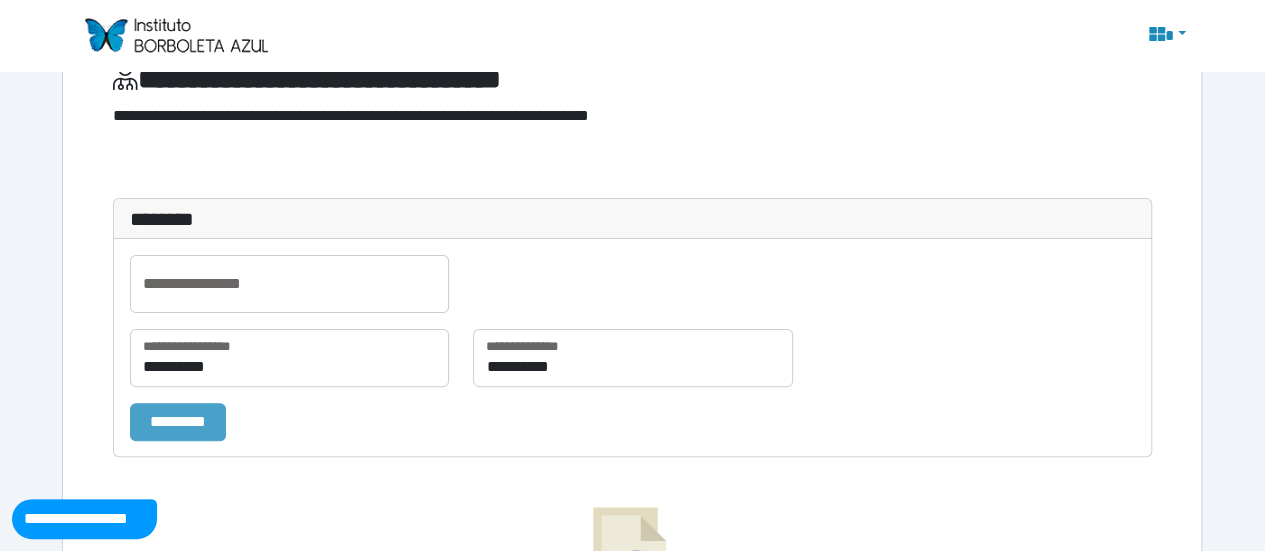 scroll, scrollTop: 292, scrollLeft: 0, axis: vertical 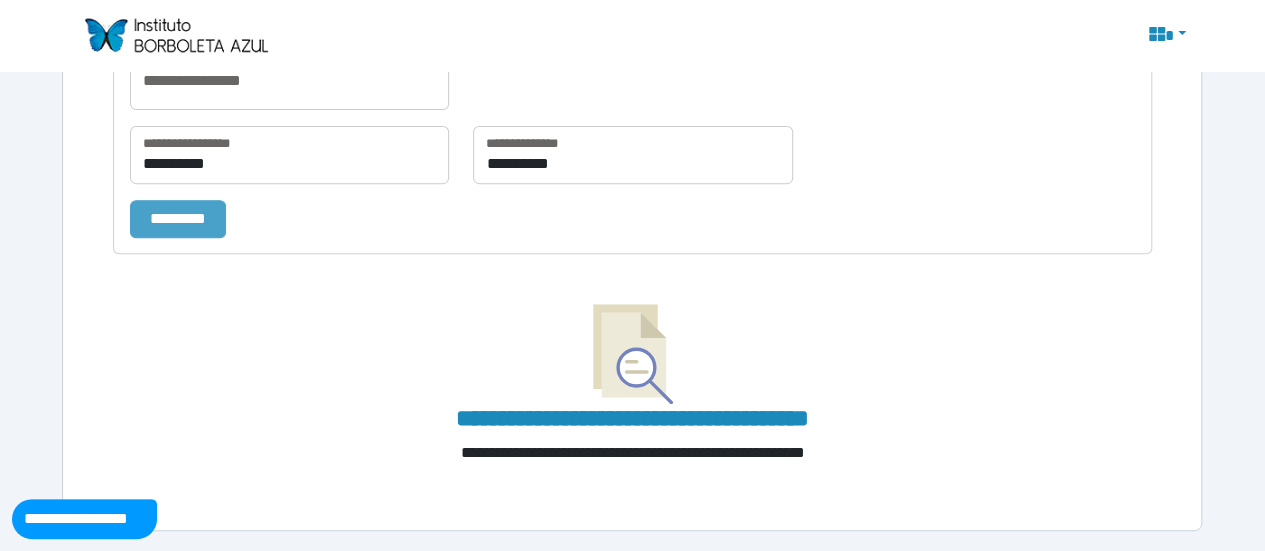 click on "*********" at bounding box center (178, 218) 